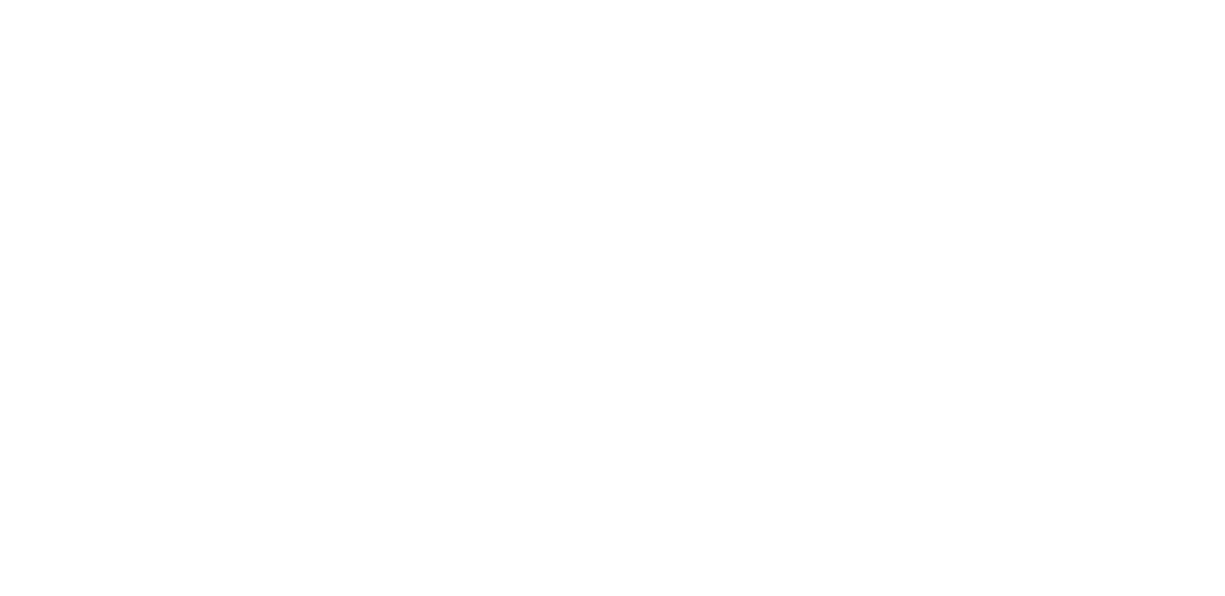 scroll, scrollTop: 0, scrollLeft: 0, axis: both 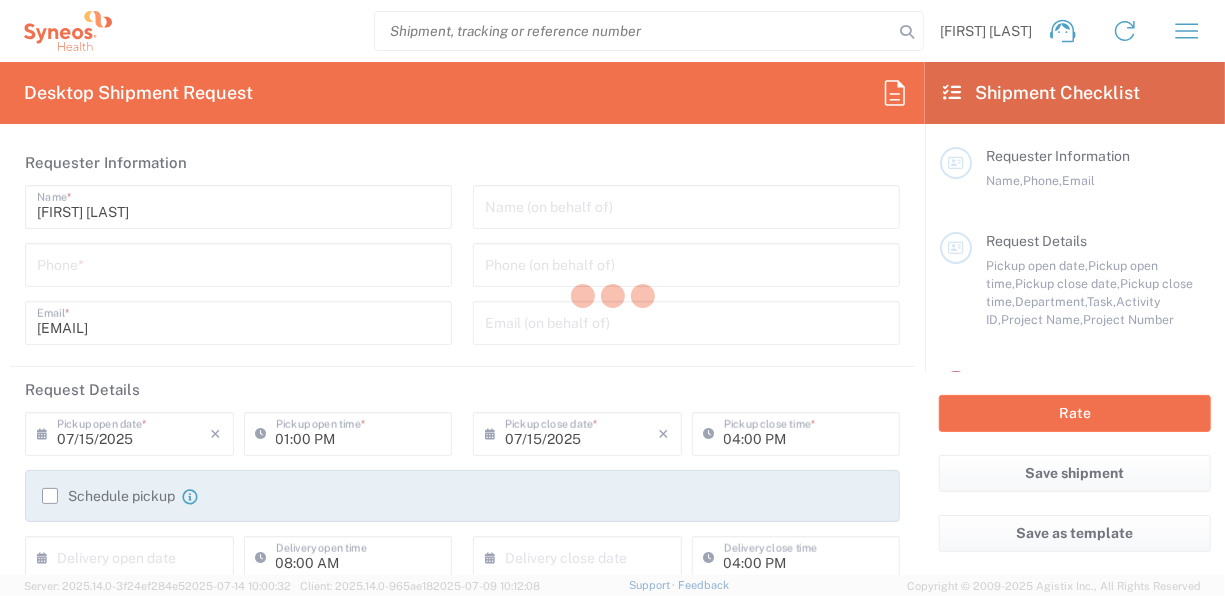 type on "8200" 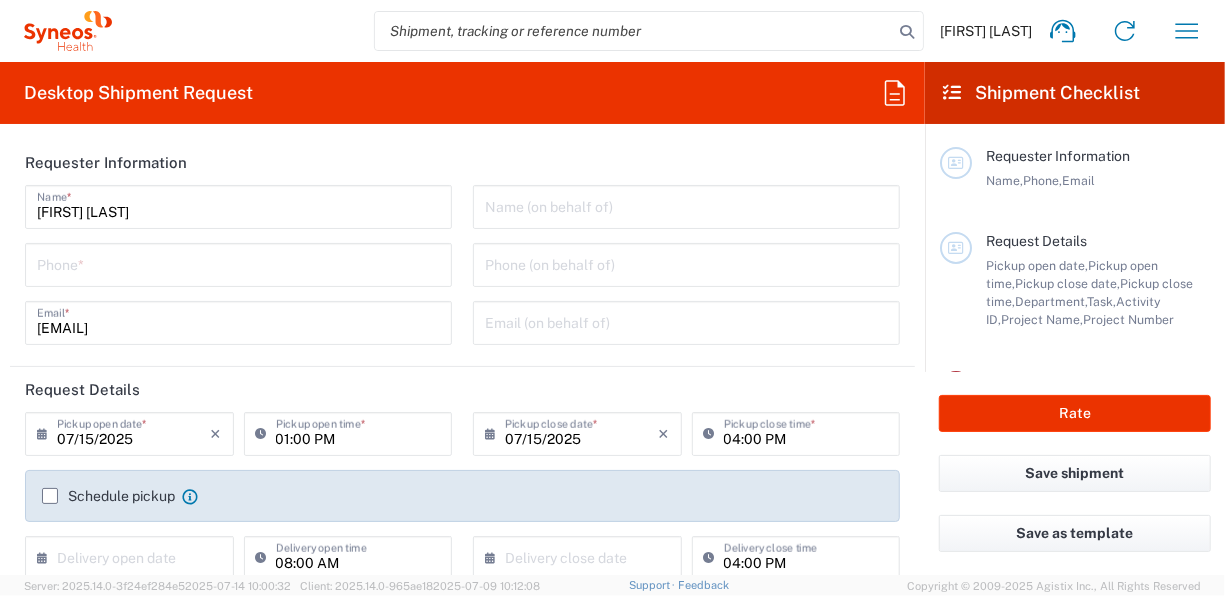click at bounding box center [686, 205] 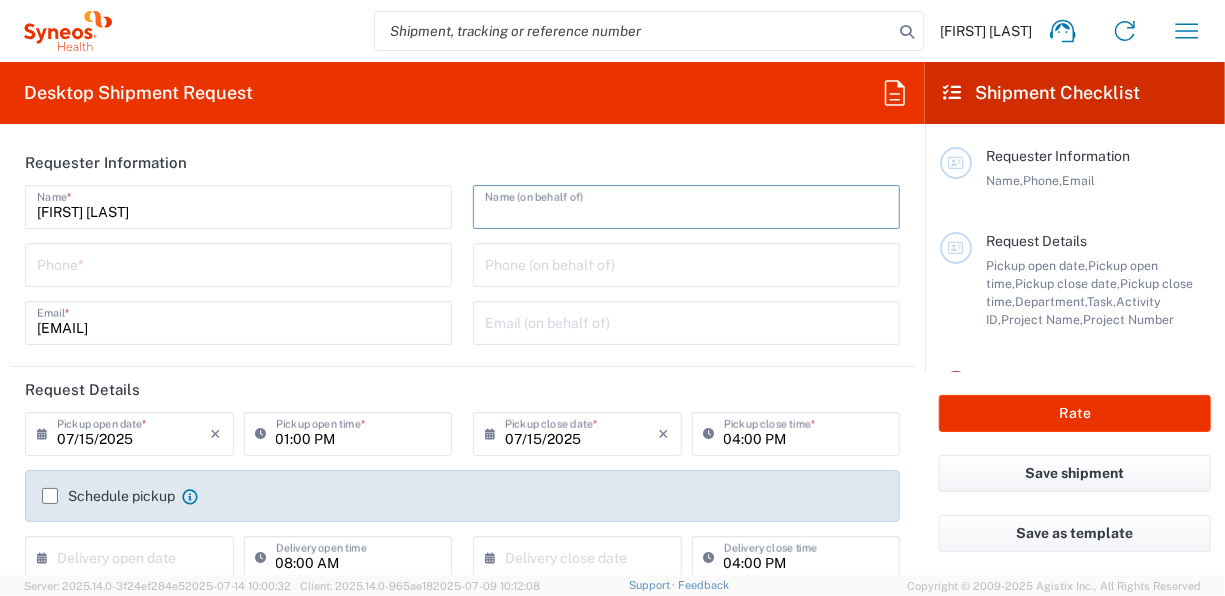type on "Syneos Health Argentina SA" 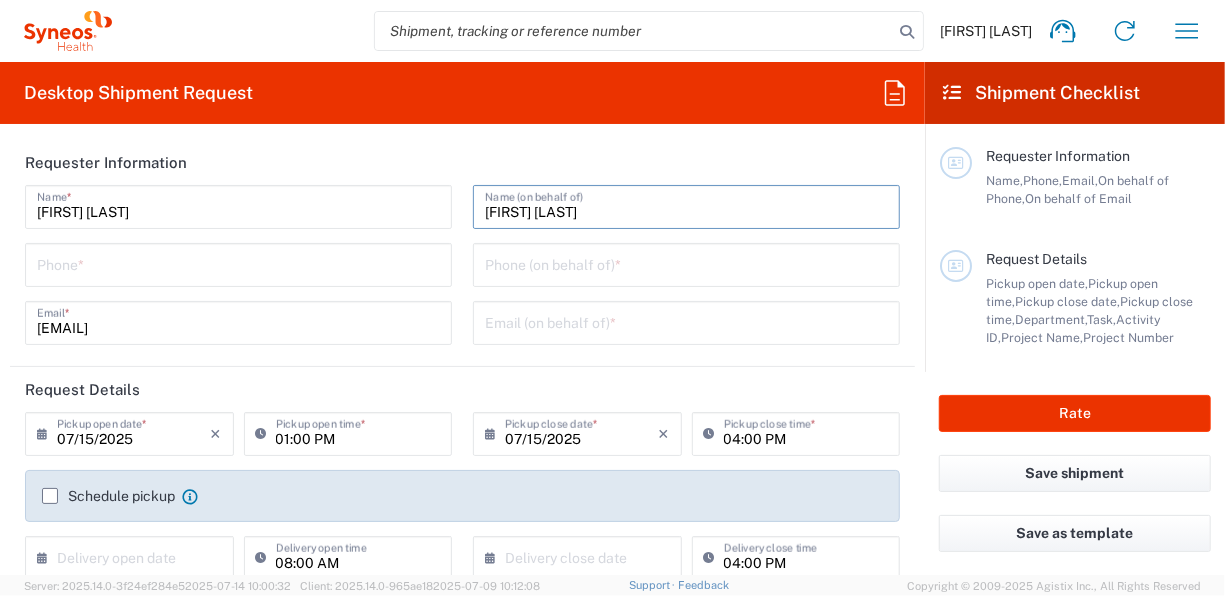 type on "[FIRST] [LAST]" 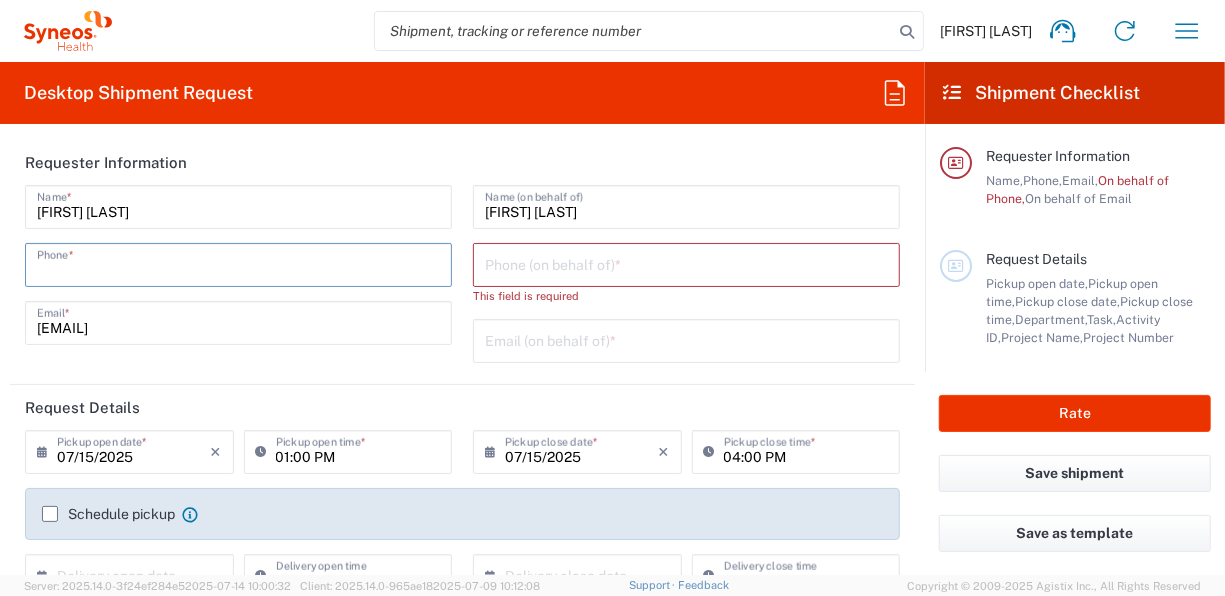 click at bounding box center (238, 263) 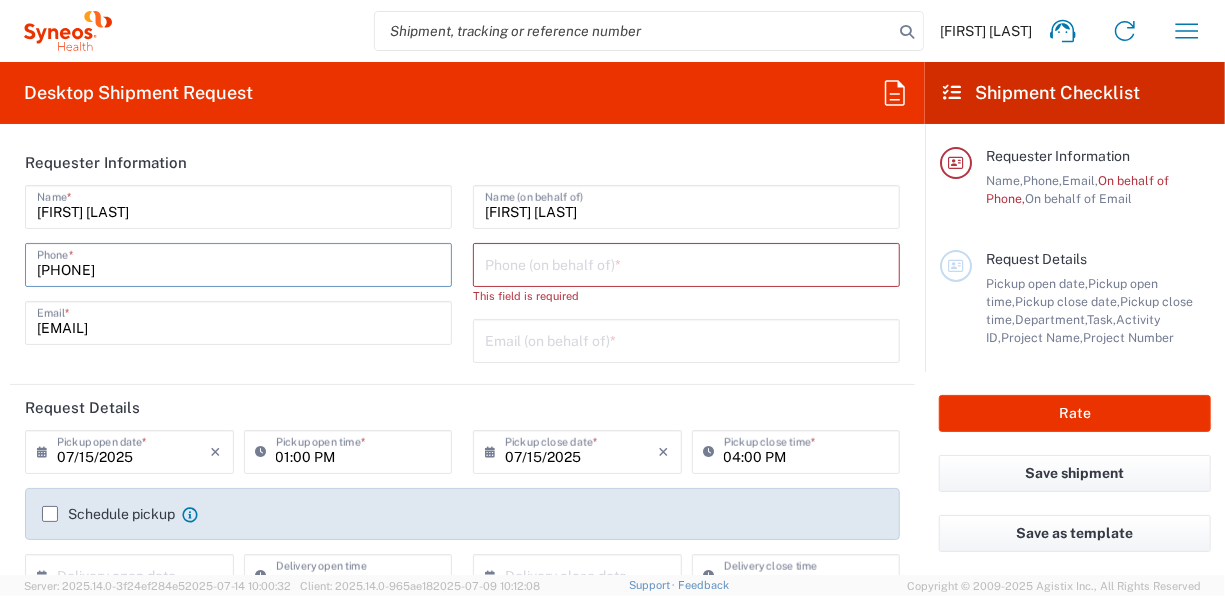 drag, startPoint x: 47, startPoint y: 274, endPoint x: 75, endPoint y: 261, distance: 30.870699 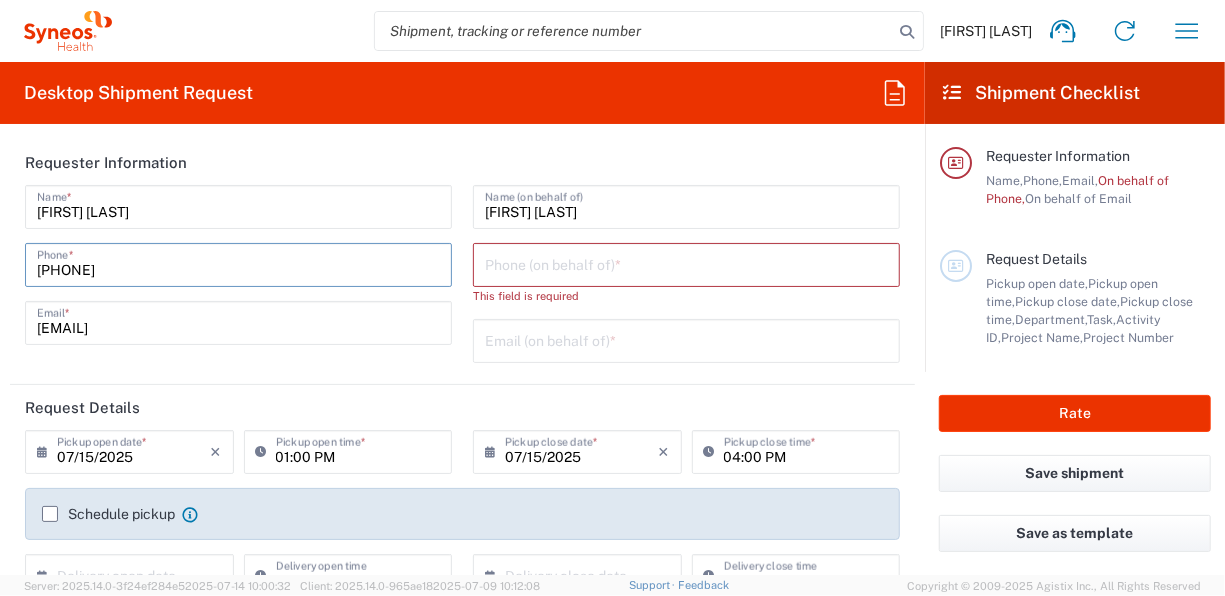 type on "[NUMBER]" 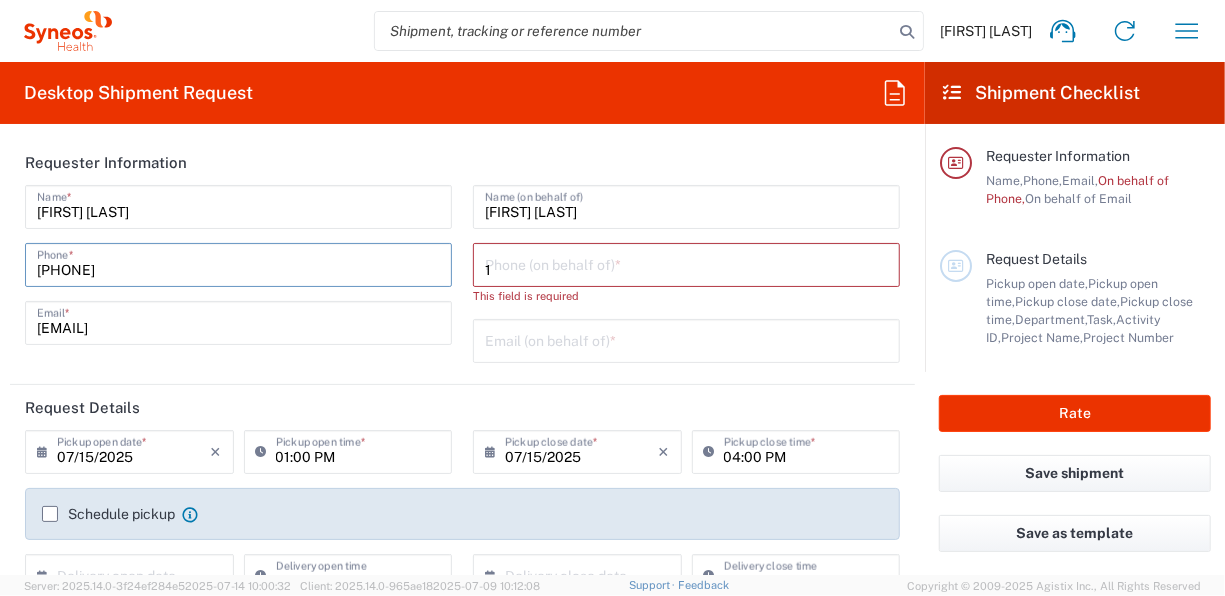 click on "1" at bounding box center (686, 263) 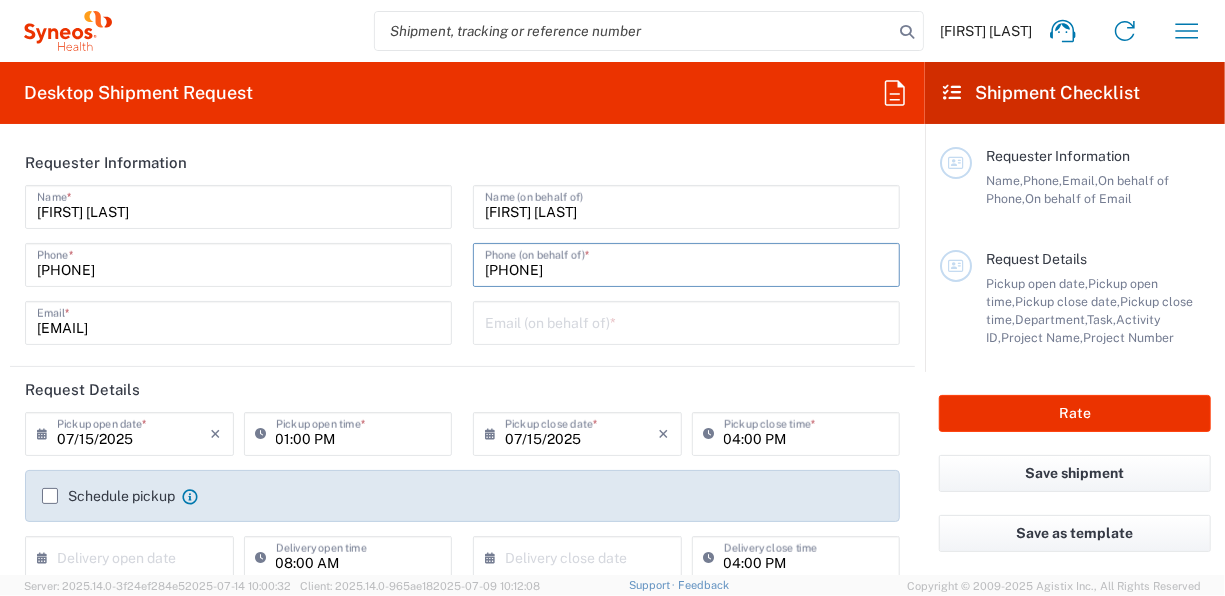type on "[PHONE]" 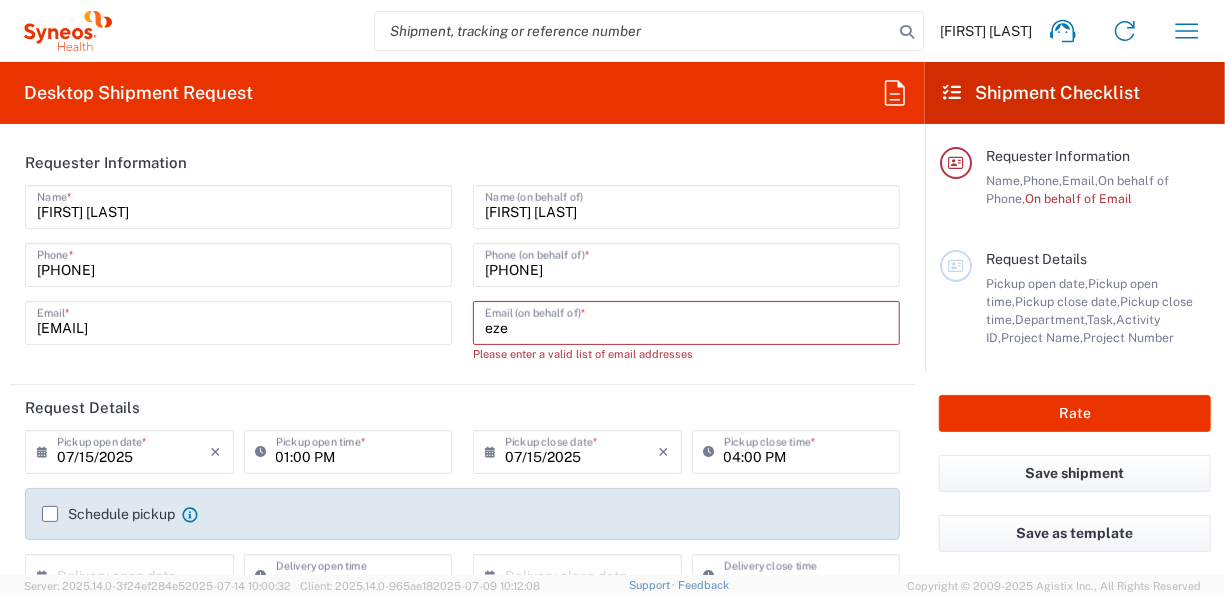 drag, startPoint x: 536, startPoint y: 333, endPoint x: 352, endPoint y: 326, distance: 184.1331 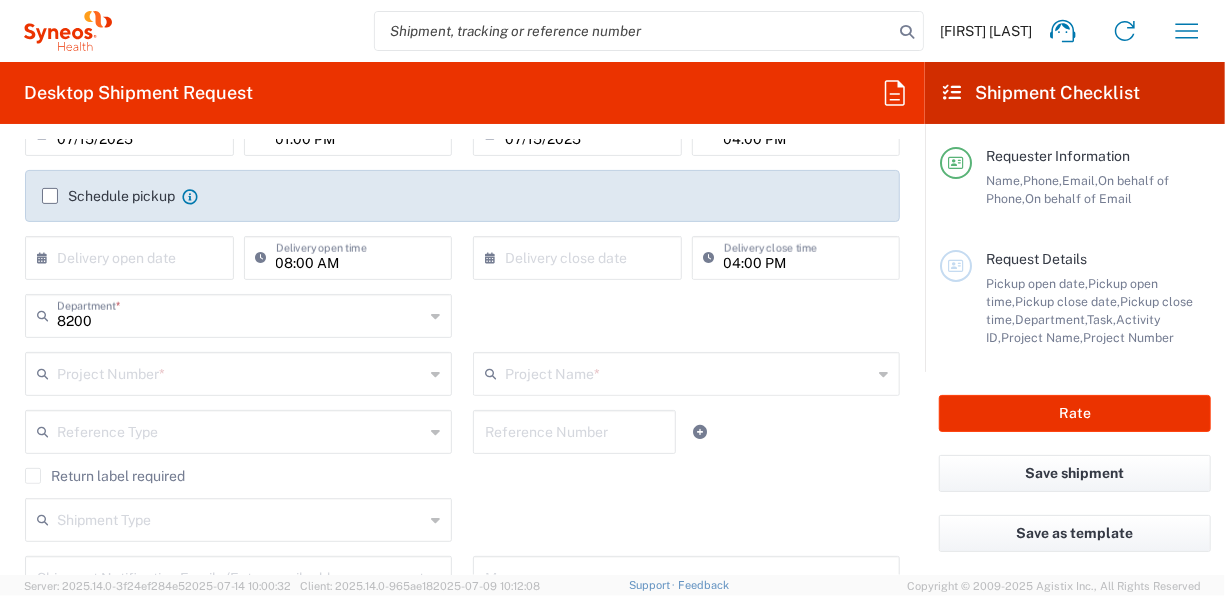 scroll, scrollTop: 200, scrollLeft: 0, axis: vertical 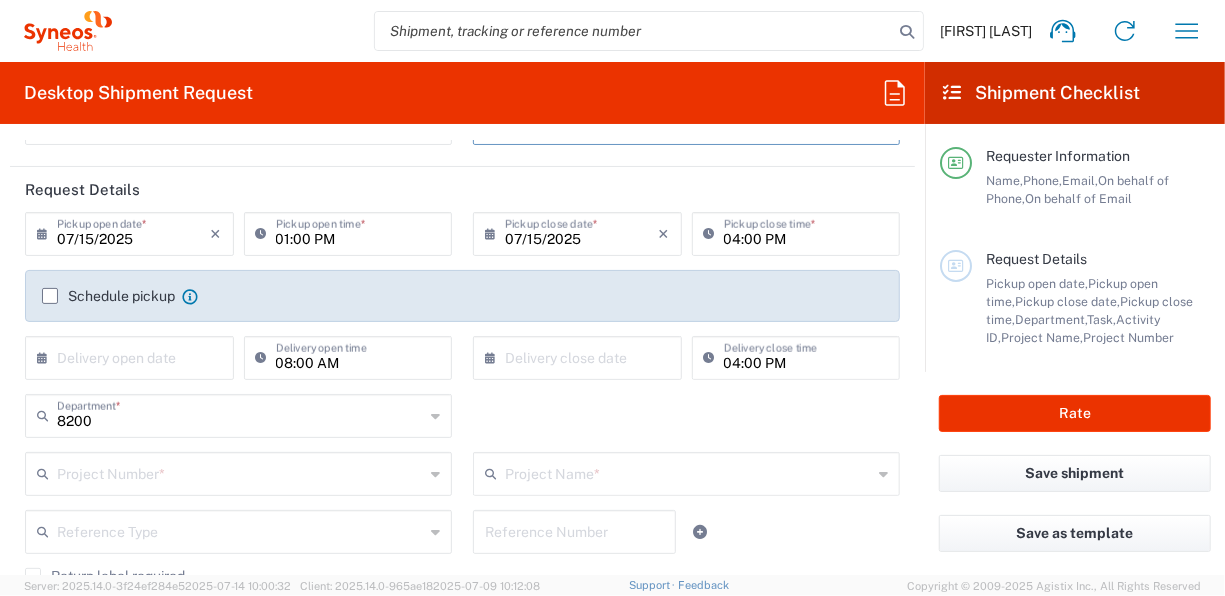 type on "[EMAIL]" 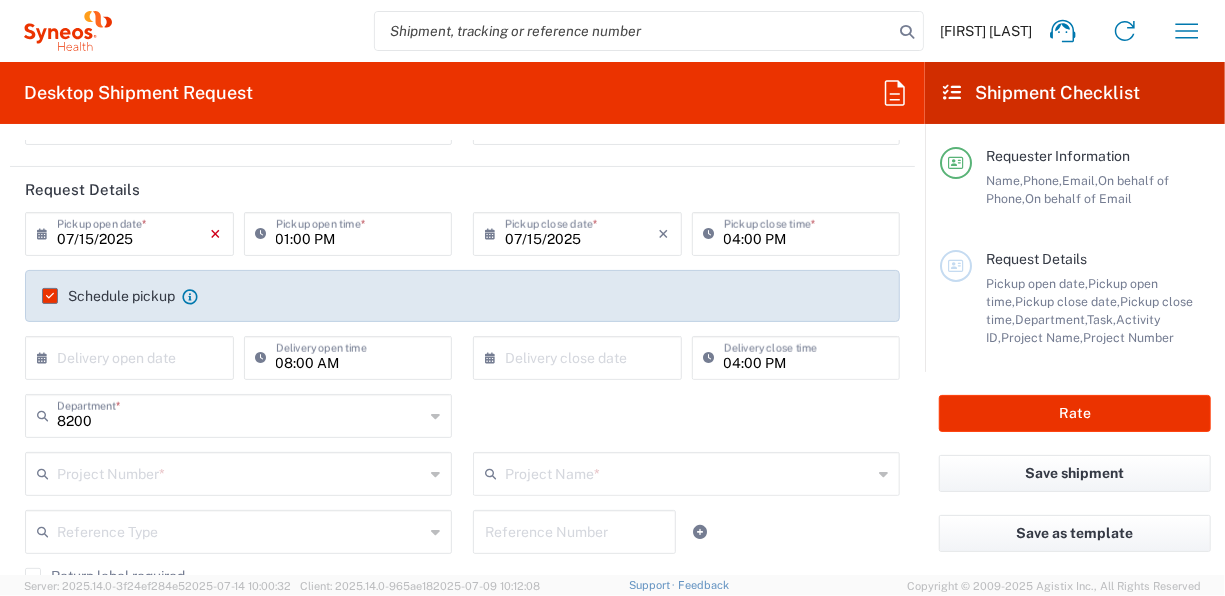 drag, startPoint x: 119, startPoint y: 236, endPoint x: 210, endPoint y: 232, distance: 91.08787 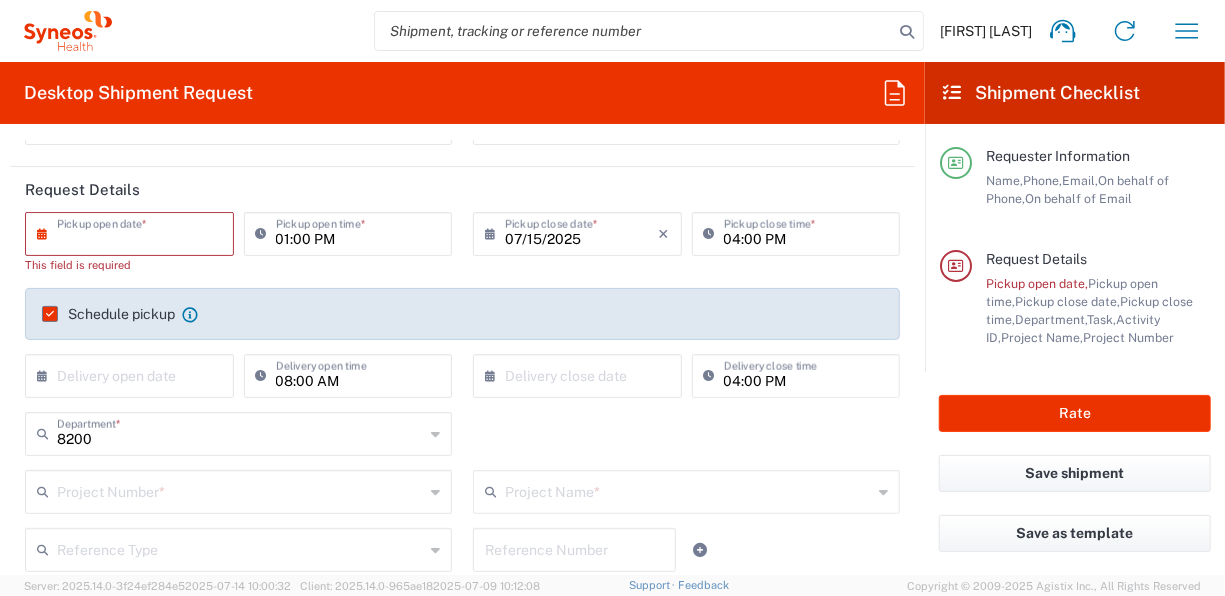 click at bounding box center [134, 232] 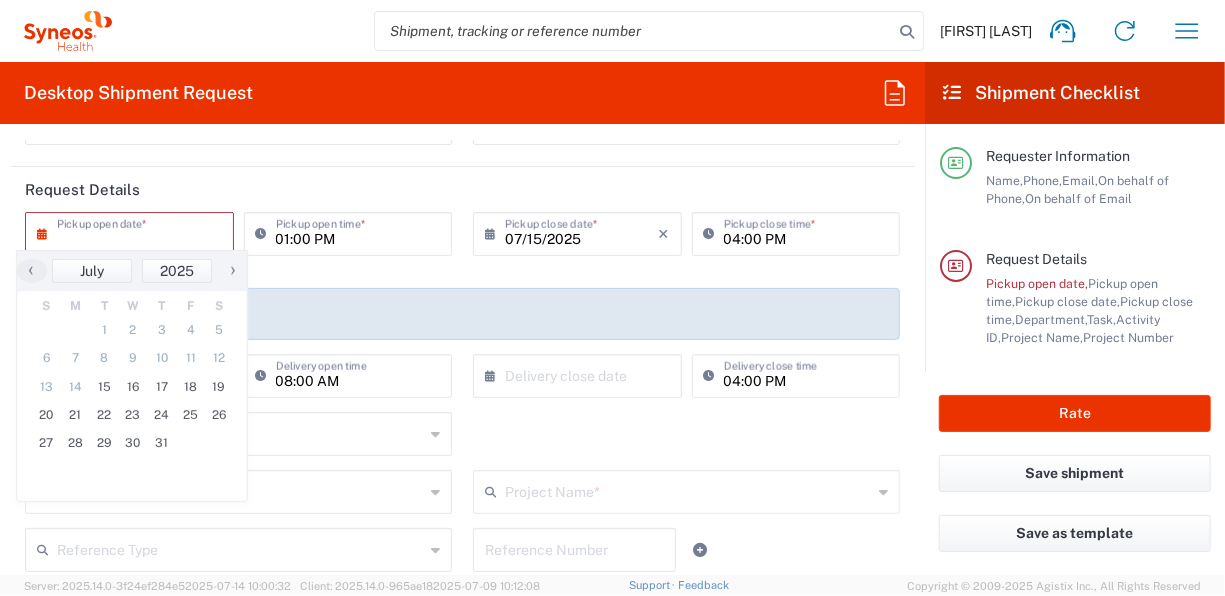 click 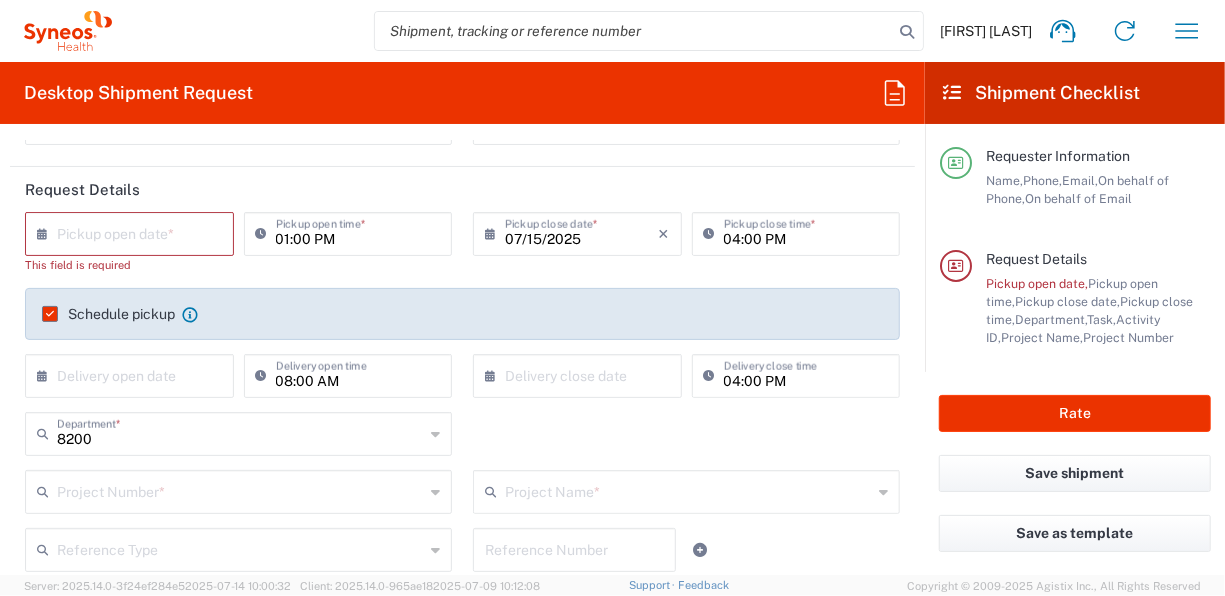 click 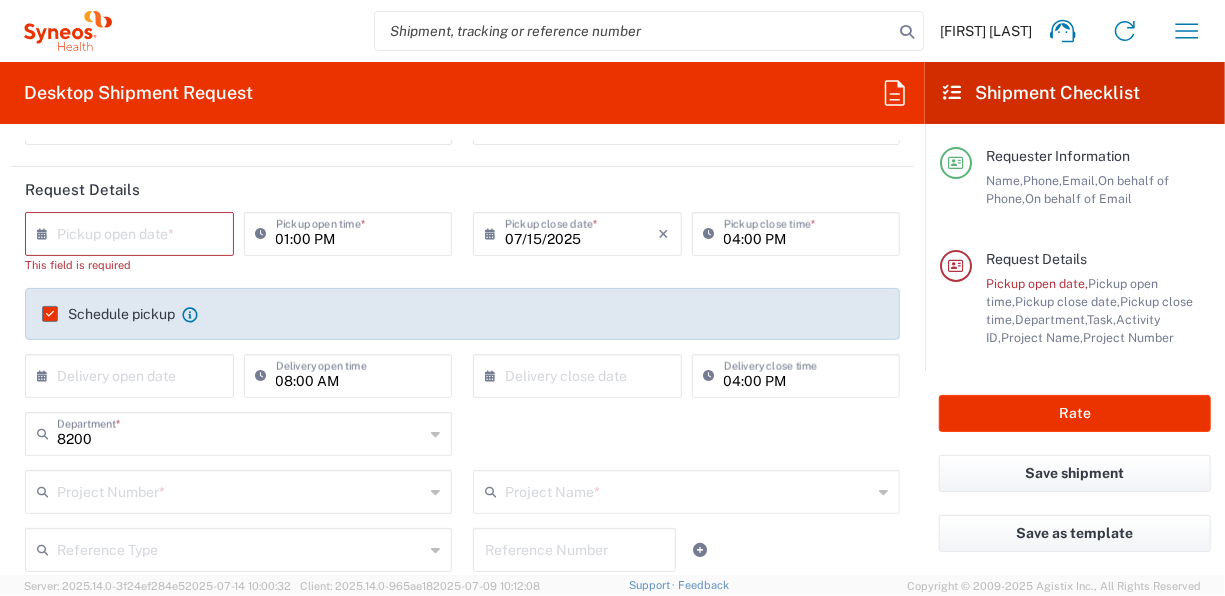 click 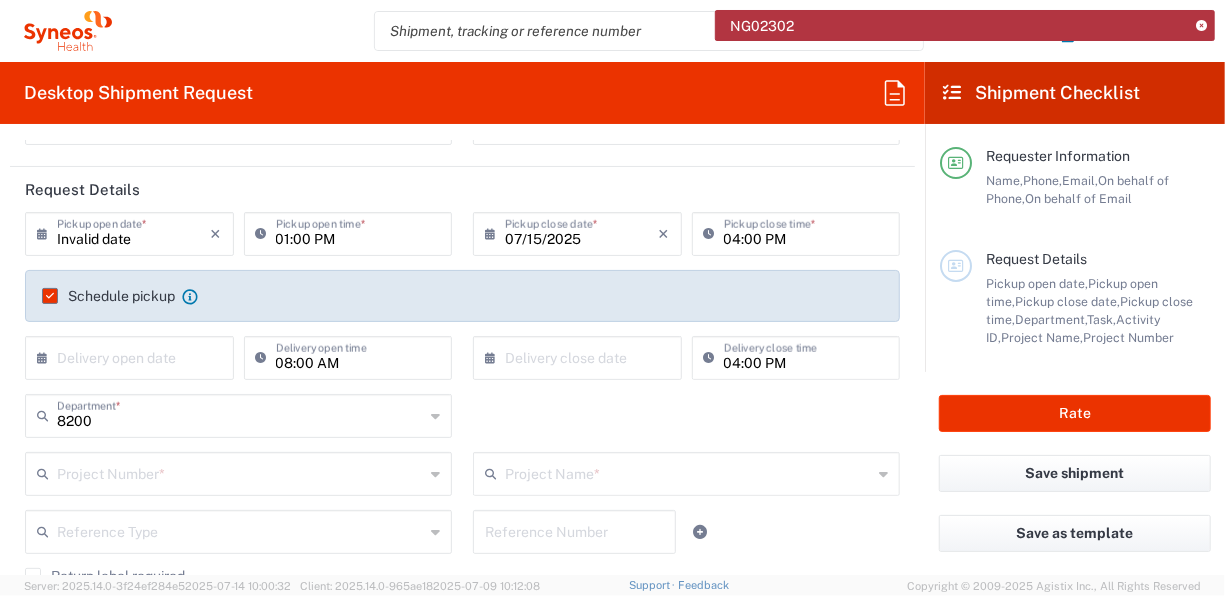 click on "Schedule pickup  When scheduling a pickup please be sure to meet the following criteria:
1. Pickup window should start at least 2 hours after current time.
2.Pickup window needs to be at least 2 hours.
3.Pickup close time should not exceed business hours." 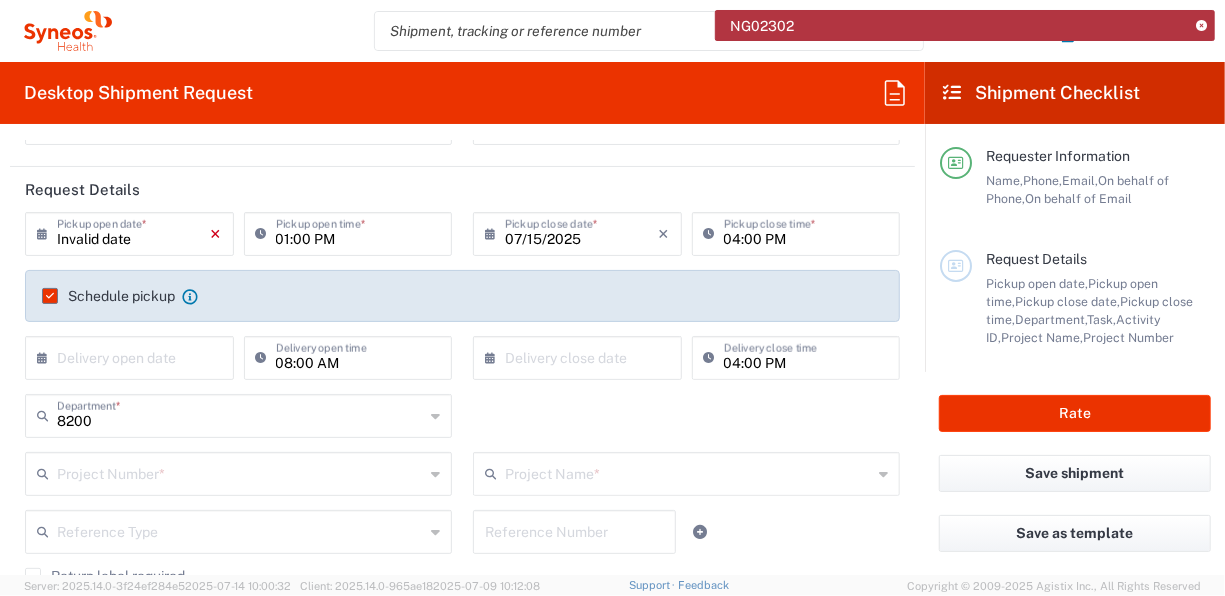 drag, startPoint x: 145, startPoint y: 208, endPoint x: 217, endPoint y: 232, distance: 75.89466 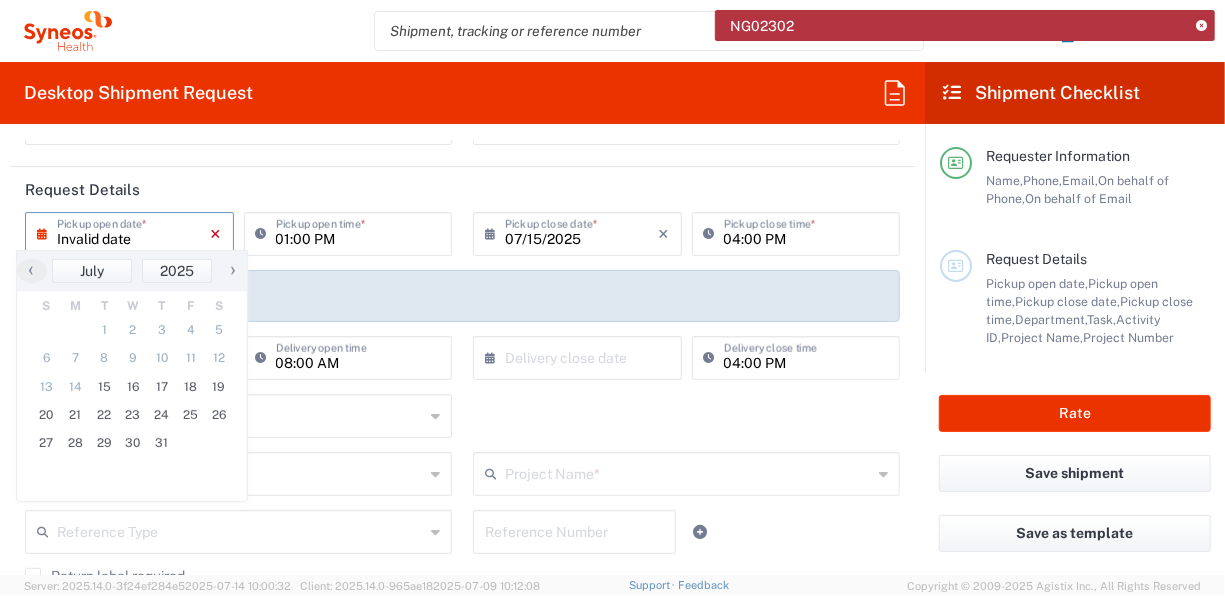 click on "×" 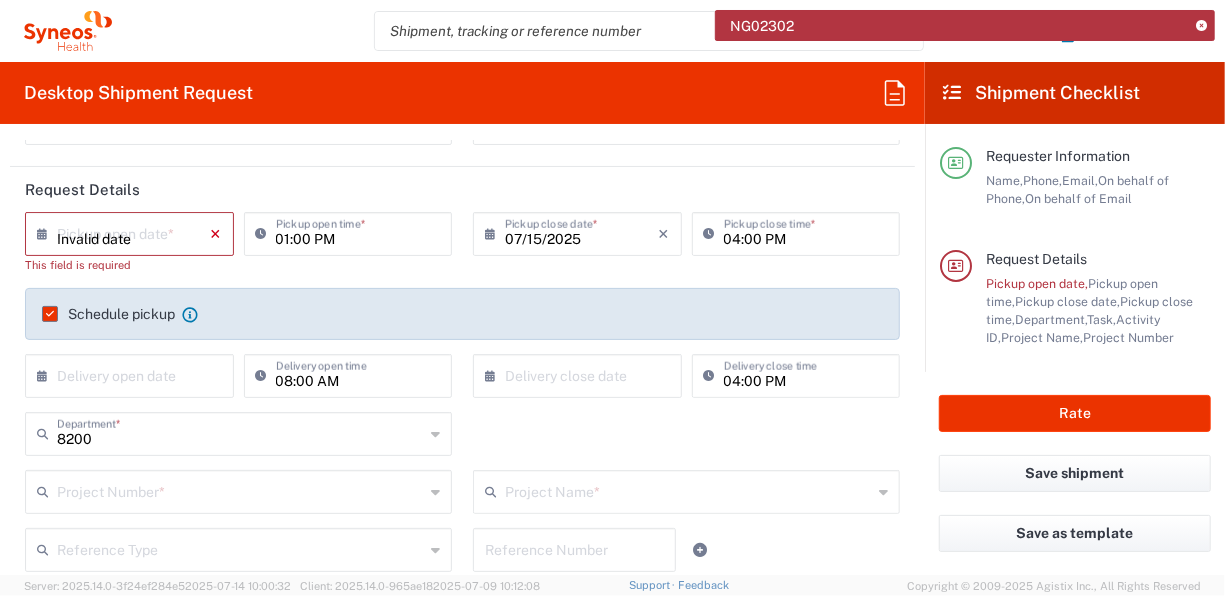 type on "Invalid date" 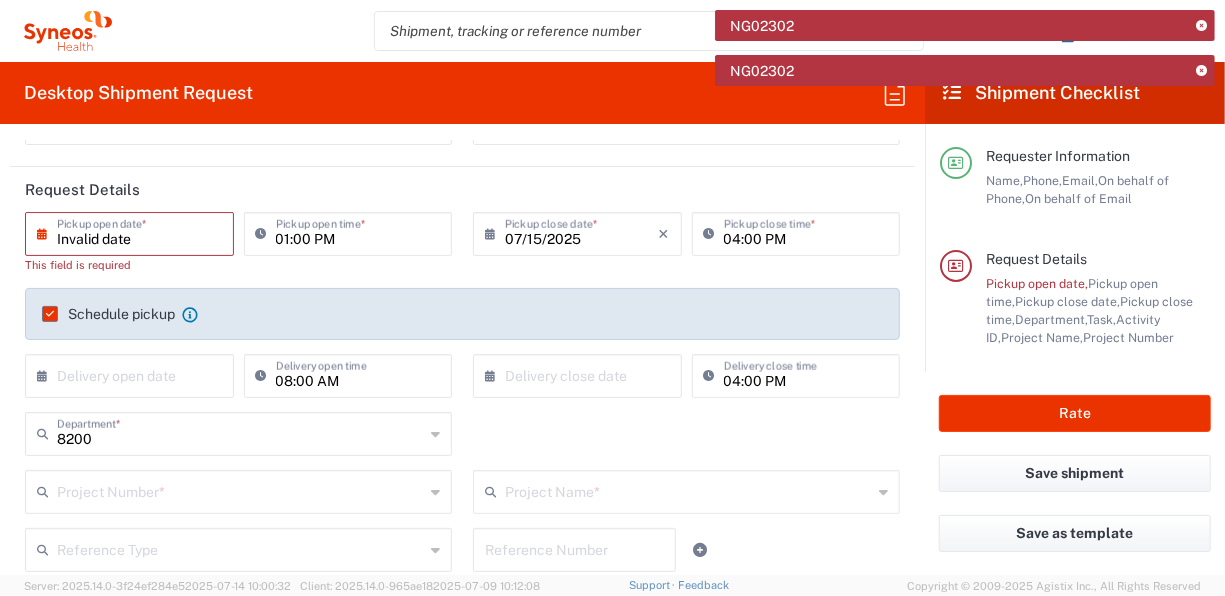 type 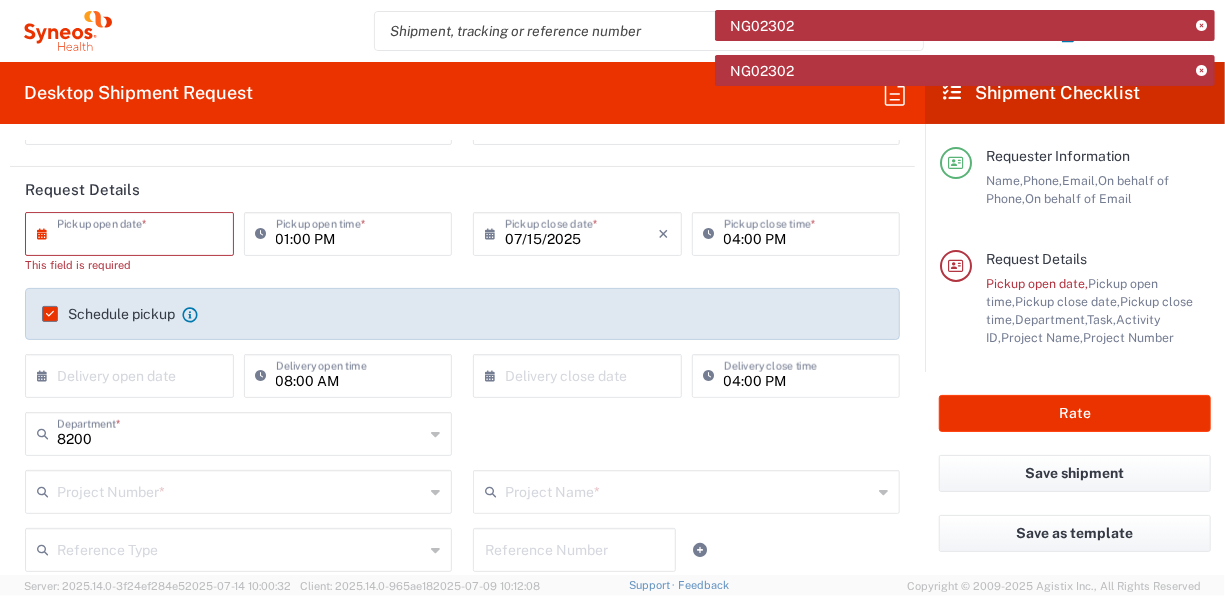 click 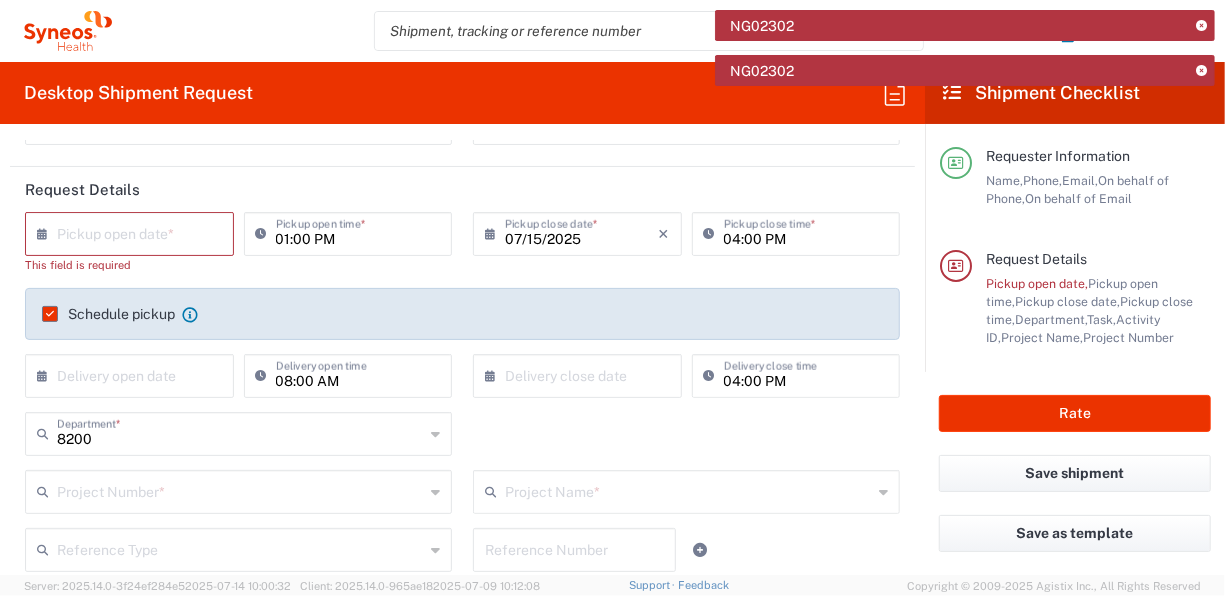 click on "01:00 PM" at bounding box center (358, 232) 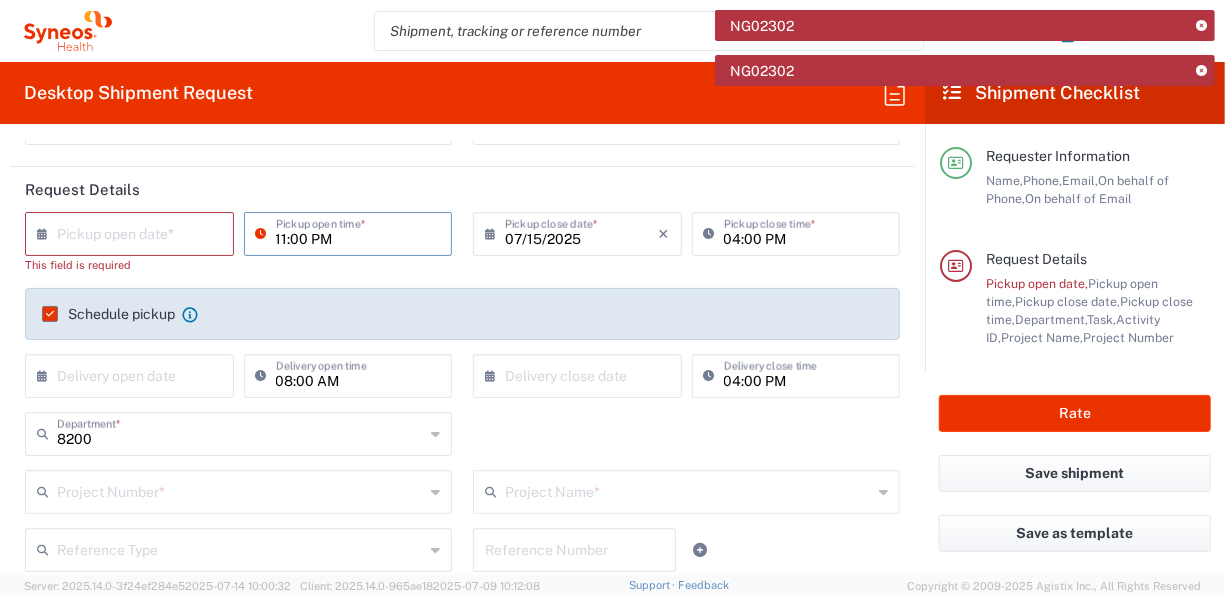 click on "11:00 PM" at bounding box center (358, 232) 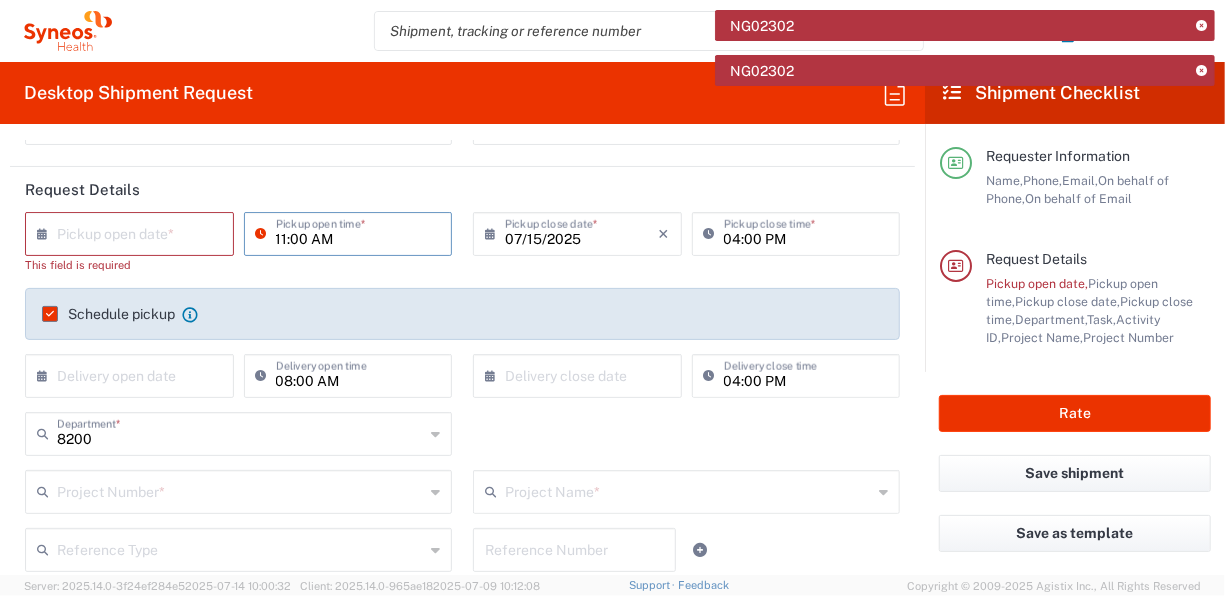 type on "11:00 AM" 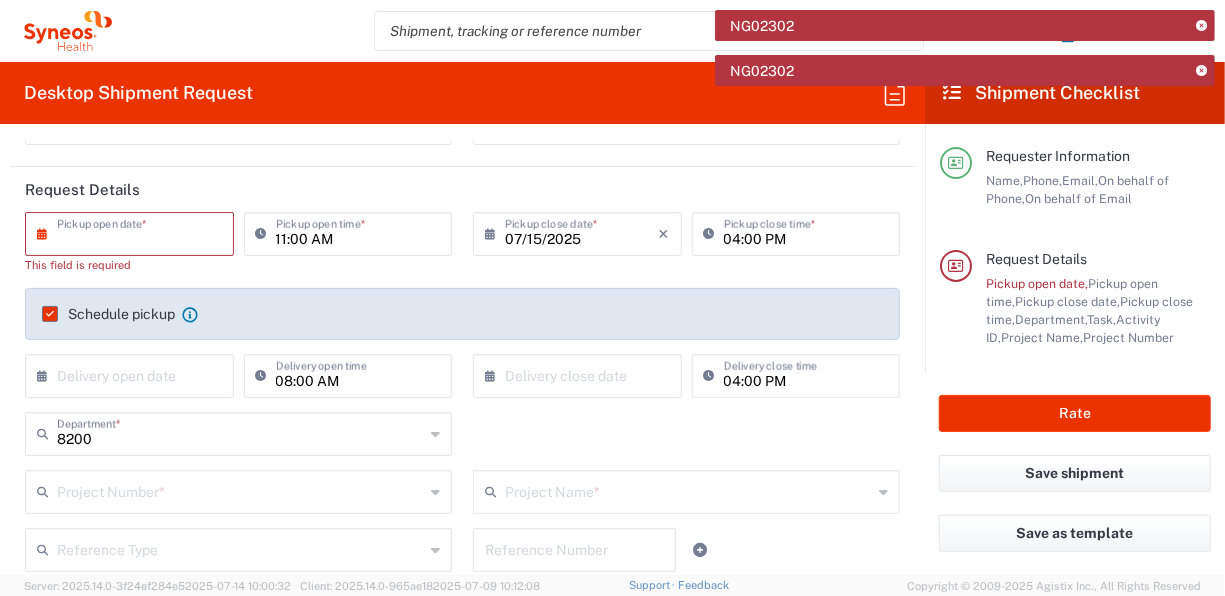 click at bounding box center [134, 232] 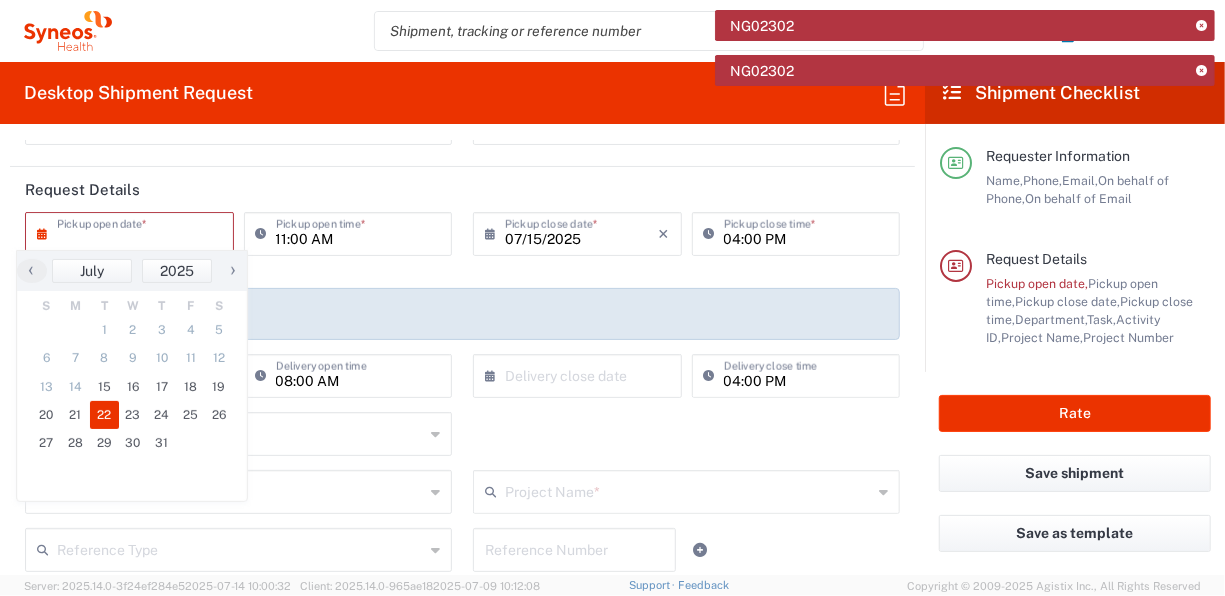 click on "22" 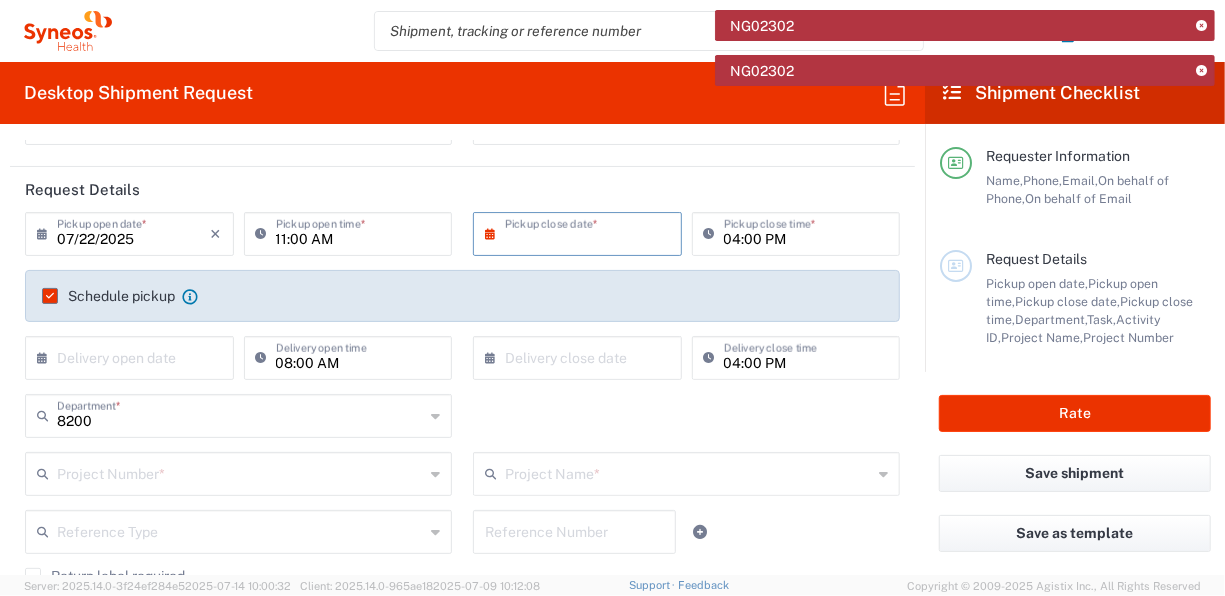click at bounding box center [582, 232] 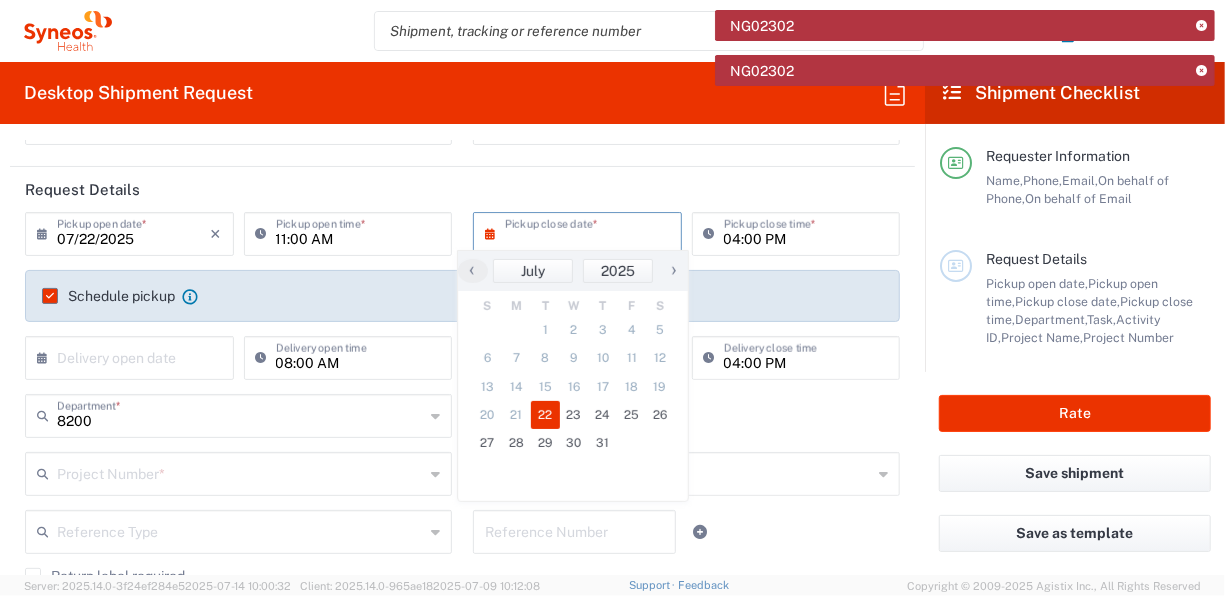 click on "22" 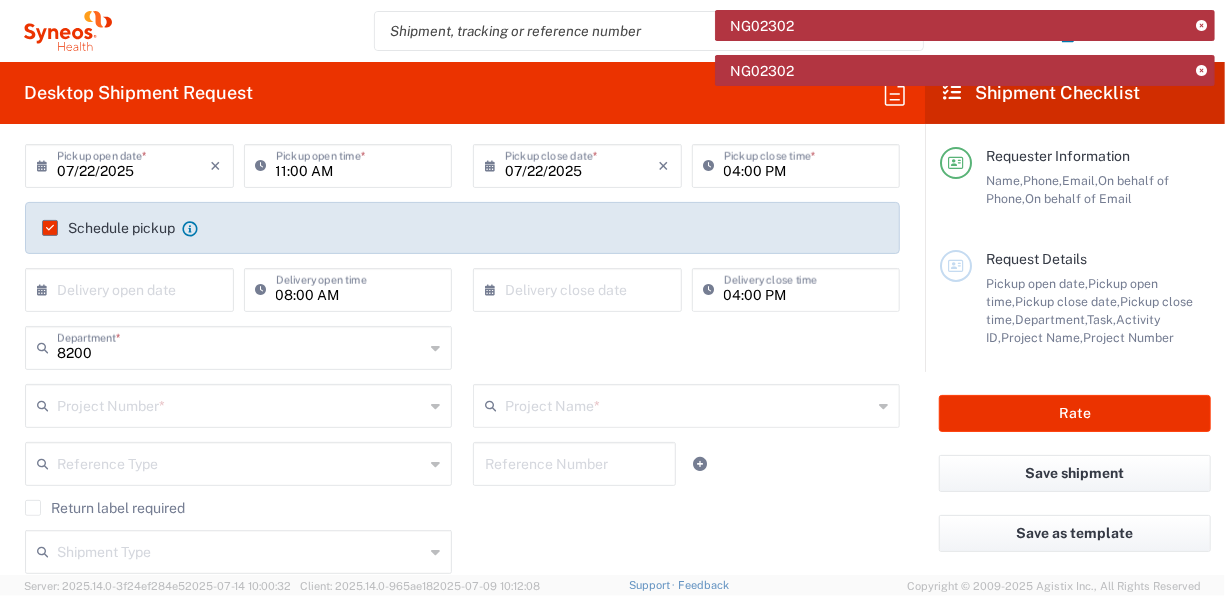 scroll, scrollTop: 300, scrollLeft: 0, axis: vertical 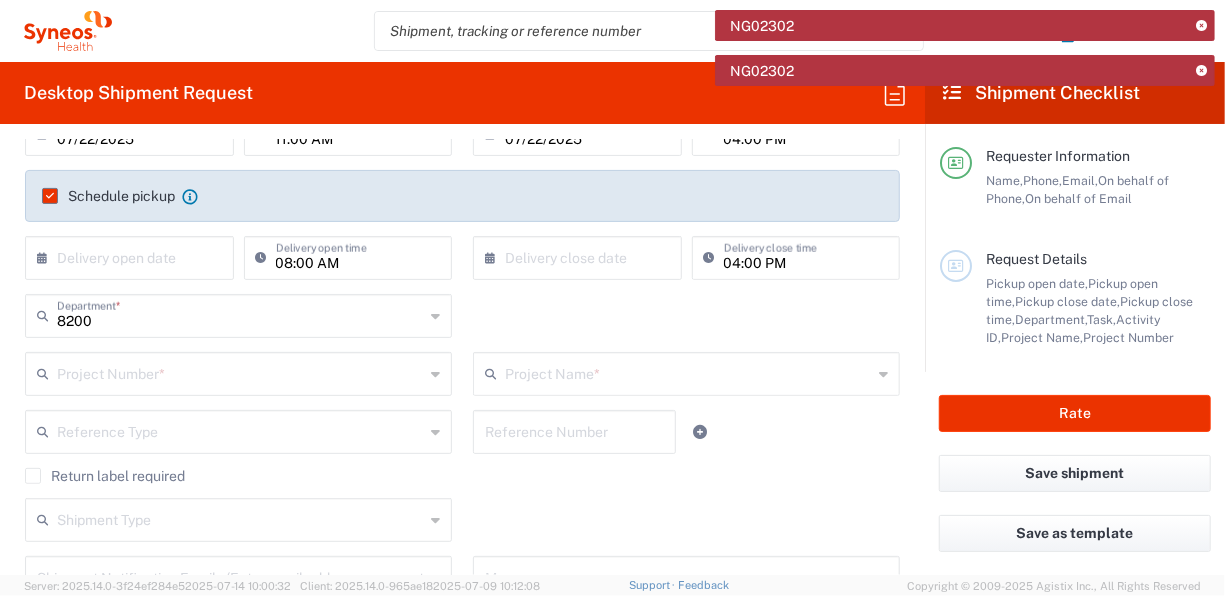 click at bounding box center [240, 372] 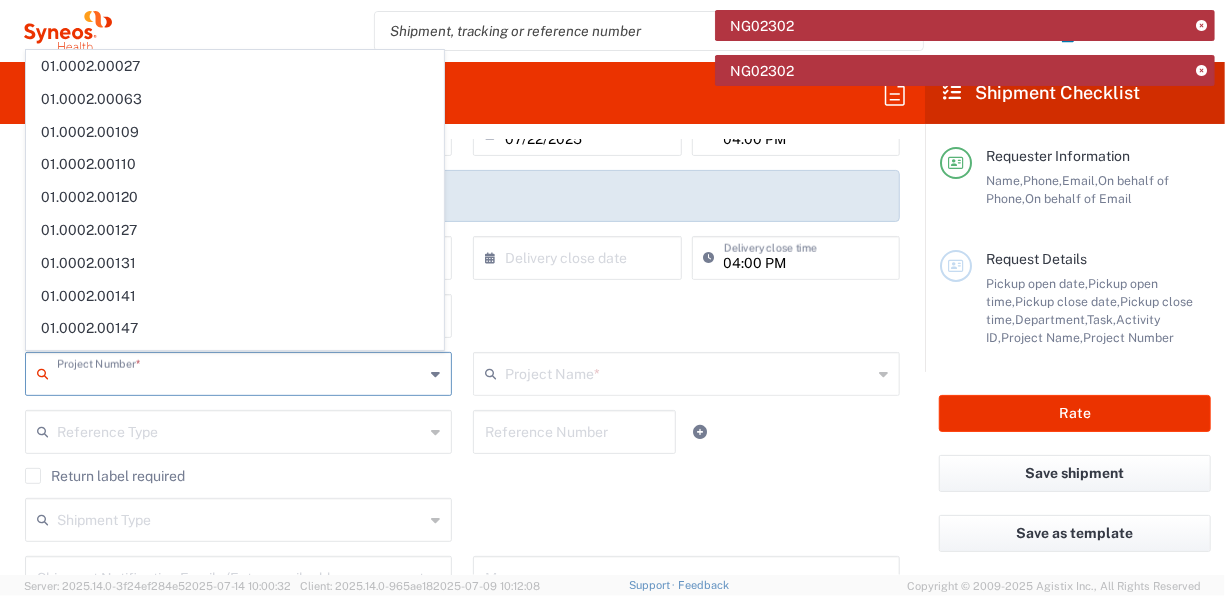 scroll, scrollTop: 0, scrollLeft: 0, axis: both 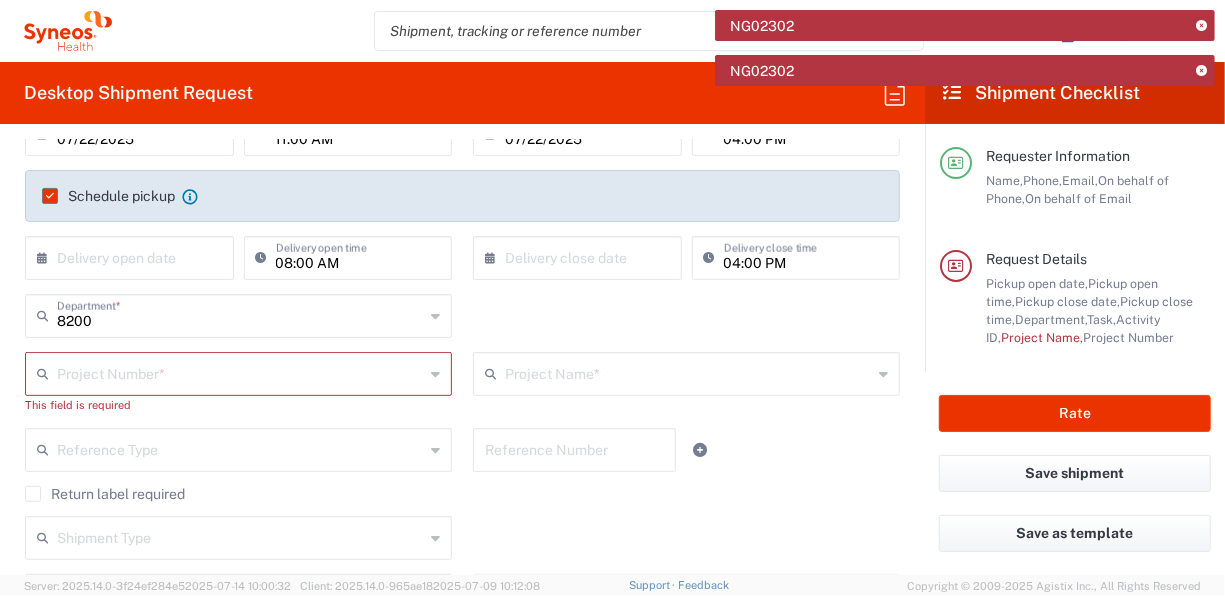 click on "Reference Type  Account Type Activity ID Airline Appointment Number ASN Batch Request # Bill Of Lading Bin Booking Number Booking Request ID Cancel Pickup Location CBP Entry No Claim Container Number Customer Ref Delivery Number Department Document No Expenditure Export Reference Flight Number General GL Code House Airway Bill Internal Requisition Invoice Number ITN No Job Number License Lloyd's Code Lot Number Master Airway Bill Master Tracking Number Material Requisition Order Number Organization Packing Slip Pickup Number Pickup Request PO Line Item No PRO # Problem File Number Project Project Number Protocol Number Purchase Order Quote Number Release Number RMA Route Sales Order Seal Number Serial No Shipment Id Number Shipment Line No Study Number Task Tender ID VAT Number Vessel Name VIN Voyage Number Waybill Number Work Order  Reference Number" 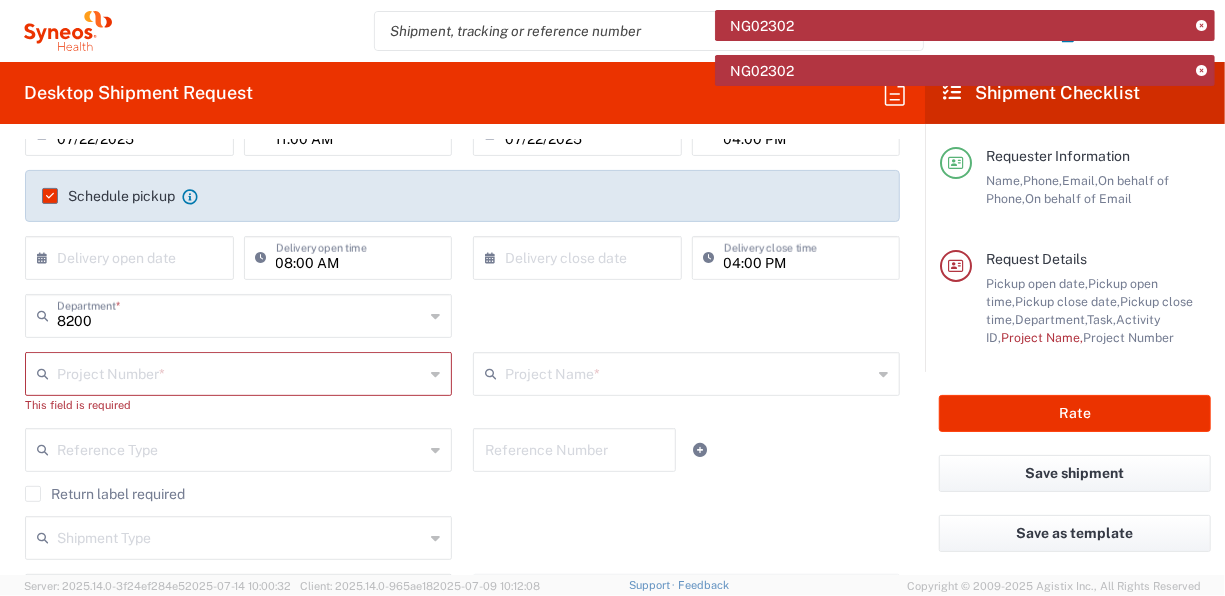 click at bounding box center [688, 372] 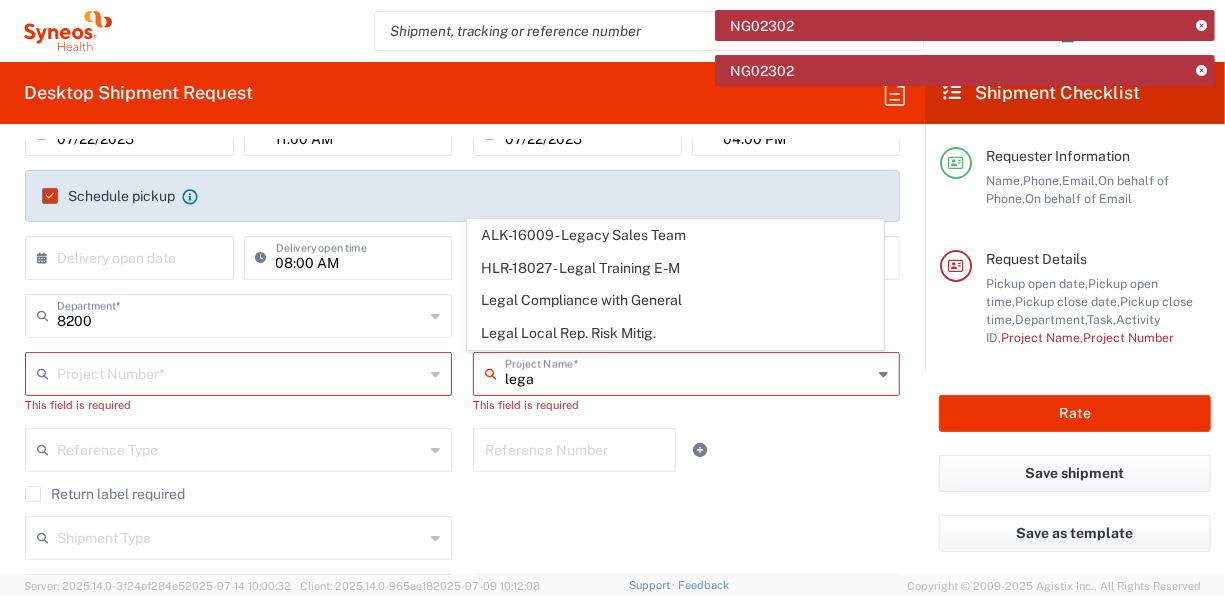 scroll, scrollTop: 0, scrollLeft: 0, axis: both 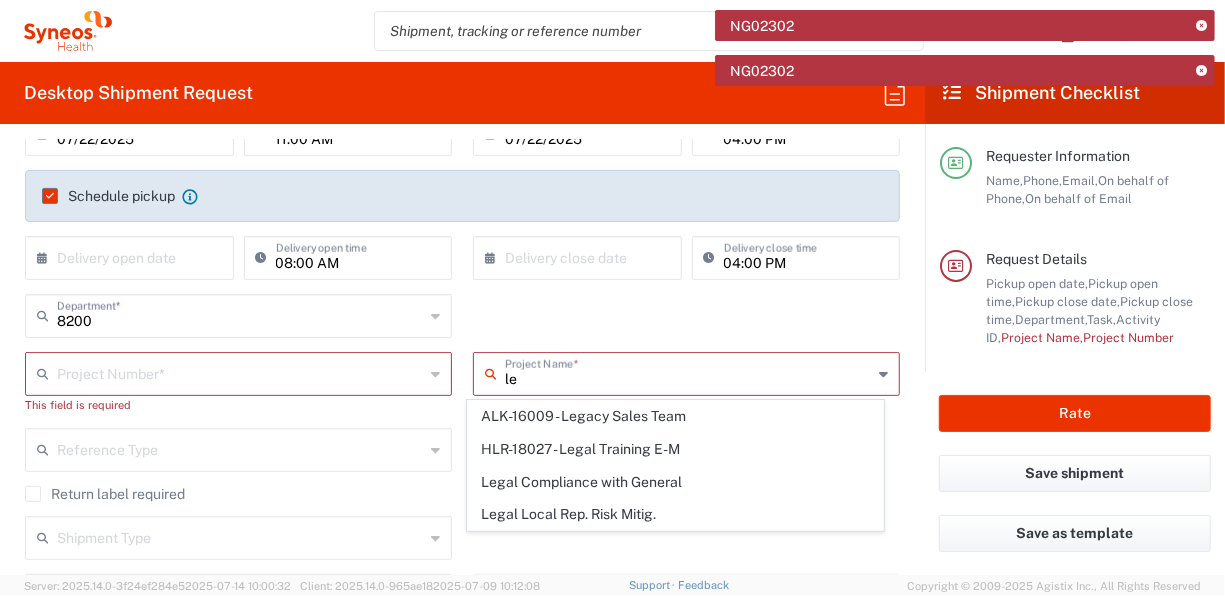 type on "l" 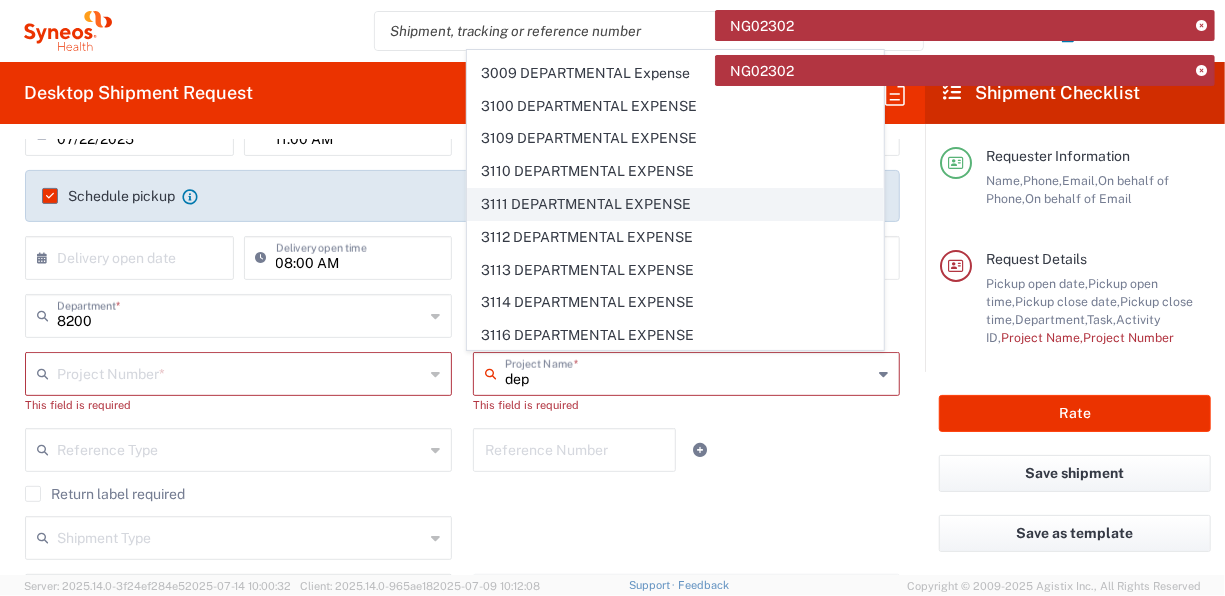 scroll, scrollTop: 0, scrollLeft: 0, axis: both 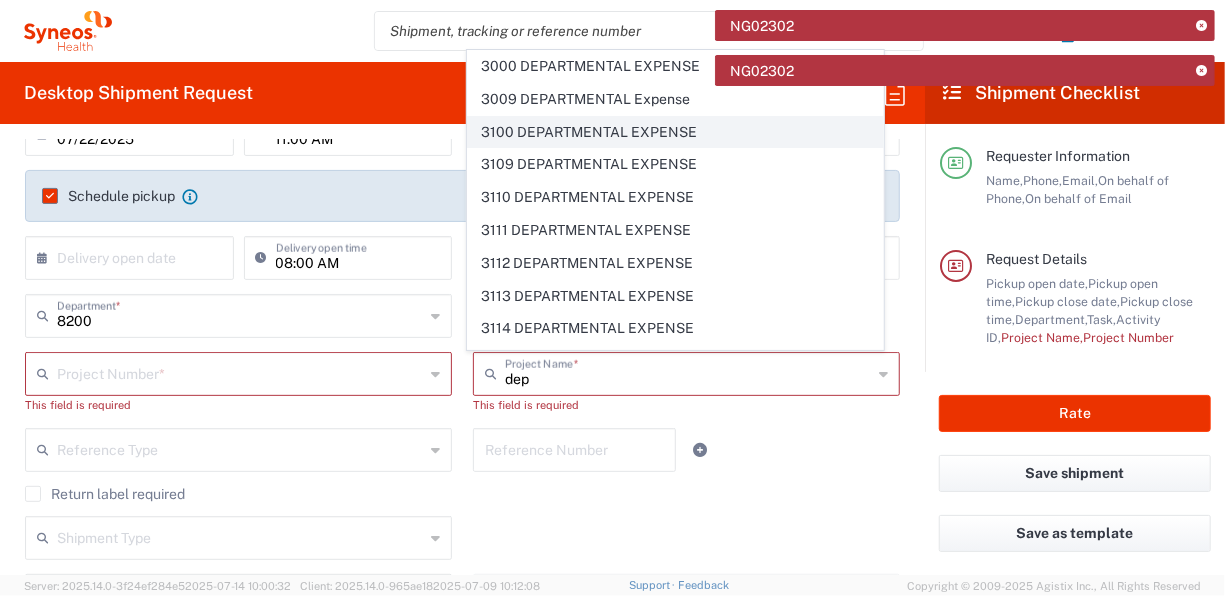 click on "3100 DEPARTMENTAL EXPENSE" 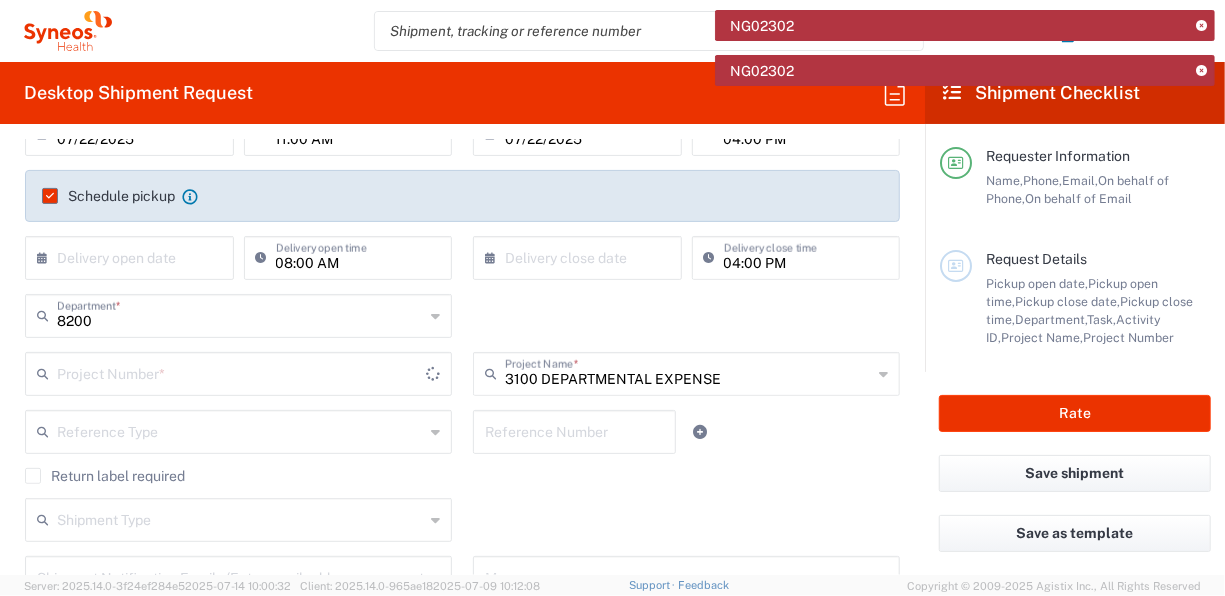 type on "3100 DEPARTMENTAL EXPENSE" 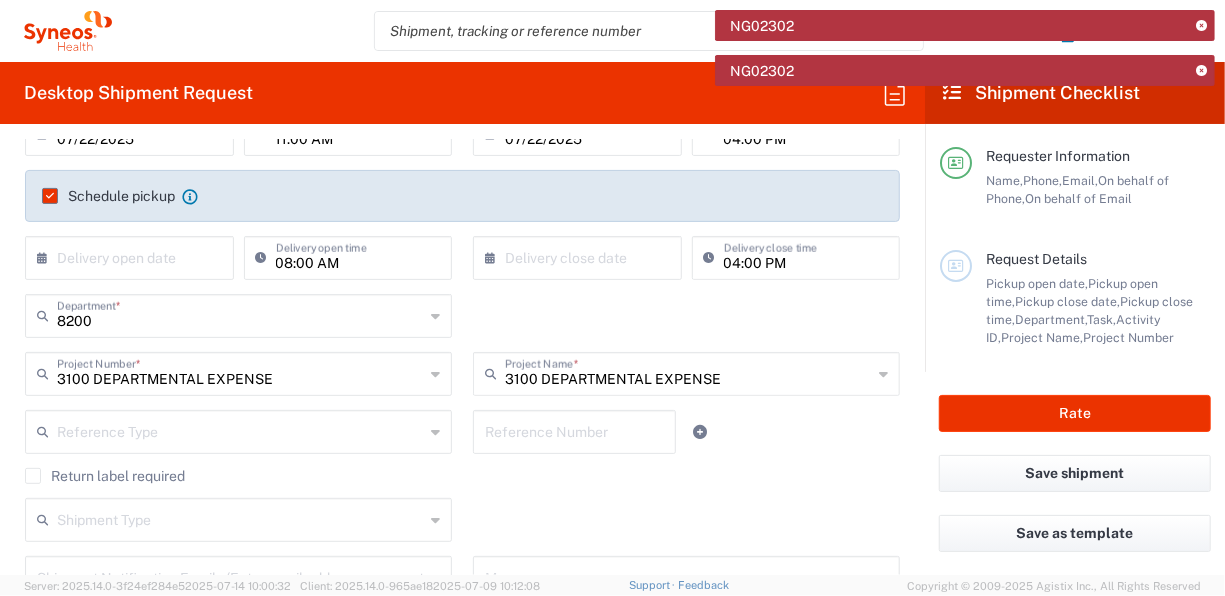 click on "3100 DEPARTMENTAL EXPENSE" at bounding box center (240, 372) 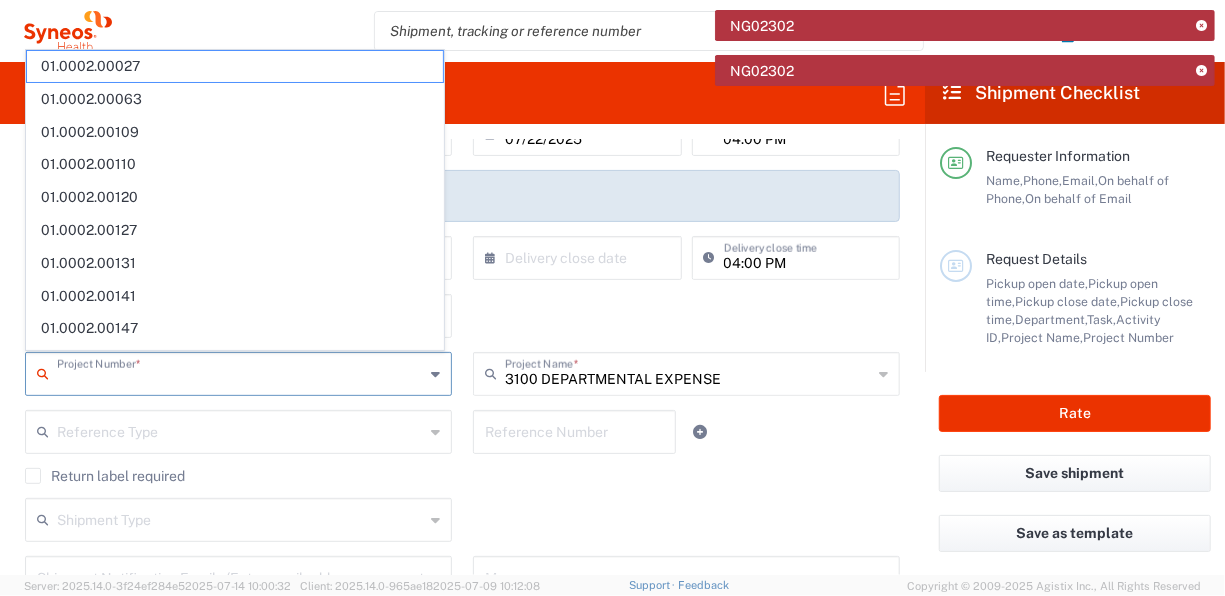 click on "Reference Type  Account Type Activity ID Airline Appointment Number ASN Batch Request # Bill Of Lading Bin Booking Number Booking Request ID Cancel Pickup Location CBP Entry No Claim Container Number Customer Ref Delivery Number Department Document No Expenditure Export Reference Flight Number General GL Code House Airway Bill Internal Requisition Invoice Number ITN No Job Number License Lloyd's Code Lot Number Master Airway Bill Master Tracking Number Material Requisition Order Number Organization Packing Slip Pickup Number Pickup Request PO Line Item No PRO # Problem File Number Project Project Number Protocol Number Purchase Order Quote Number Release Number RMA Route Sales Order Seal Number Serial No Shipment Id Number Shipment Line No Study Number Task Tender ID VAT Number Vessel Name VIN Voyage Number Waybill Number Work Order  Reference Number" 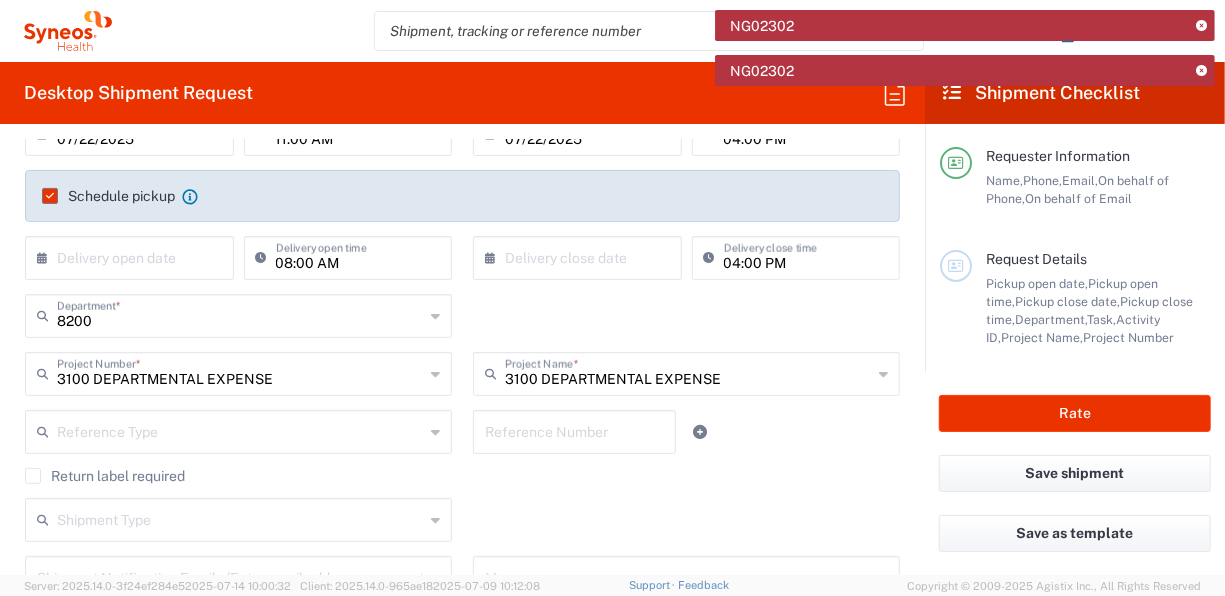 click on "Reference Type  Account Type Activity ID Airline Appointment Number ASN Batch Request # Bill Of Lading Bin Booking Number Booking Request ID Cancel Pickup Location CBP Entry No Claim Container Number Customer Ref Delivery Number Department Document No Expenditure Export Reference Flight Number General GL Code House Airway Bill Internal Requisition Invoice Number ITN No Job Number License Lloyd's Code Lot Number Master Airway Bill Master Tracking Number Material Requisition Order Number Organization Packing Slip Pickup Number Pickup Request PO Line Item No PRO # Problem File Number Project Project Number Protocol Number Purchase Order Quote Number Release Number RMA Route Sales Order Seal Number Serial No Shipment Id Number Shipment Line No Study Number Task Tender ID VAT Number Vessel Name VIN Voyage Number Waybill Number Work Order  Reference Number" 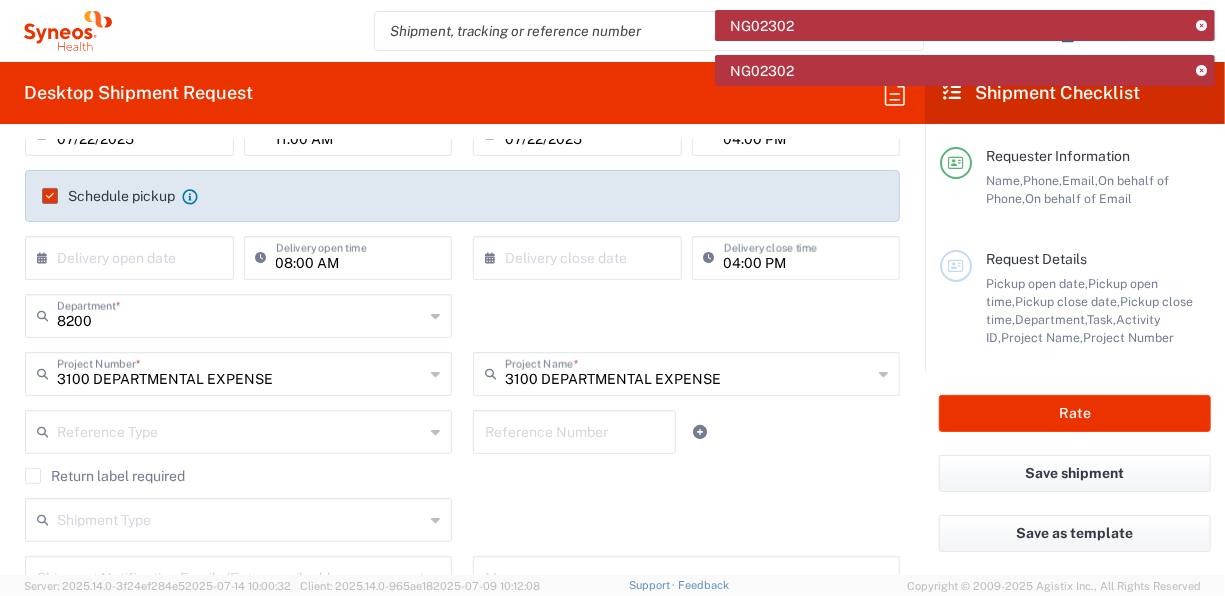 click on "3100 DEPARTMENTAL EXPENSE Project Name *" 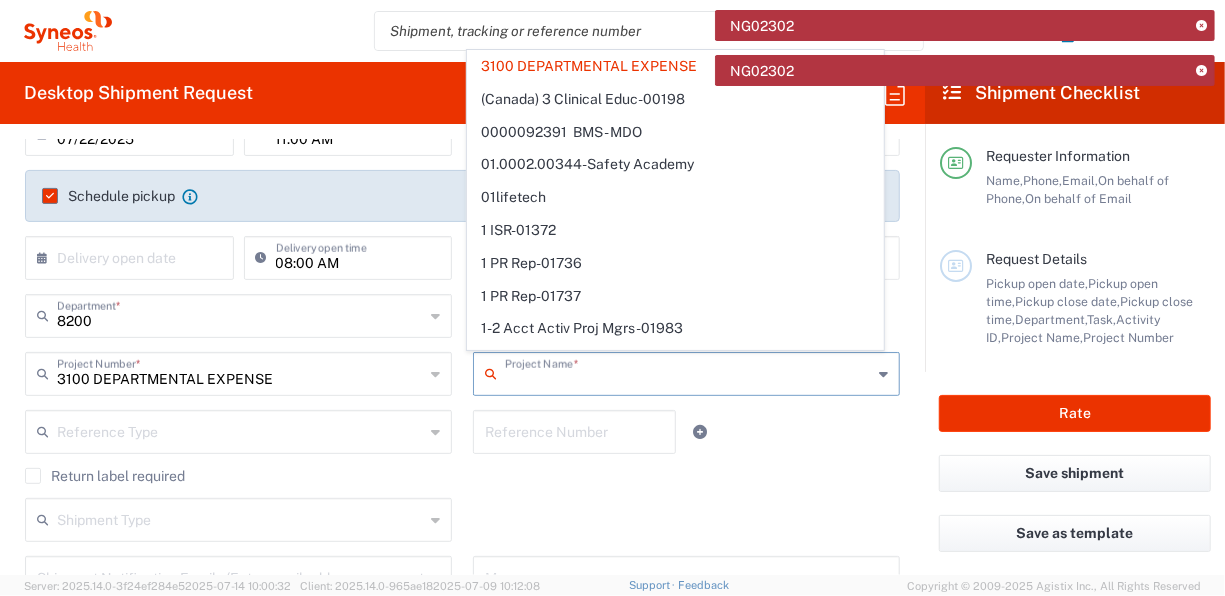 click at bounding box center (688, 372) 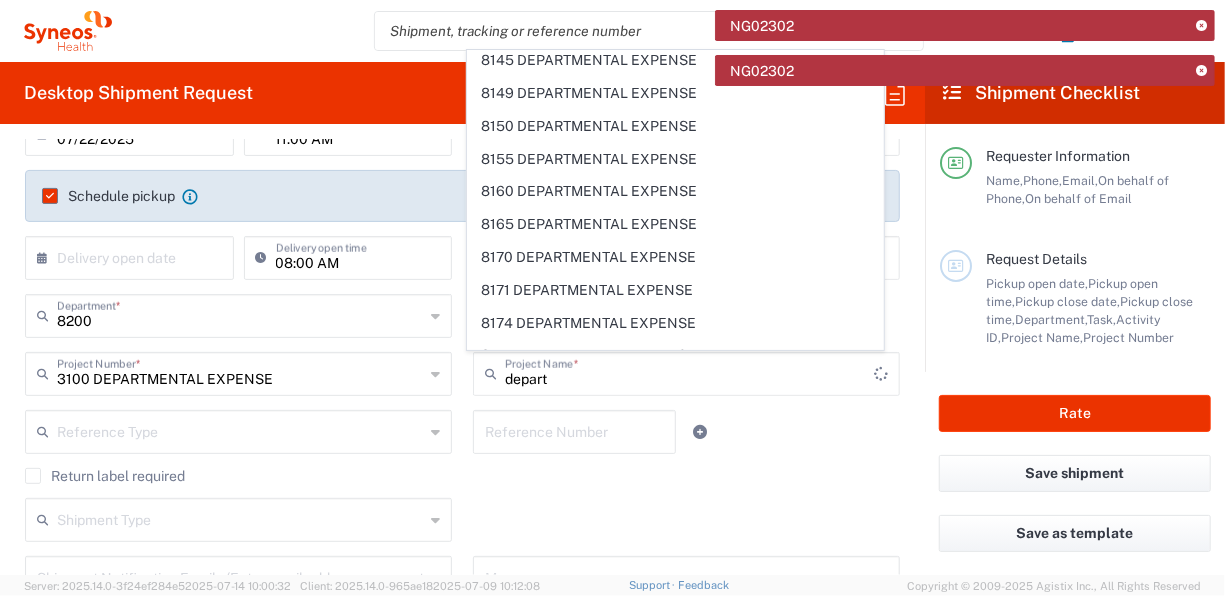 scroll, scrollTop: 10340, scrollLeft: 0, axis: vertical 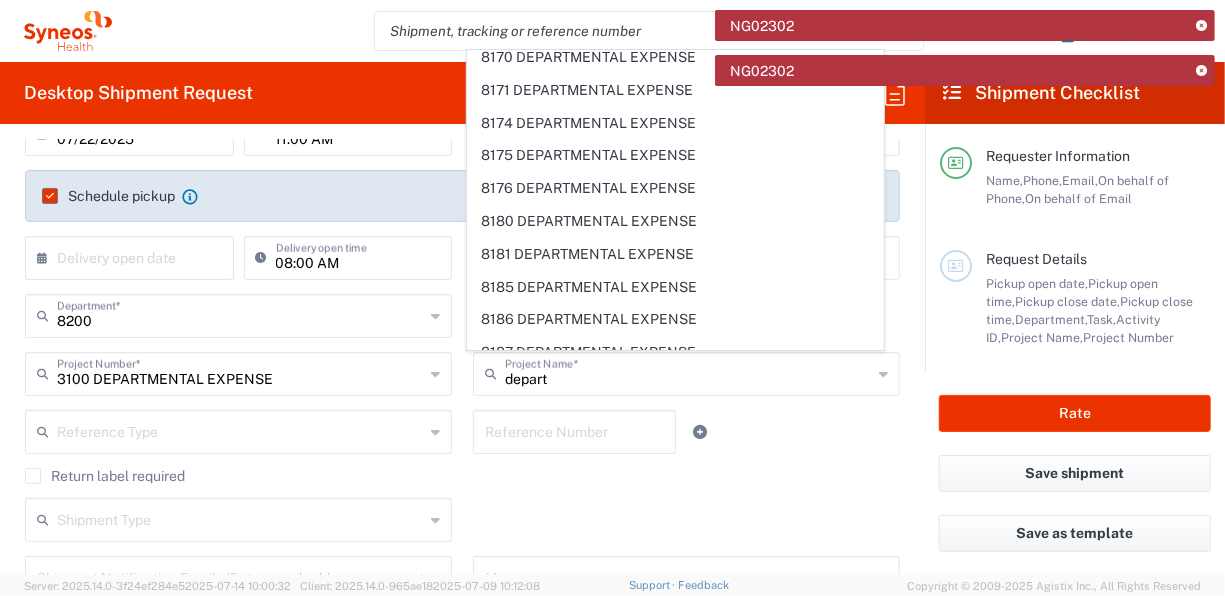 click on "8200 DEPARTMENTAL EXPENSE" 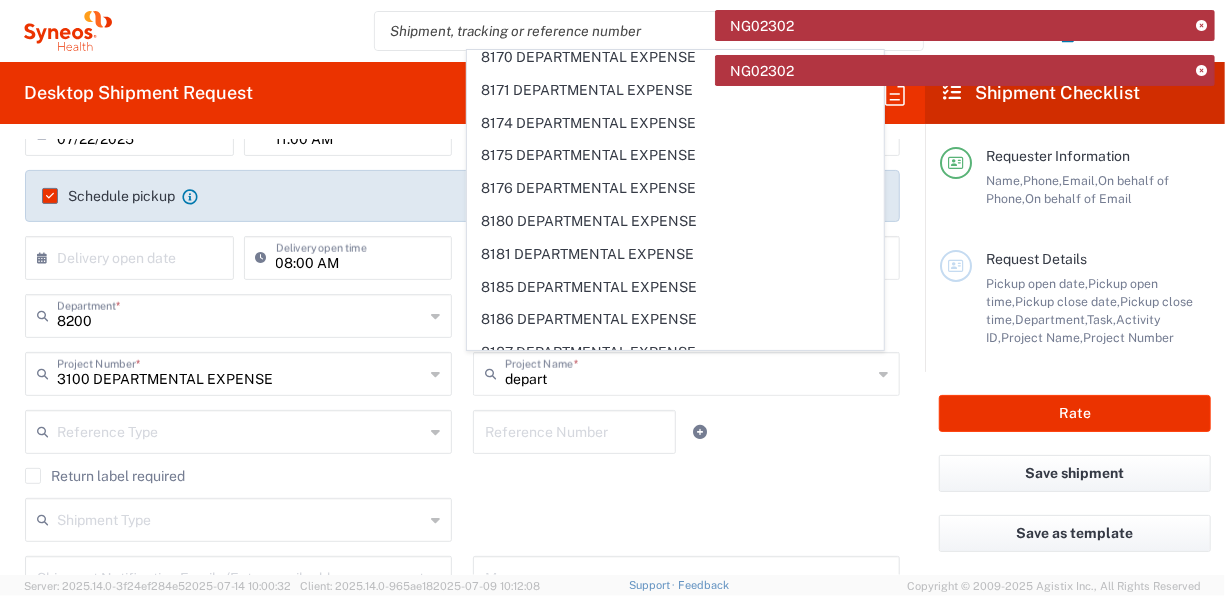 type on "8200 DEPARTMENTAL EXPENSE" 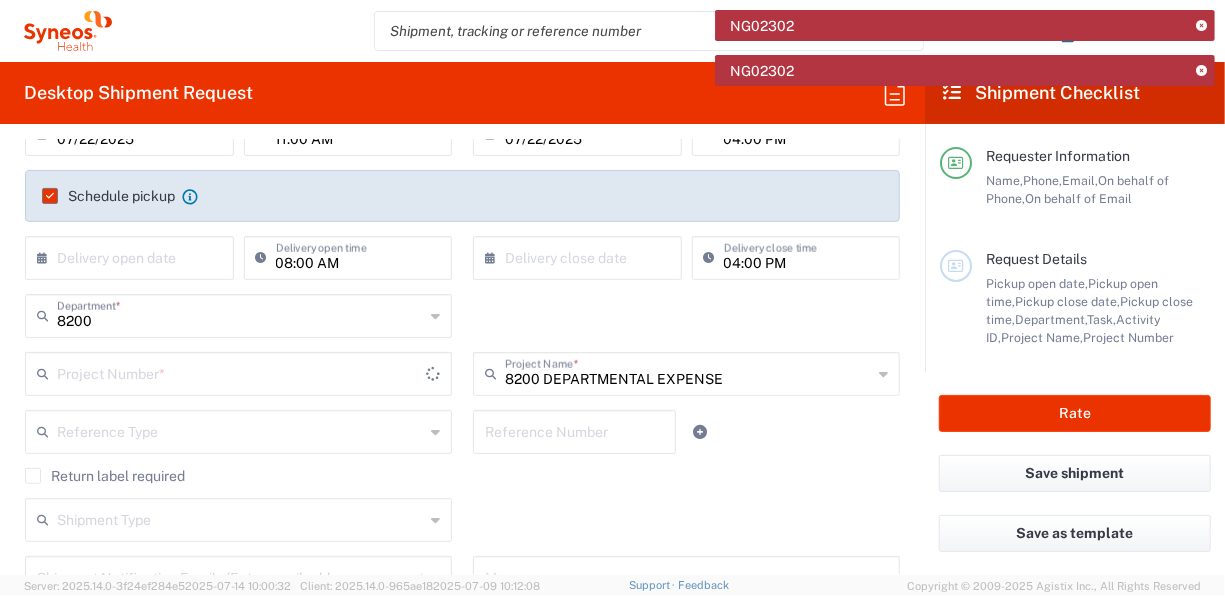 type on "8200 DEPARTMENTAL EXPENSE" 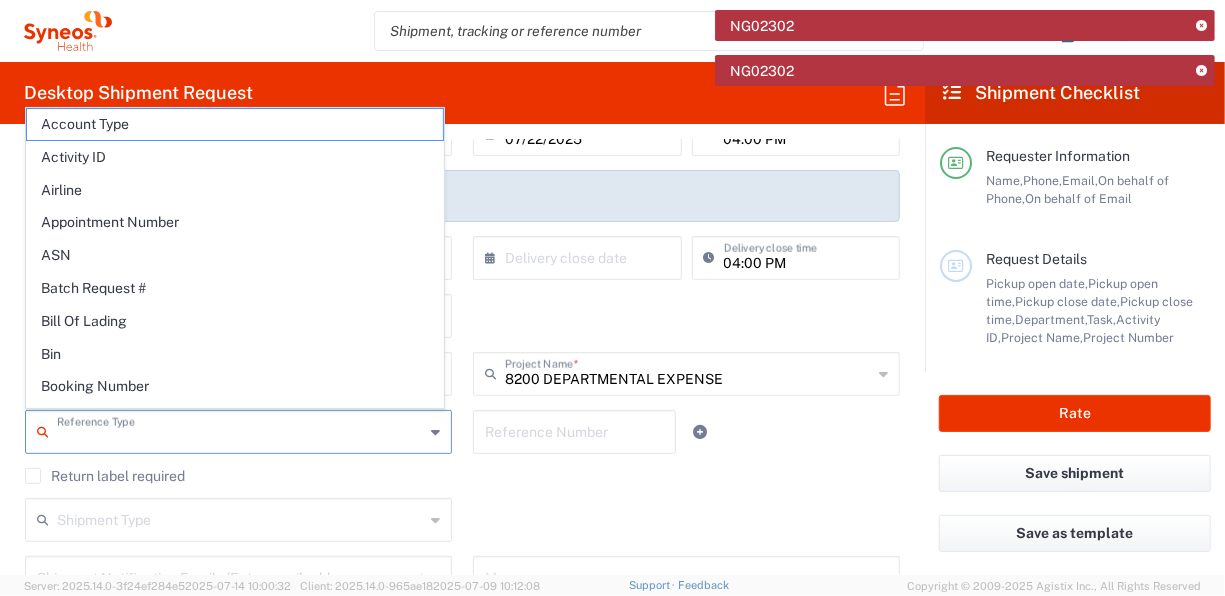 click at bounding box center (240, 430) 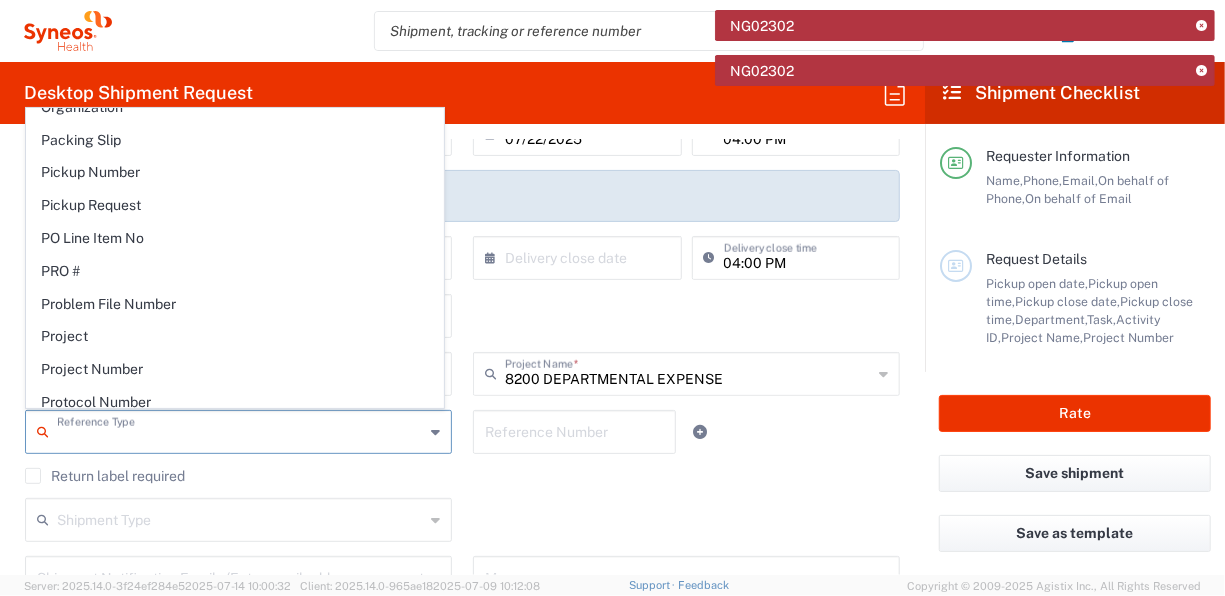 scroll, scrollTop: 1156, scrollLeft: 0, axis: vertical 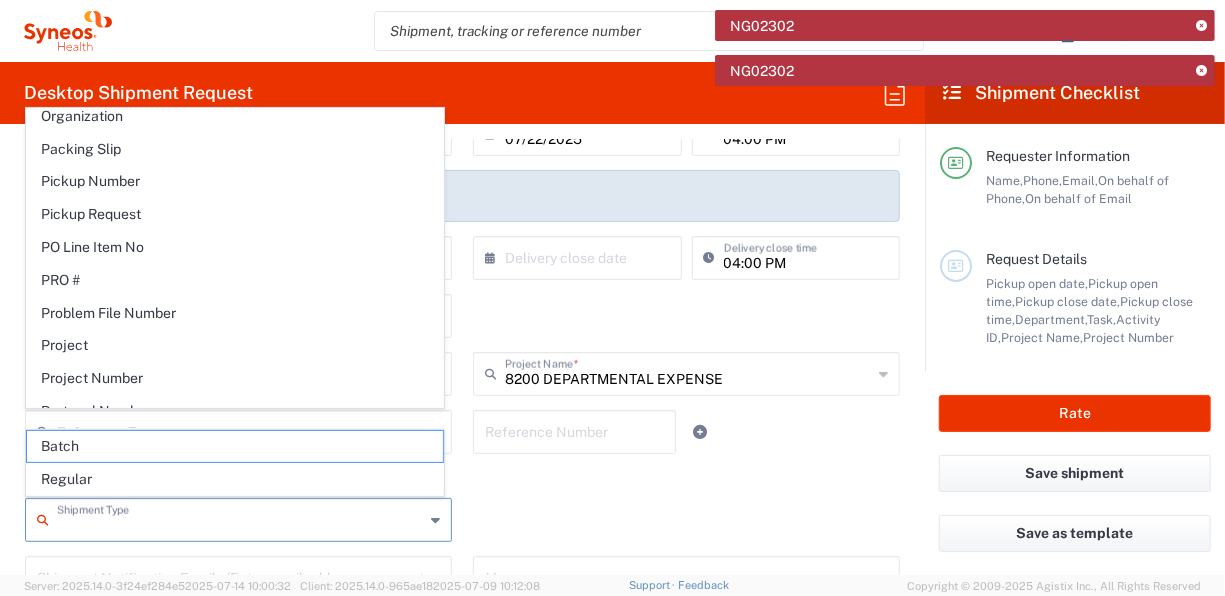 drag, startPoint x: 298, startPoint y: 506, endPoint x: 453, endPoint y: 432, distance: 171.75854 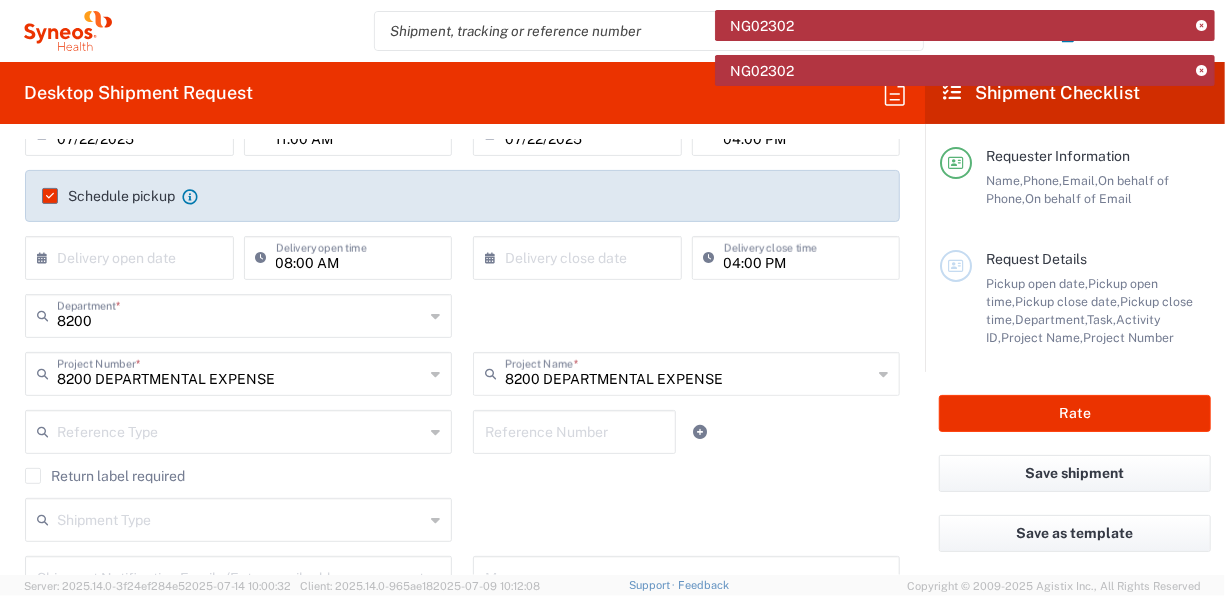 click on "Reference Number" 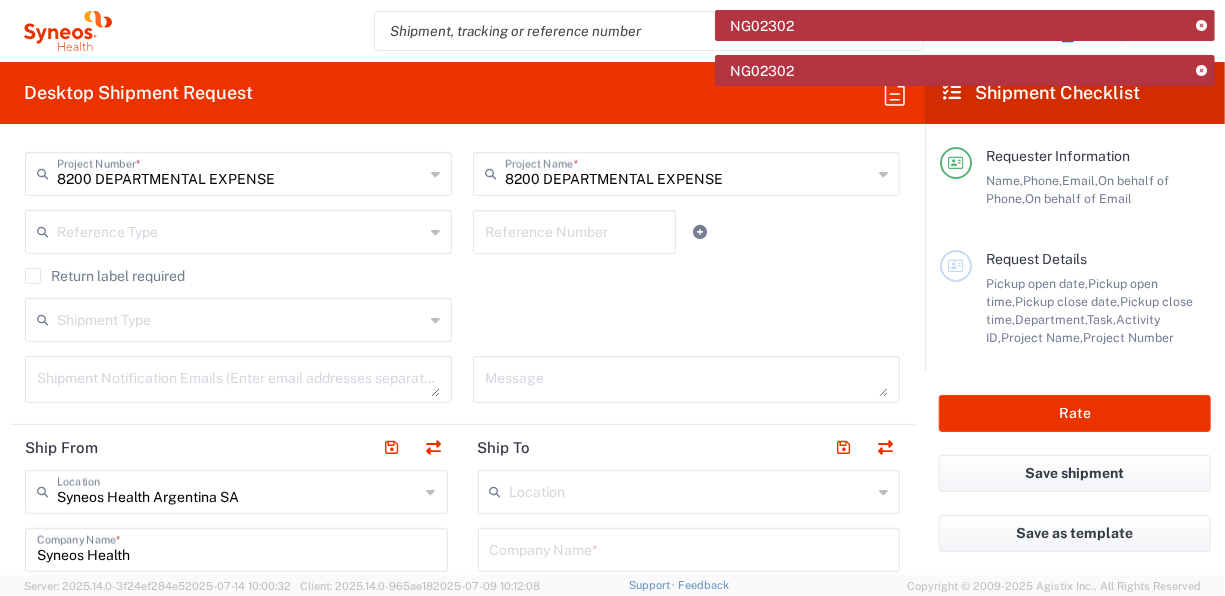 click at bounding box center [240, 318] 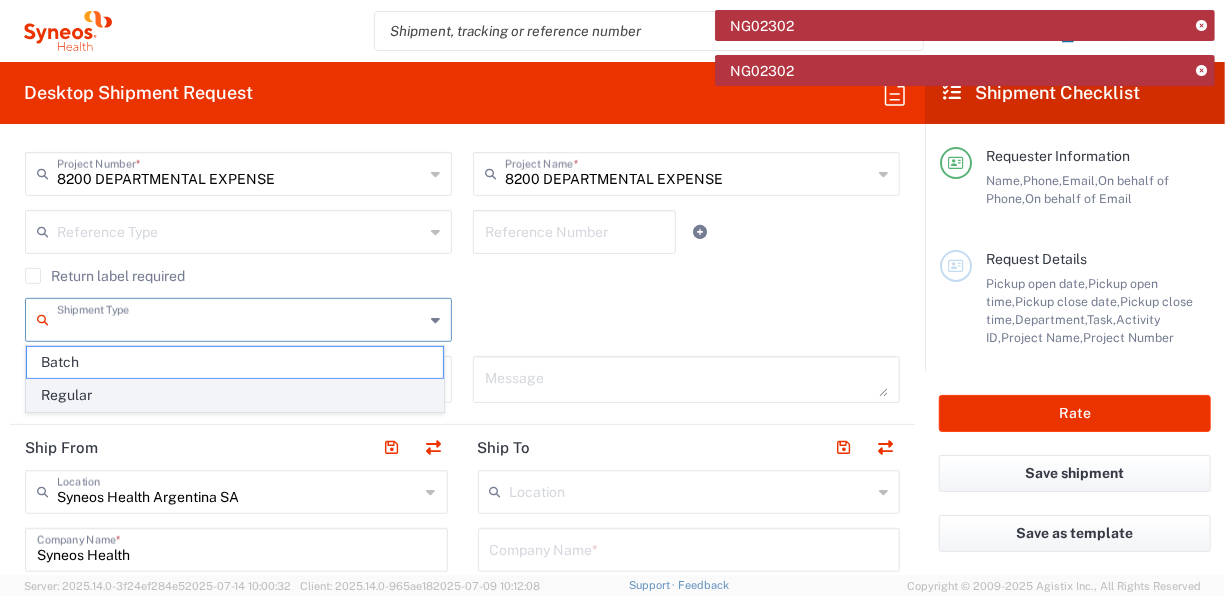 click on "Regular" 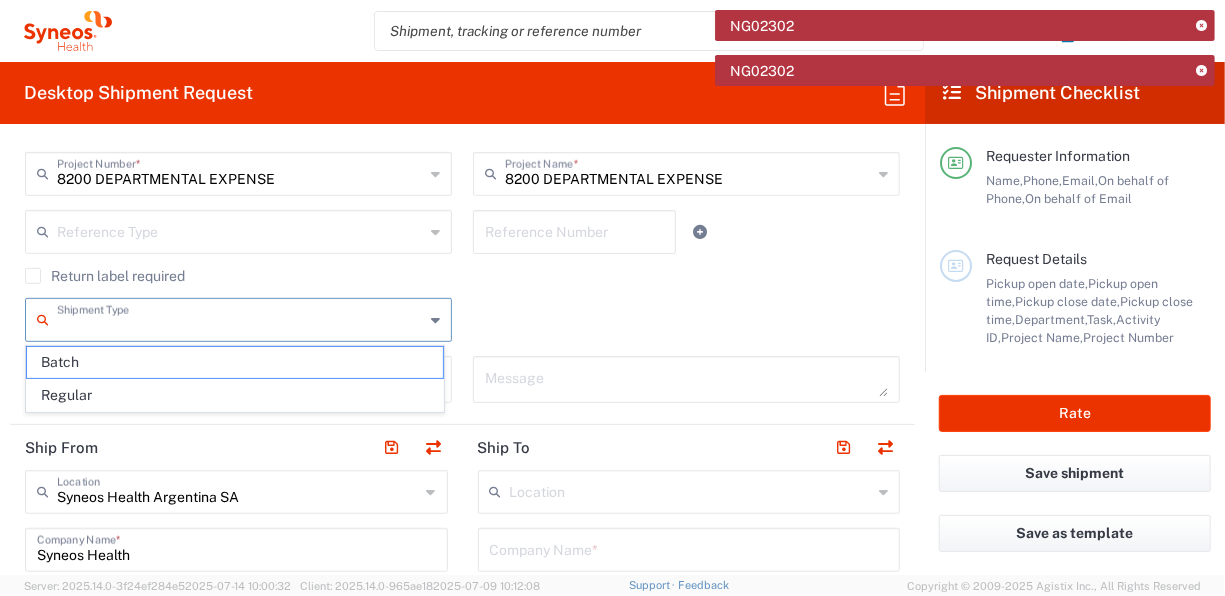 type on "Regular" 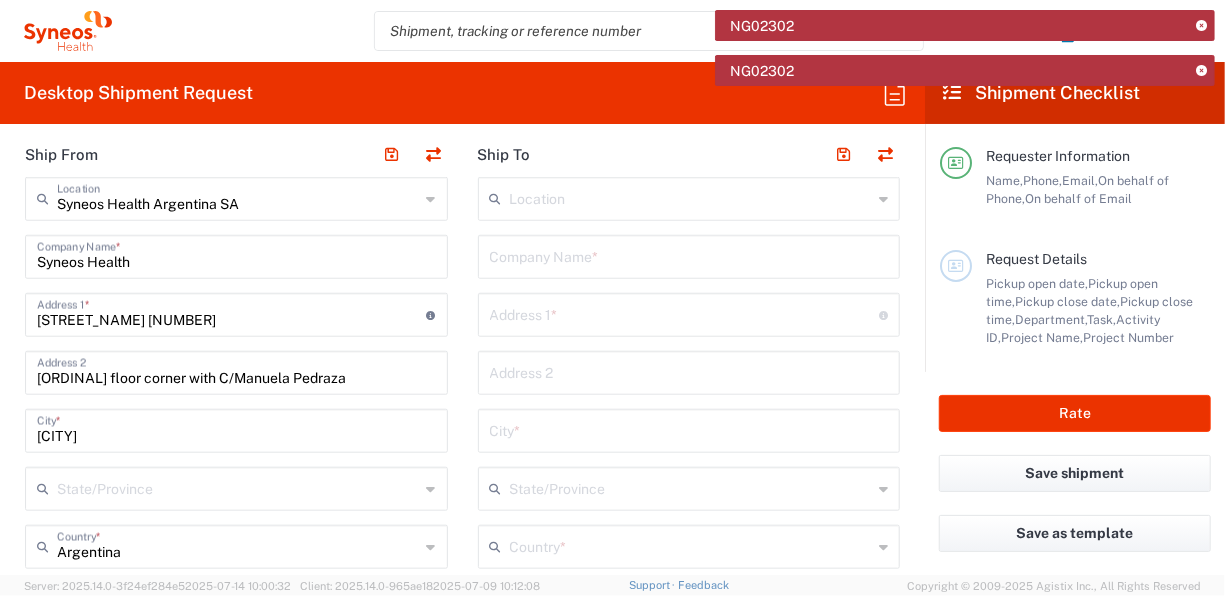 scroll, scrollTop: 800, scrollLeft: 0, axis: vertical 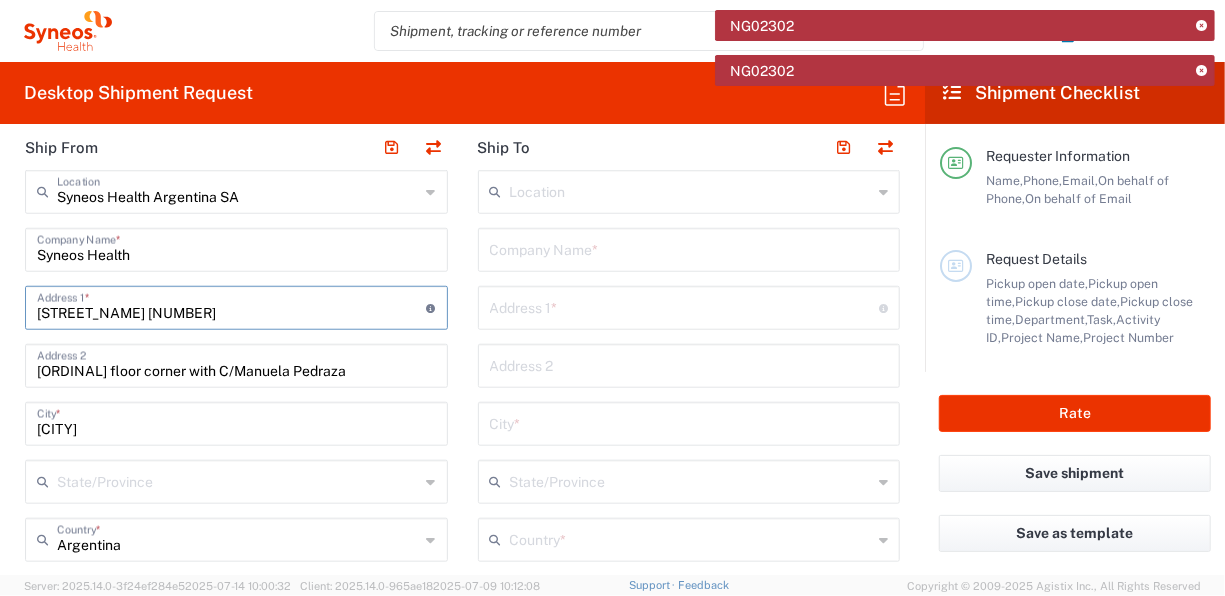 click on "[STREET_NAME] [NUMBER]" at bounding box center [232, 306] 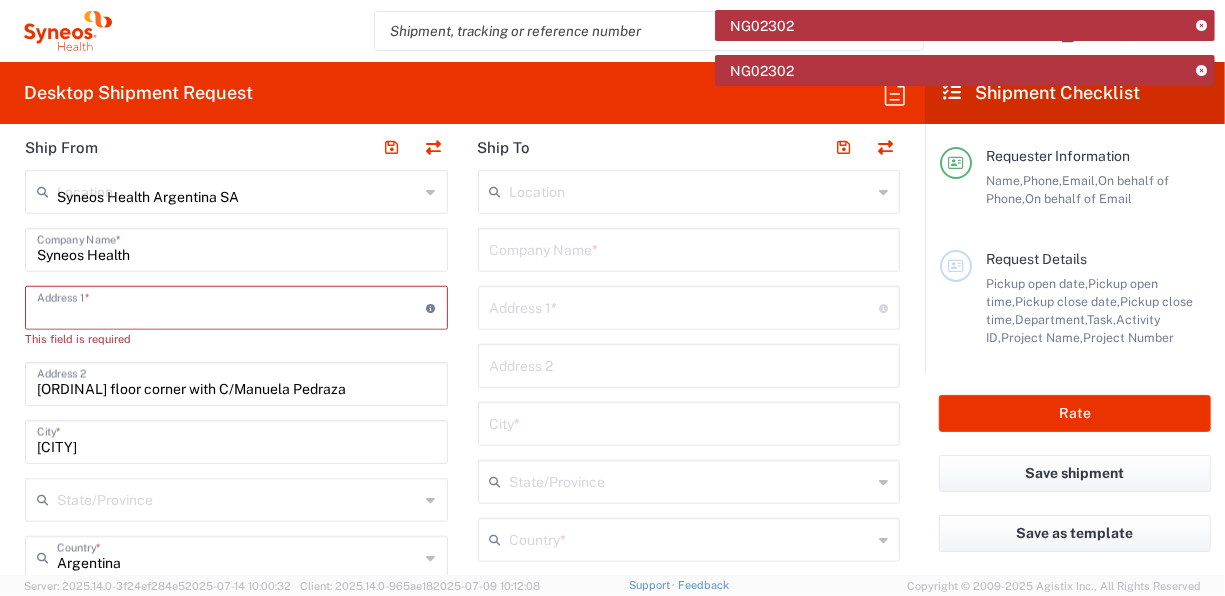 type 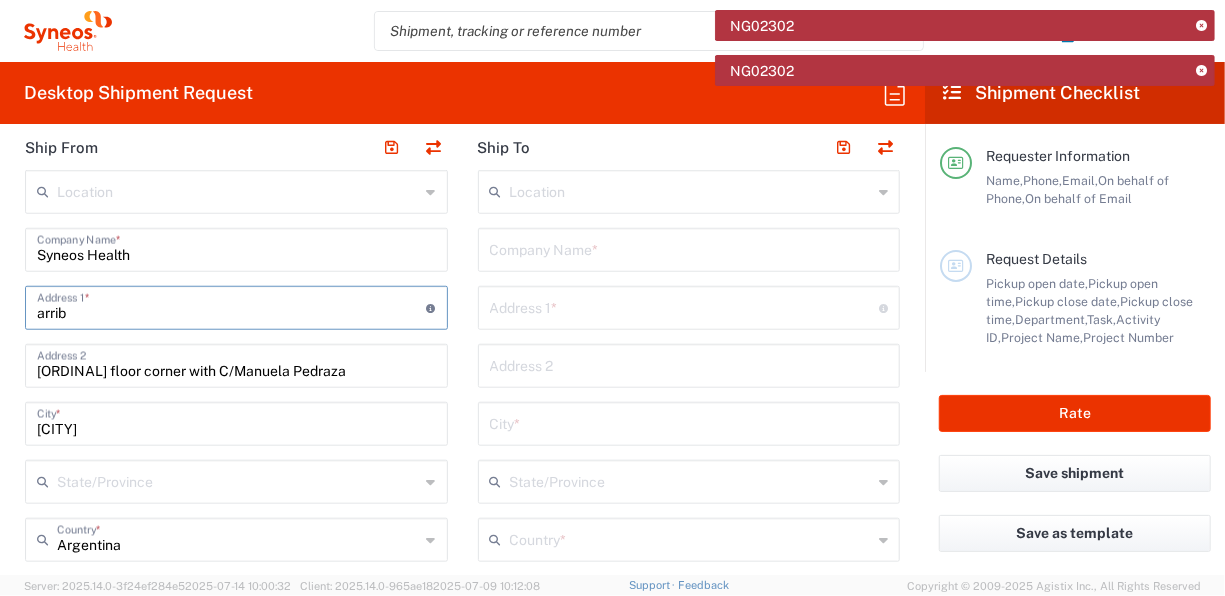 type on "[STREET] [NUMBER]" 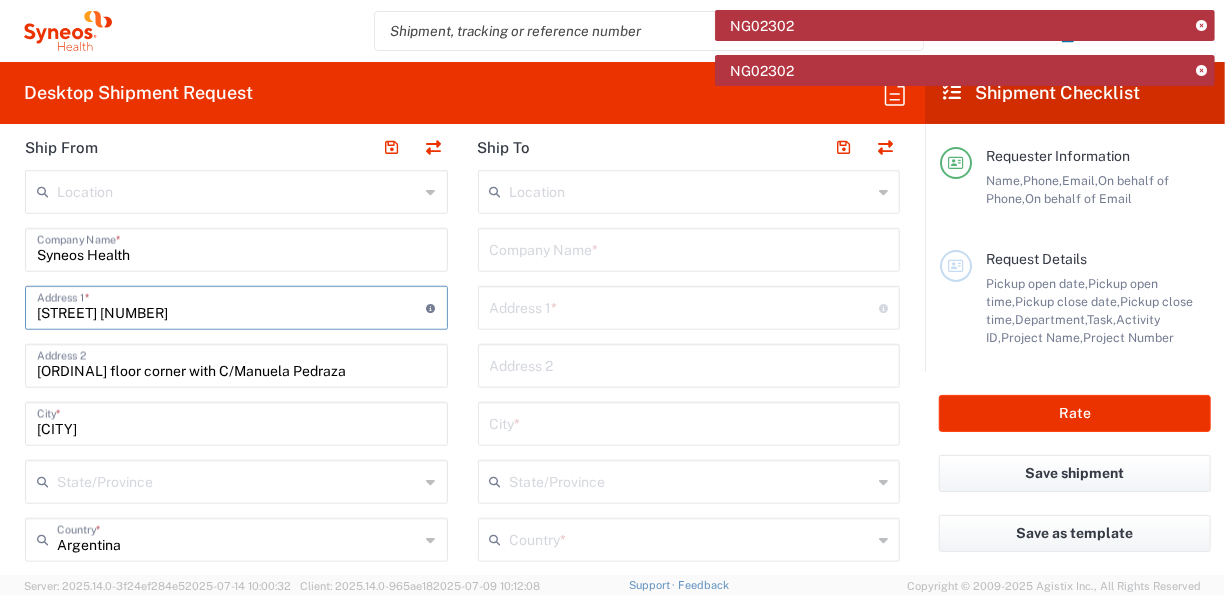 type on "[PHONE]" 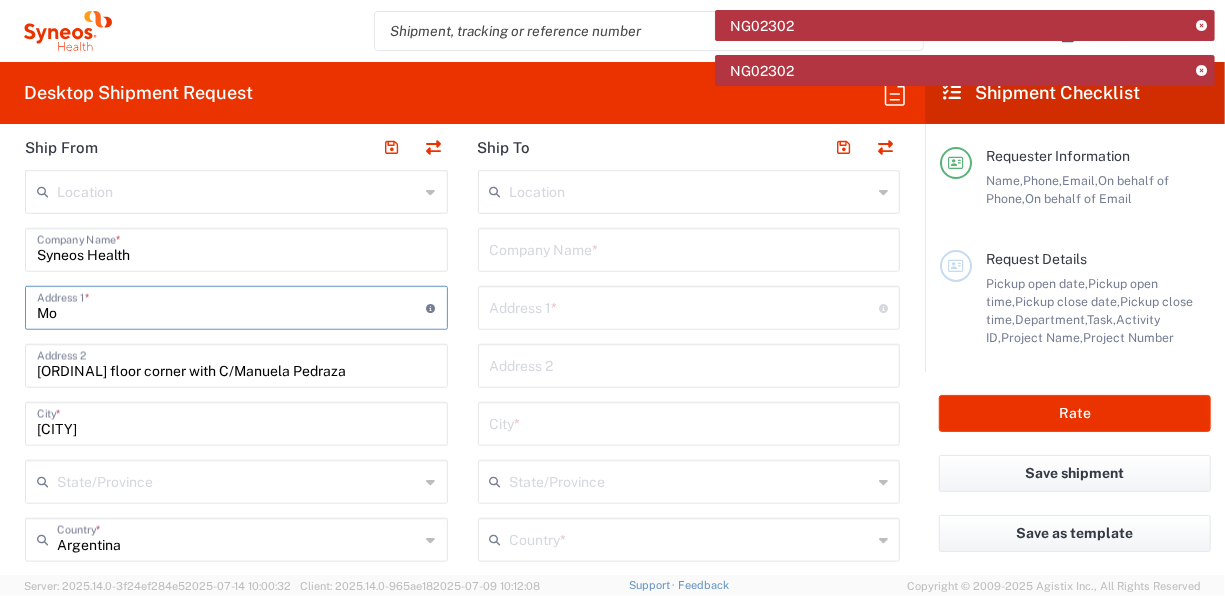 type on "M" 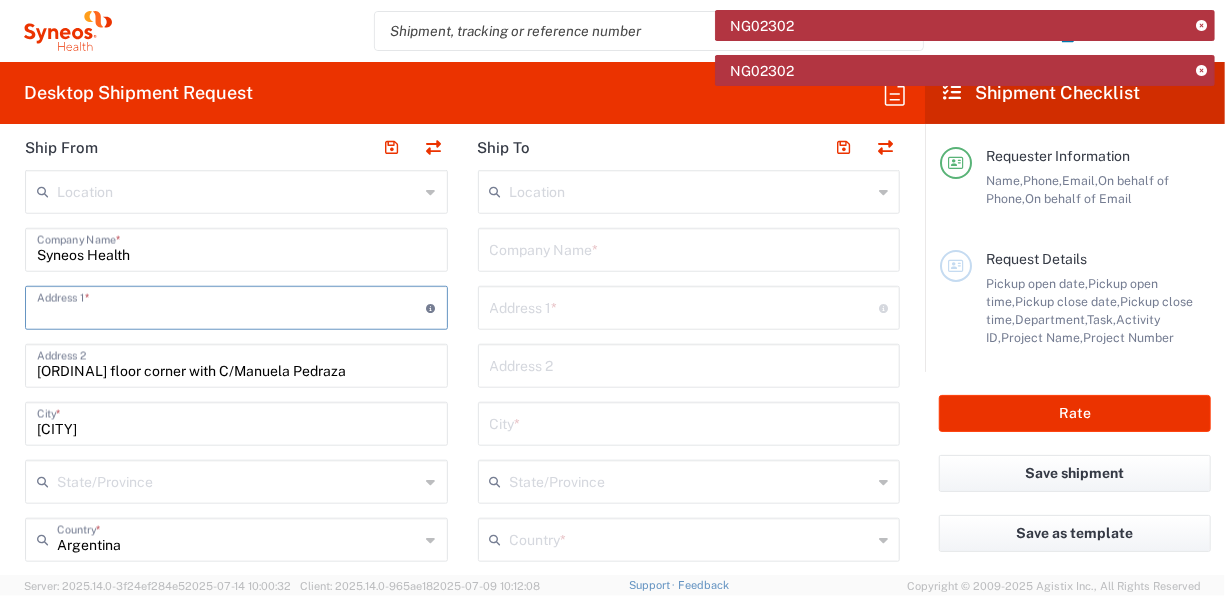 click on "NG02302 NG02302
[FIRST] [LAST]
Home
Shipment estimator
Shipment tracking
Desktop shipment request
My shipments
Address book
Denied party screening
My profile
Logout  Desktop Shipment Request
Requester Information  [FIRST] [LAST]  Name  * [PHONE]  Phone  * [EMAIL]  Email  * [FIRST] [LAST]  Name (on behalf of)  [PHONE]  Phone (on behalf of)  * [EMAIL]  Email (on behalf of)  *  Request Details  07/22/2025 ×  Pickup open date  * Cancel Apply 11:00 AM  Pickup open time  * 07/22/2025 ×  Pickup close date  * Cancel Apply 04:00 PM  Pickup close time  *  Schedule pickup  ×  Delivery open date  Cancel Apply 08:00 AM  Delivery open time  ×  Delivery close date  Cancel Apply 04:00 PM  Delivery close time  8200  Department  * 8200 3000 3100 3109 3110 3111 3112 3125 3130 3135 3136 3150 3155 * *" at bounding box center [612, 298] 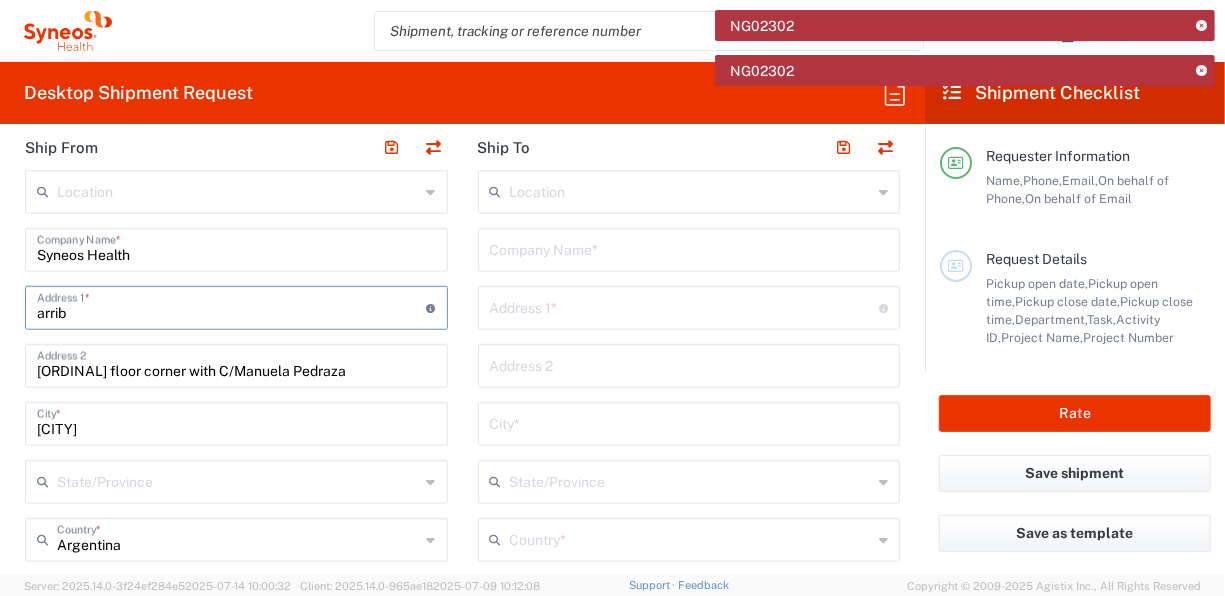 type on "[STREET] [NUMBER]" 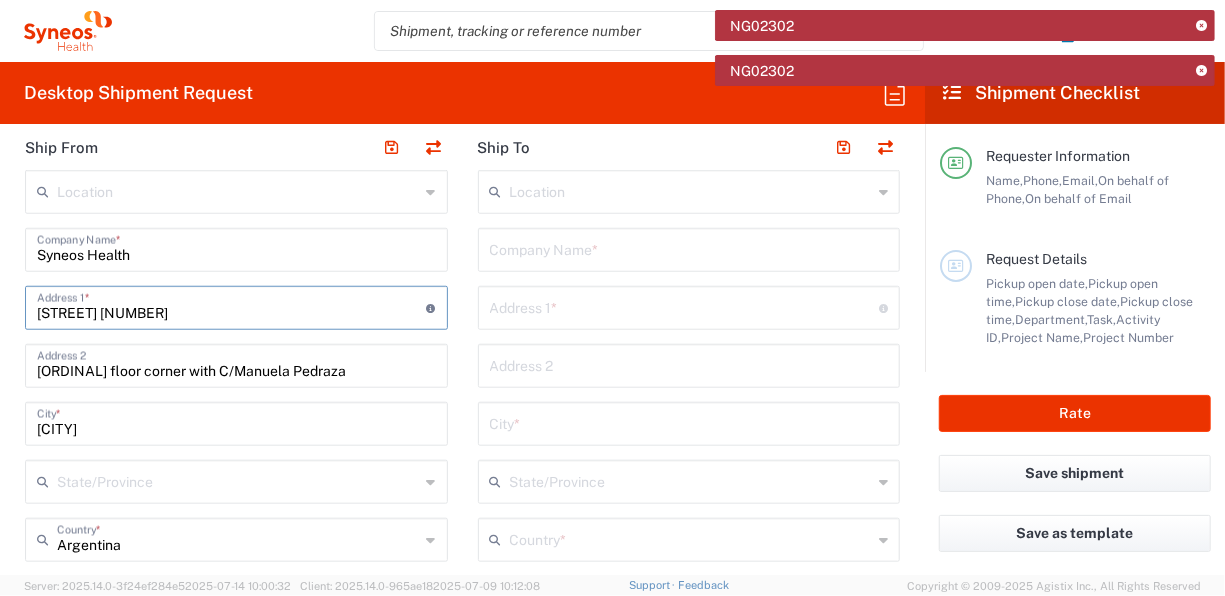 click at bounding box center (238, 480) 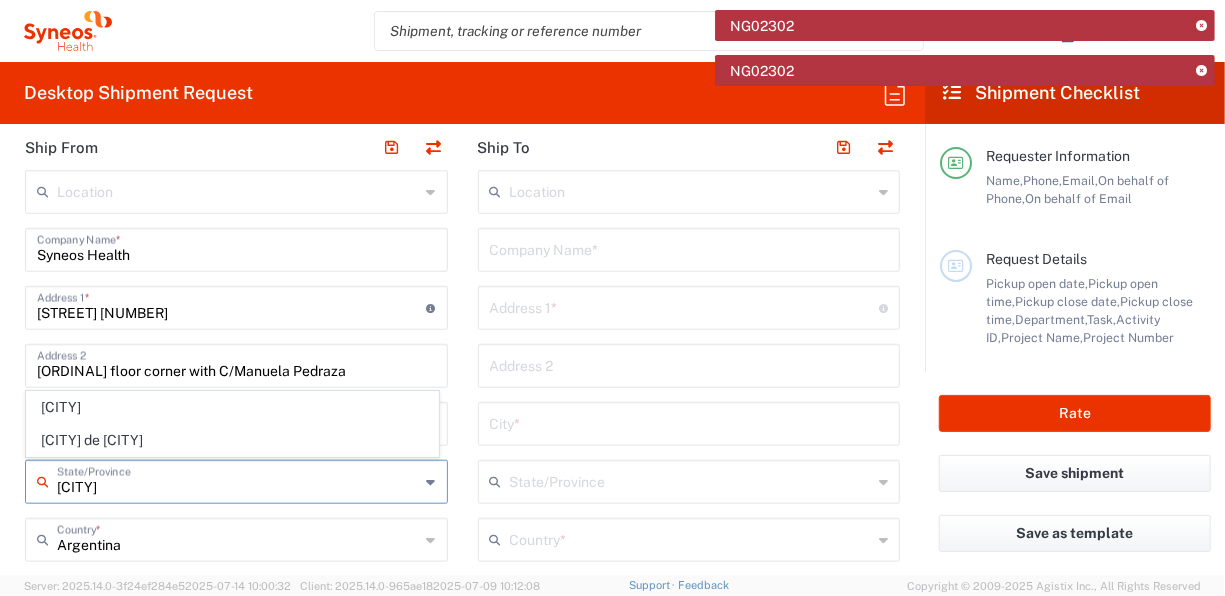 click on "[CITY] de [CITY]" 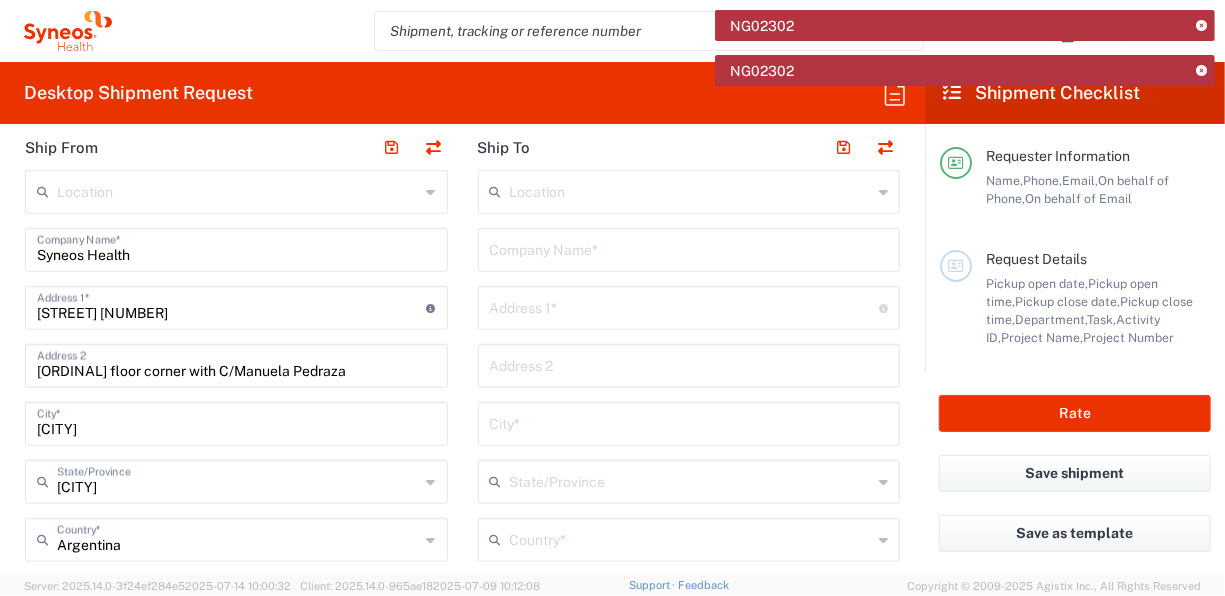 type on "[CITY] de [CITY]" 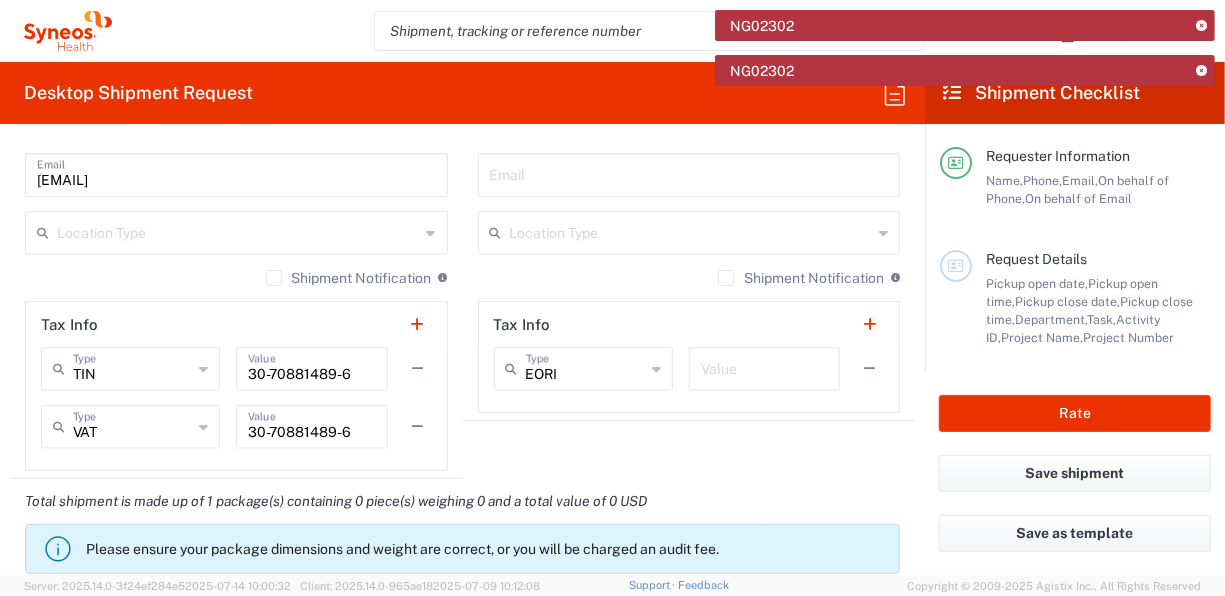 scroll, scrollTop: 1400, scrollLeft: 0, axis: vertical 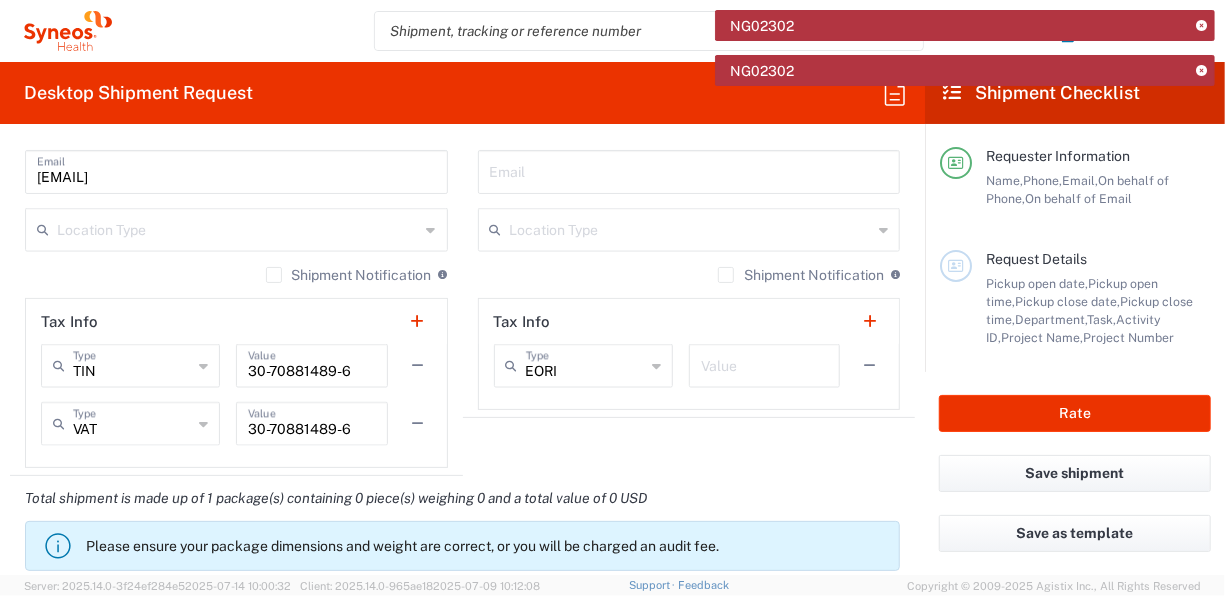 click at bounding box center (238, 228) 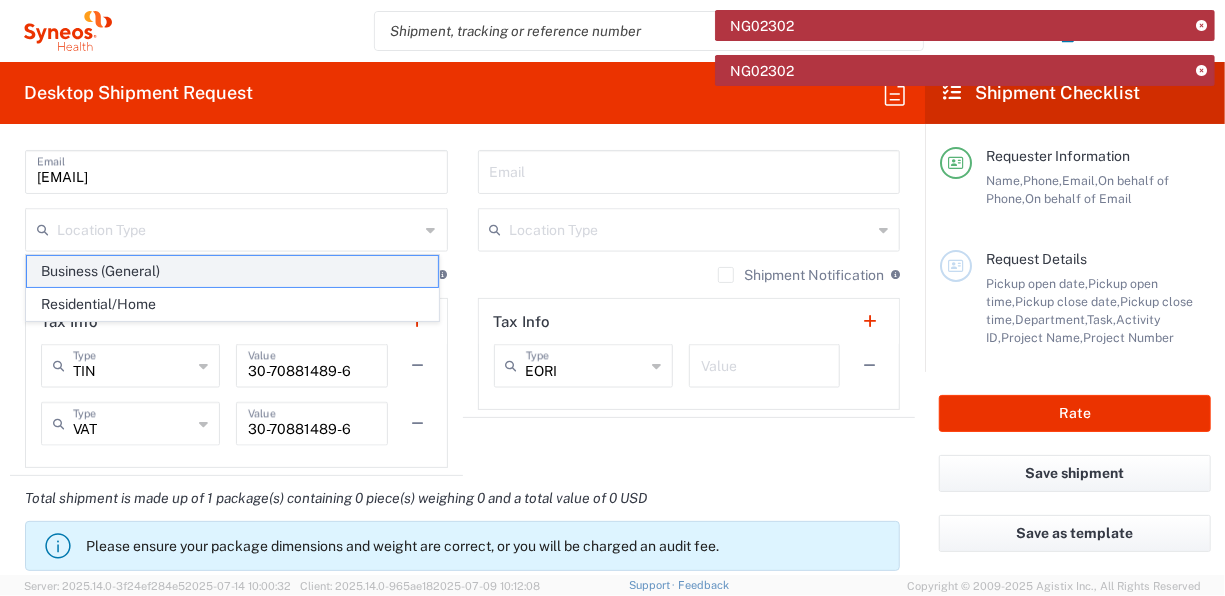 click on "Business (General)" 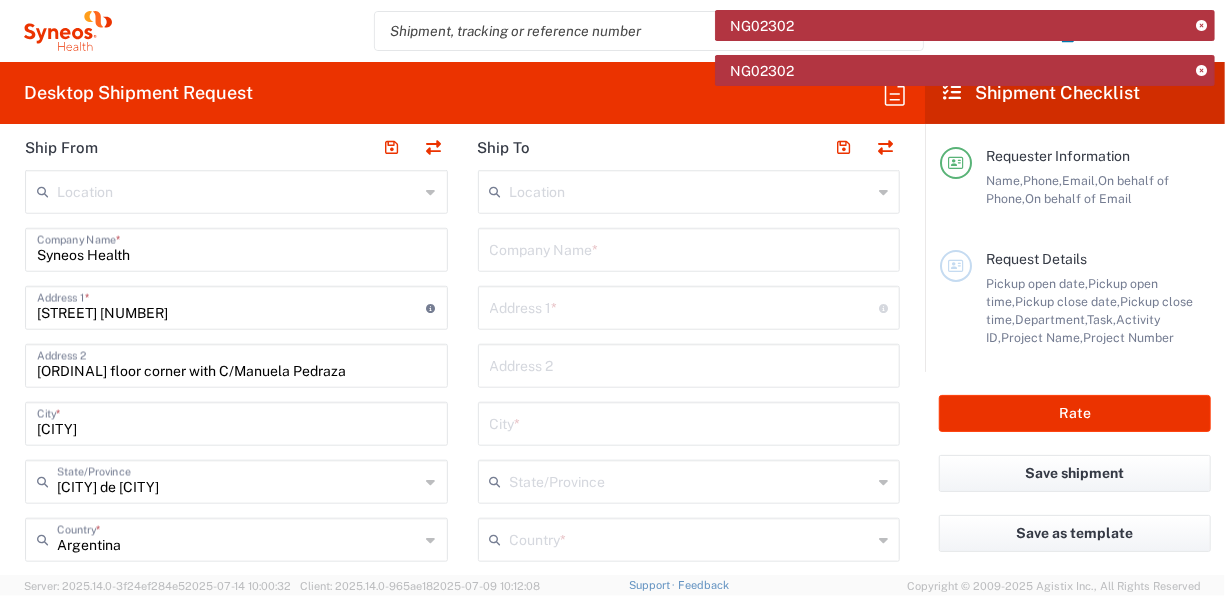 scroll, scrollTop: 700, scrollLeft: 0, axis: vertical 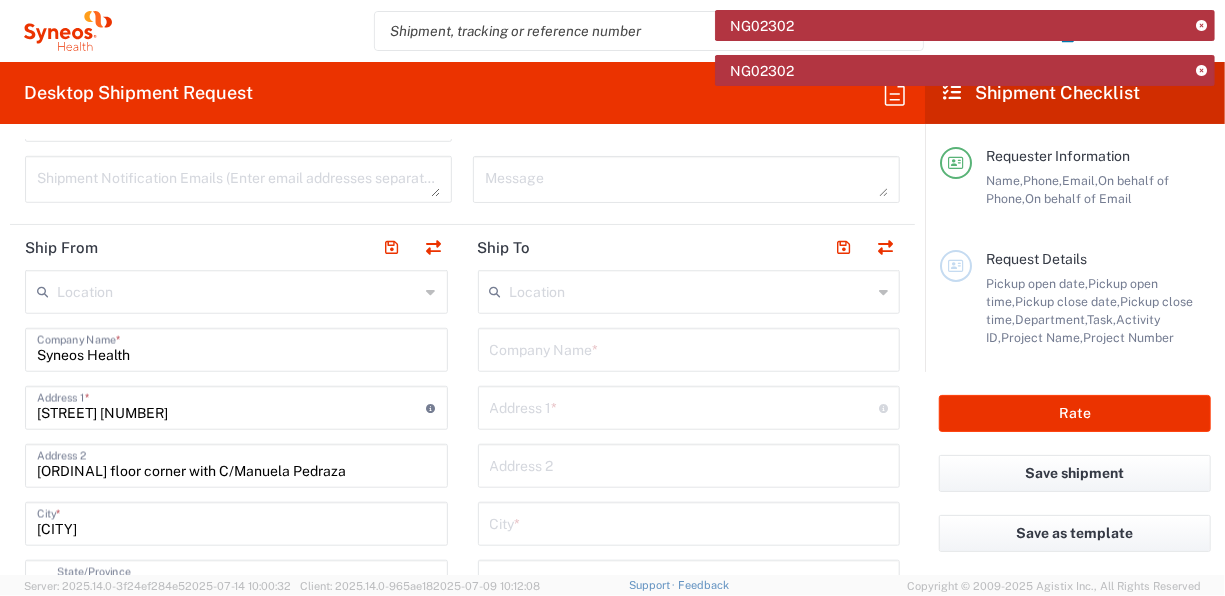 click on "Location Addison Whitney LLC-Morrisville NC US Barcelona-Syneos Health BioSector 2 LLC- New York US Boco Digital Media Caerus Marketing Group LLC-Morrisville NC US Chamberlain Communications LLC-New York US Chandler Chicco Agency, LLC-New York US Genico, LLC Gerbig Snell/Weisheimer Advert- Westerville OH Haas & Health Partner Public Relations GmbH Illingworth Research Group Ltd-Macclesfield UK Illingworth Rsrch Grp (France) Illingworth Rsrch Grp (Italy) Illingworth Rsrch Grp (Spain) Illingworth Rsrch Grp (USA) In Illingworth Rsrch Grp(Australi INC Research Clin Svcs Mexico inVentiv Health Philippines, Inc. IRG - Morrisville Warehouse IVH IPS Pvt Ltd- India IVH Mexico SA de CV NAVICOR GROUP, LLC- New York US PALIO + IGNITE, LLC- Westerville OH US Pharmaceutical Institute LLC- Morrisville NC US PT Syneos Health Indonesia Rx dataScience Inc-Morrisville NC US RxDataScience India Private Lt Syneos Health (Beijing) Inc.Lt Syneos Health (Shanghai) Inc. Ltd. Syneos Health (Thailand) Limit Syneos Health Argentina SA" 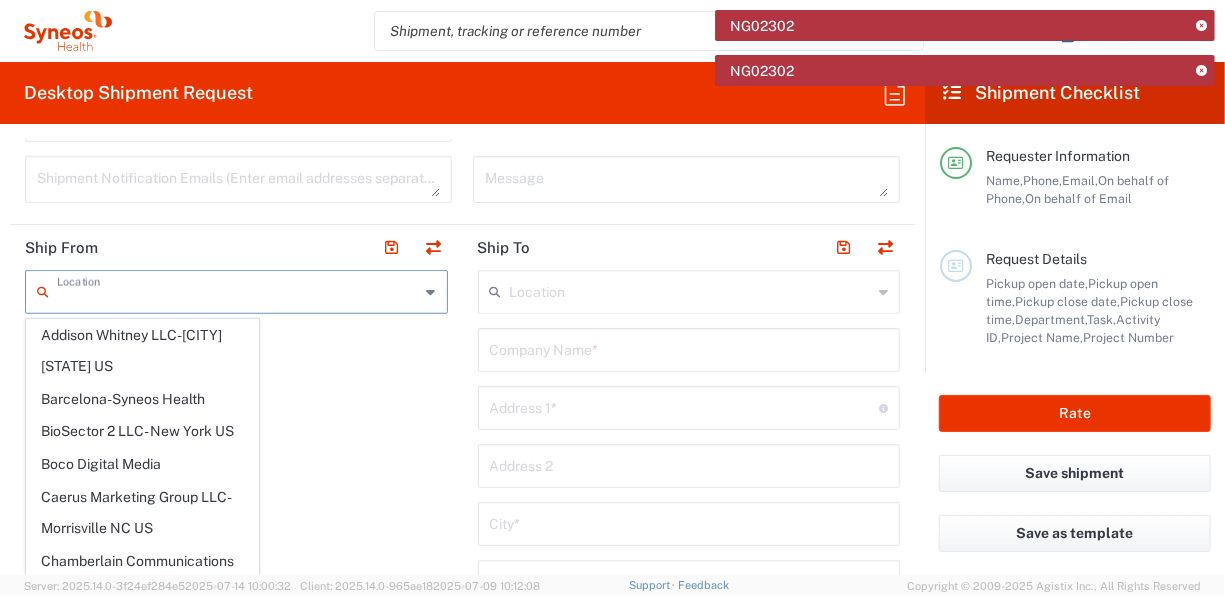 click 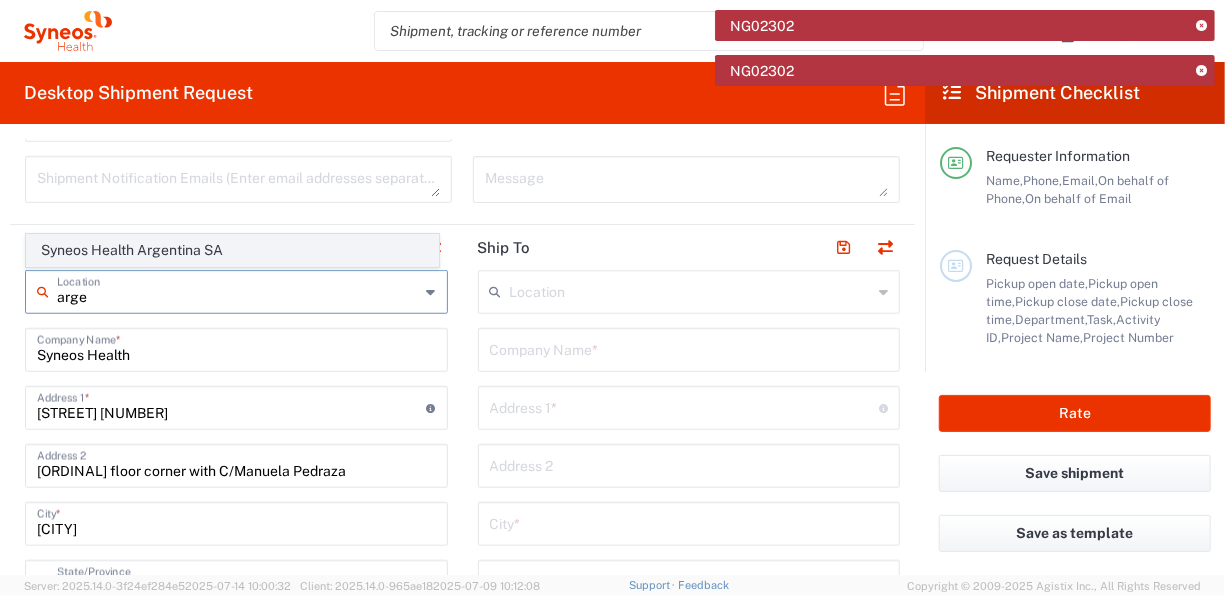 click on "Syneos Health Argentina SA" 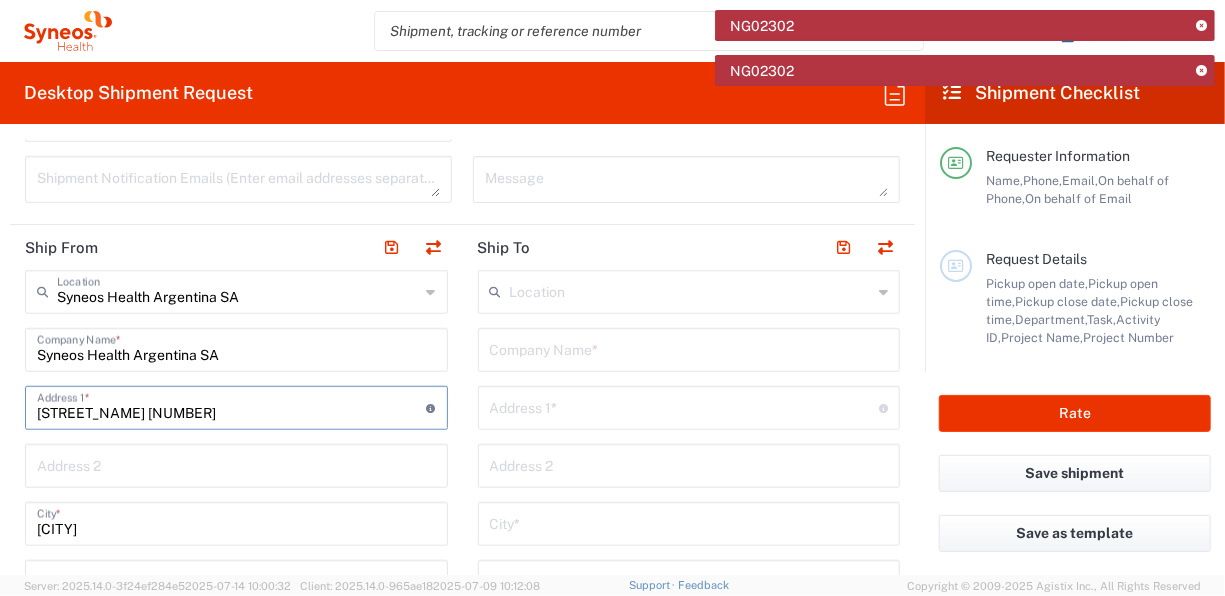click on "[STREET_NAME] [NUMBER]" at bounding box center [232, 406] 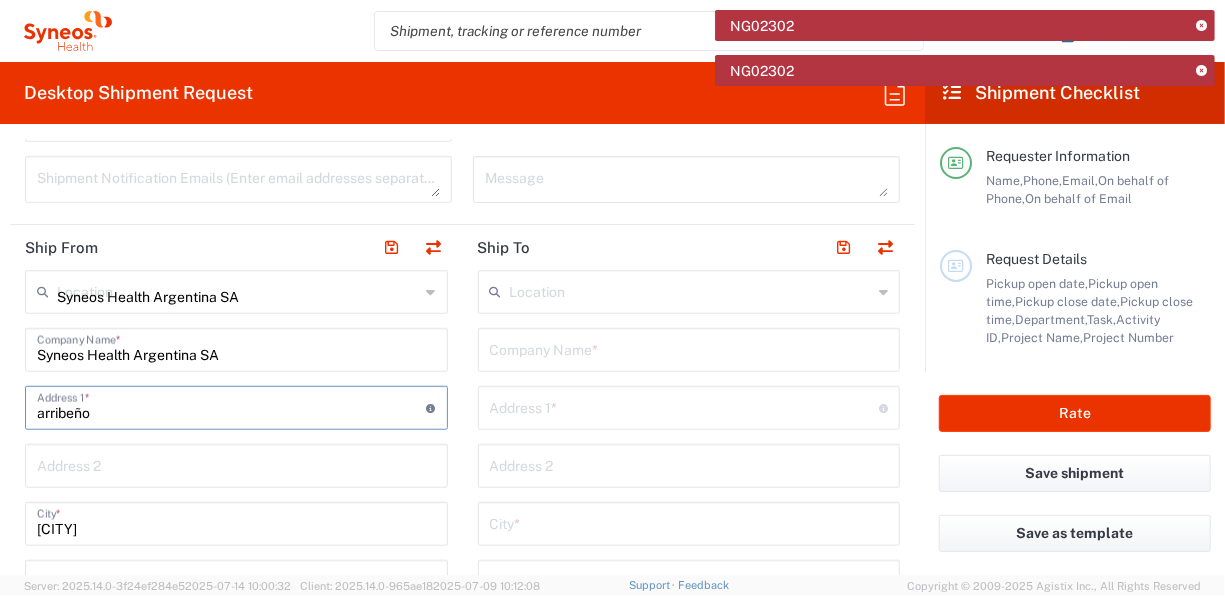 type on "arribeños" 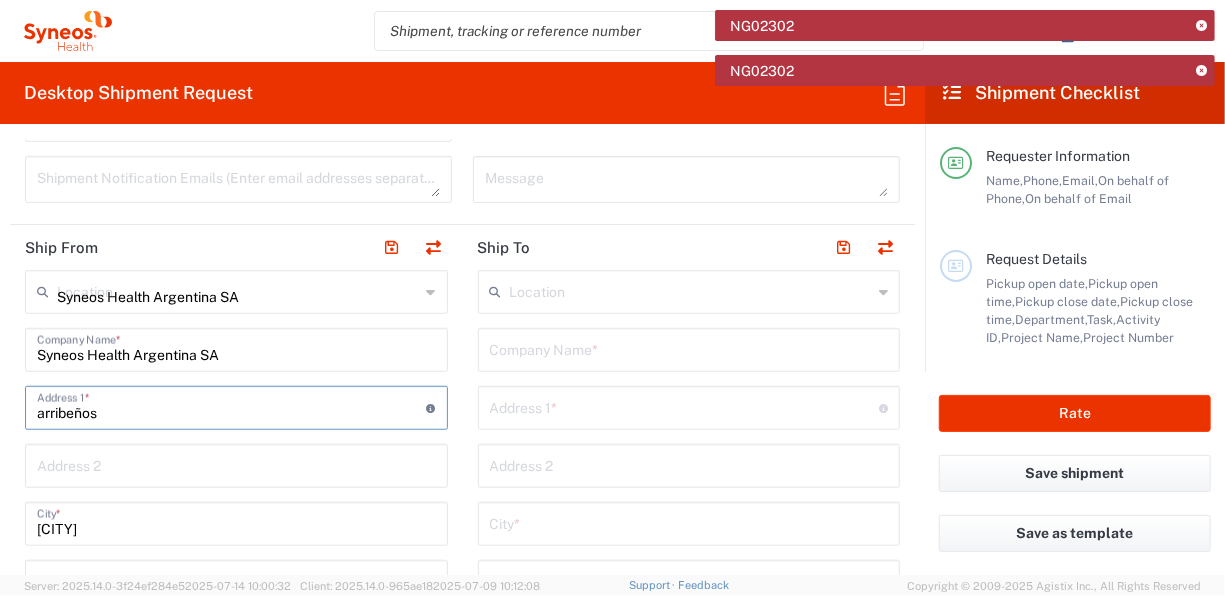 type 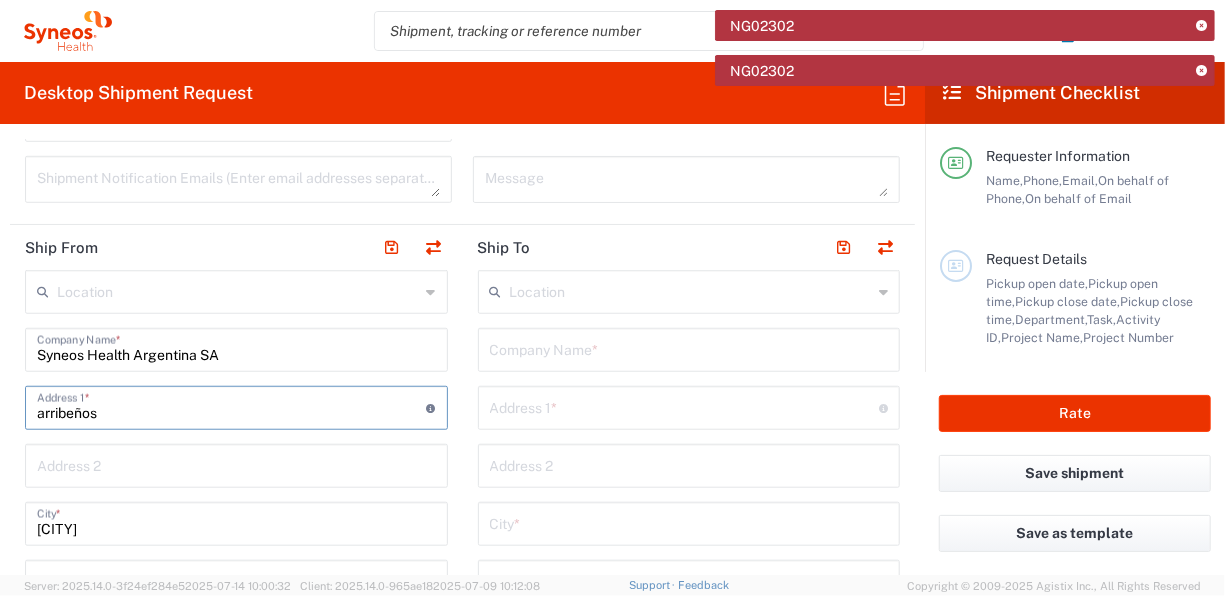 type on "[STREET] [NUMBER]" 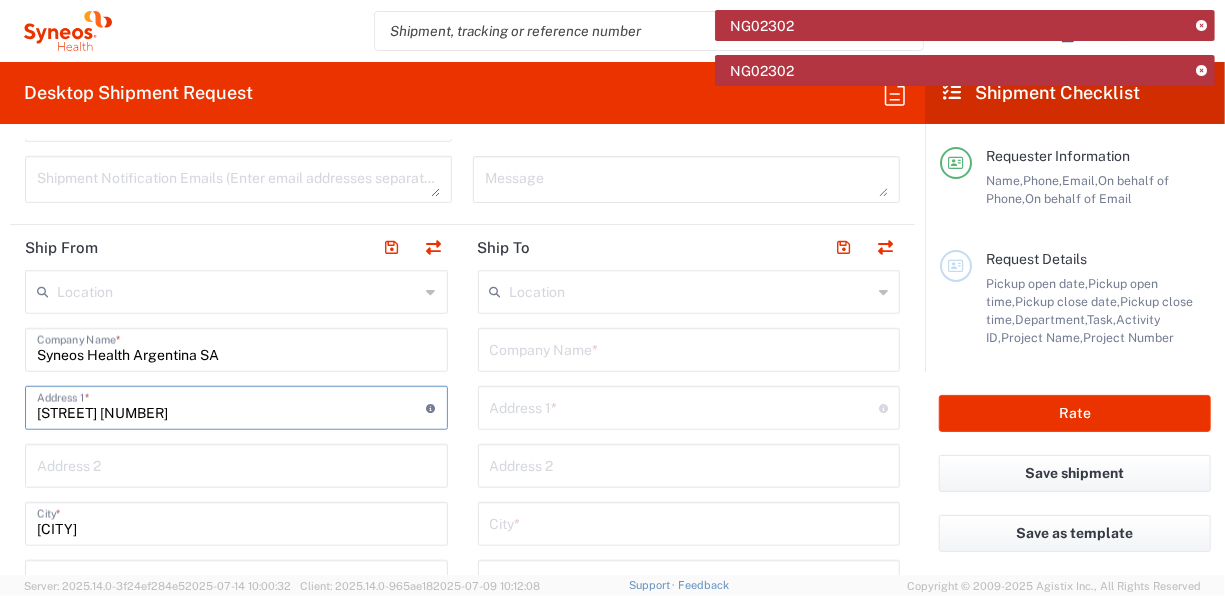 type on "[PHONE]" 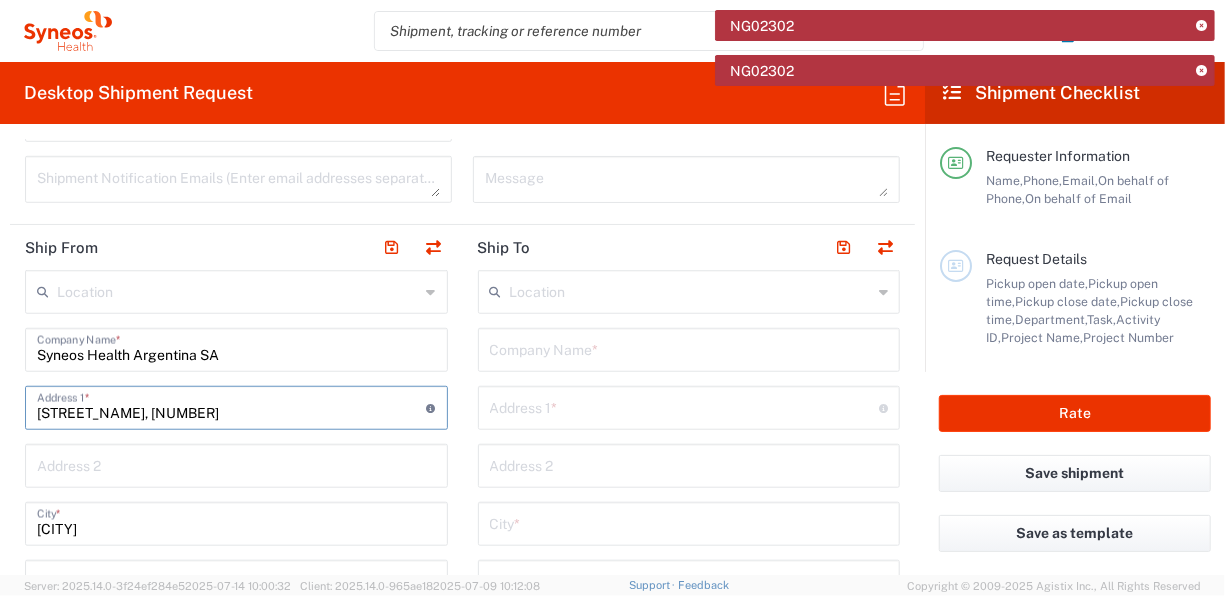 drag, startPoint x: 219, startPoint y: 418, endPoint x: -51, endPoint y: 413, distance: 270.0463 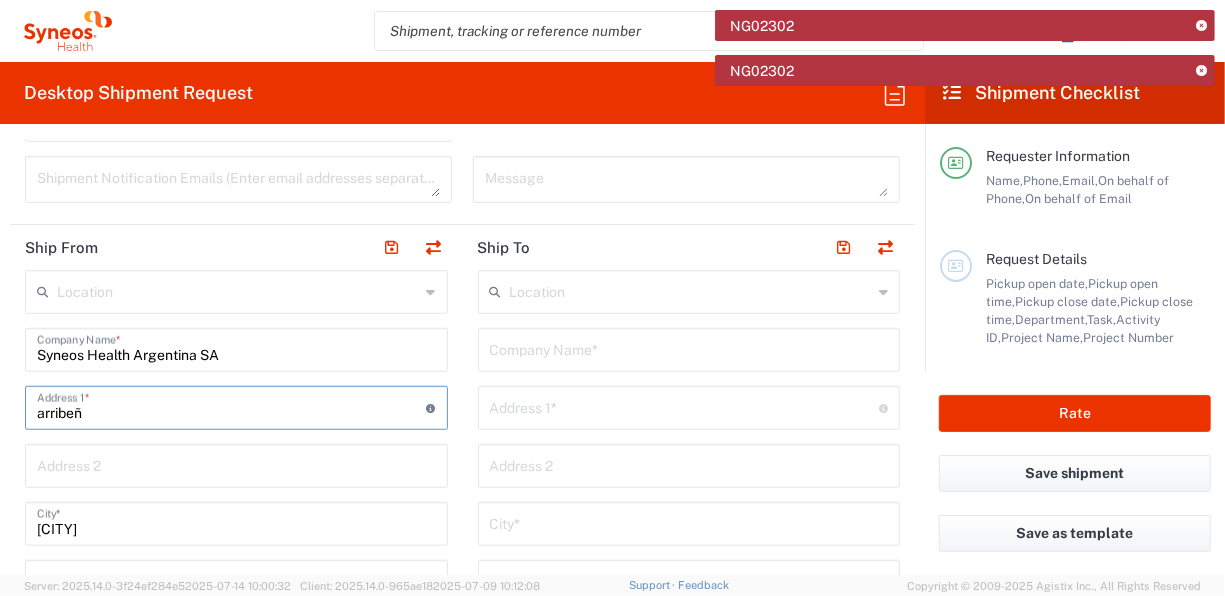 type on "[STREET] [NUMBER]" 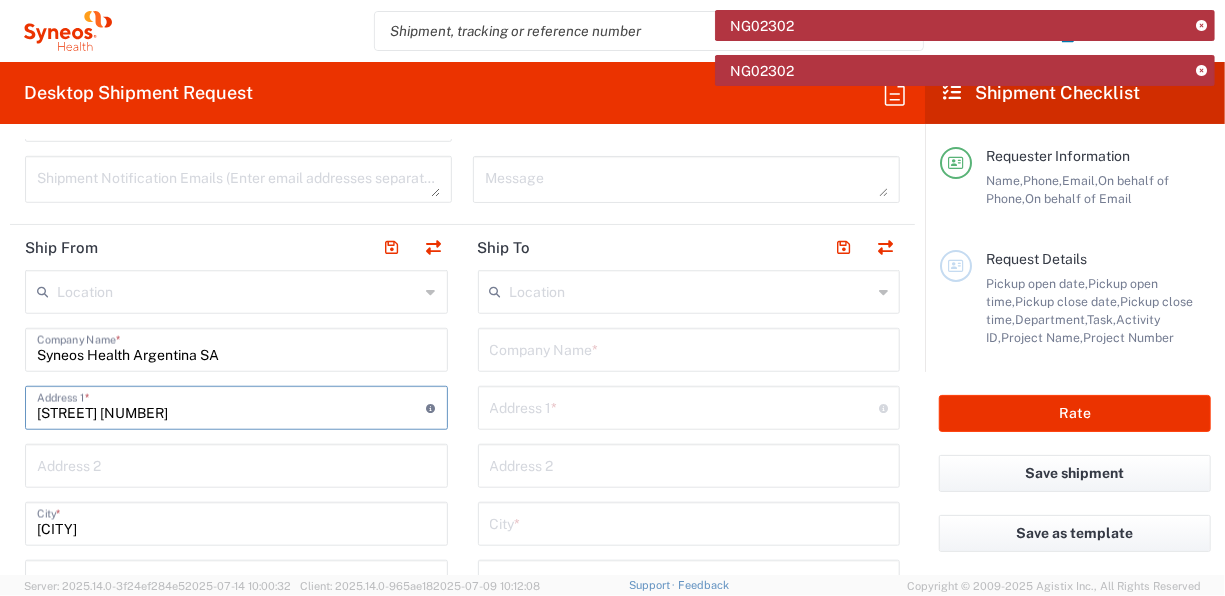 click at bounding box center [236, 464] 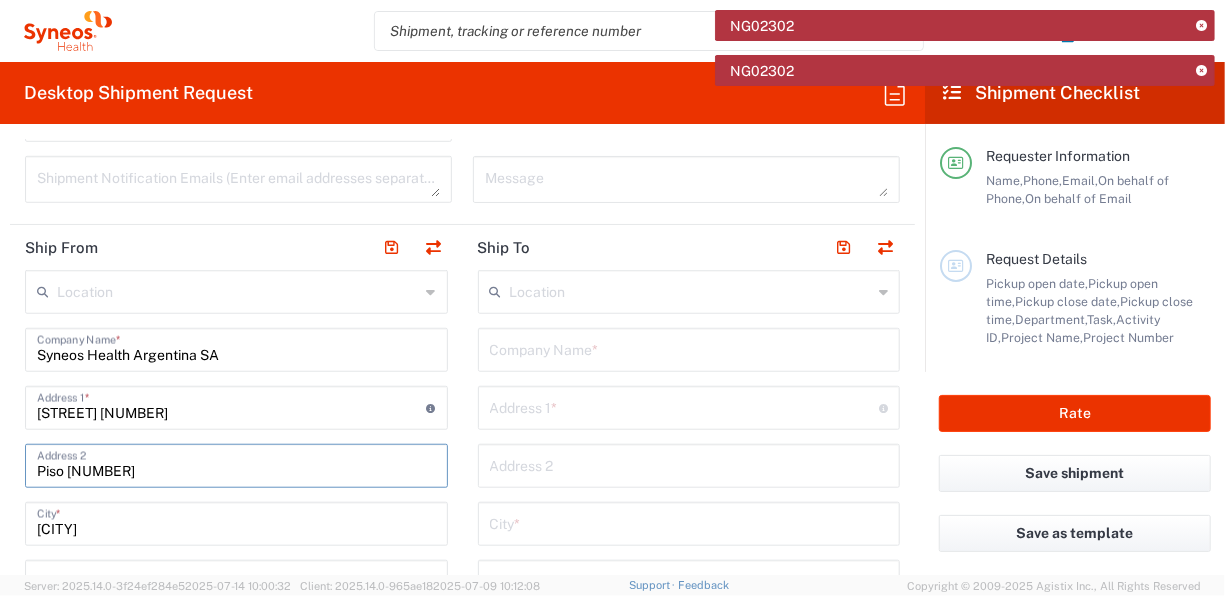 type on "Piso [NUMBER]" 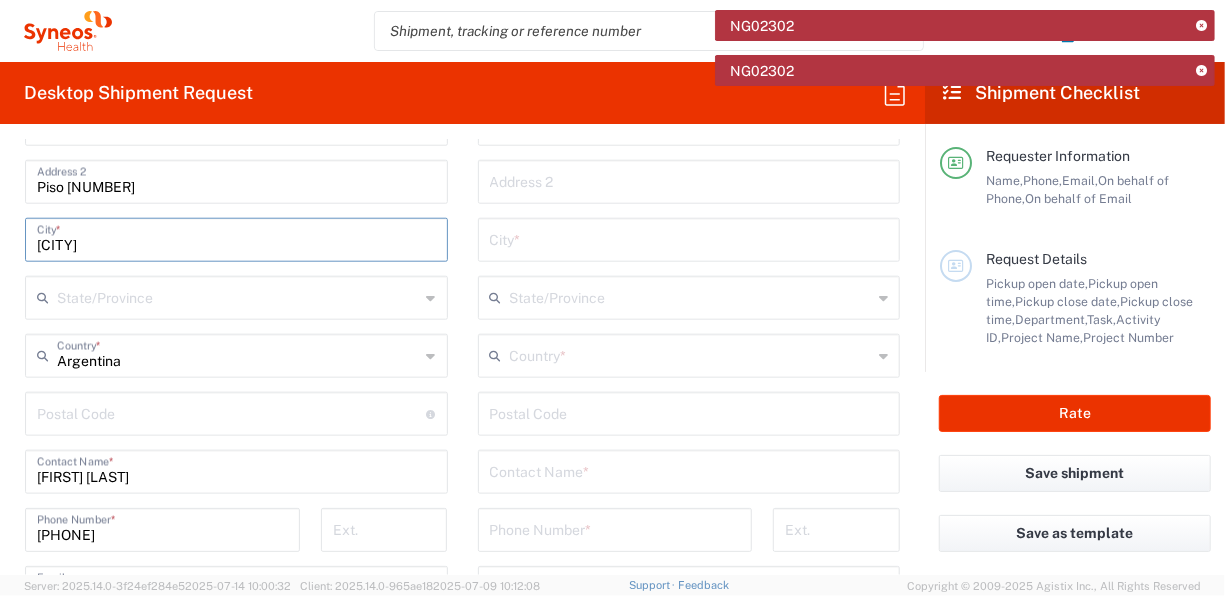 scroll, scrollTop: 1000, scrollLeft: 0, axis: vertical 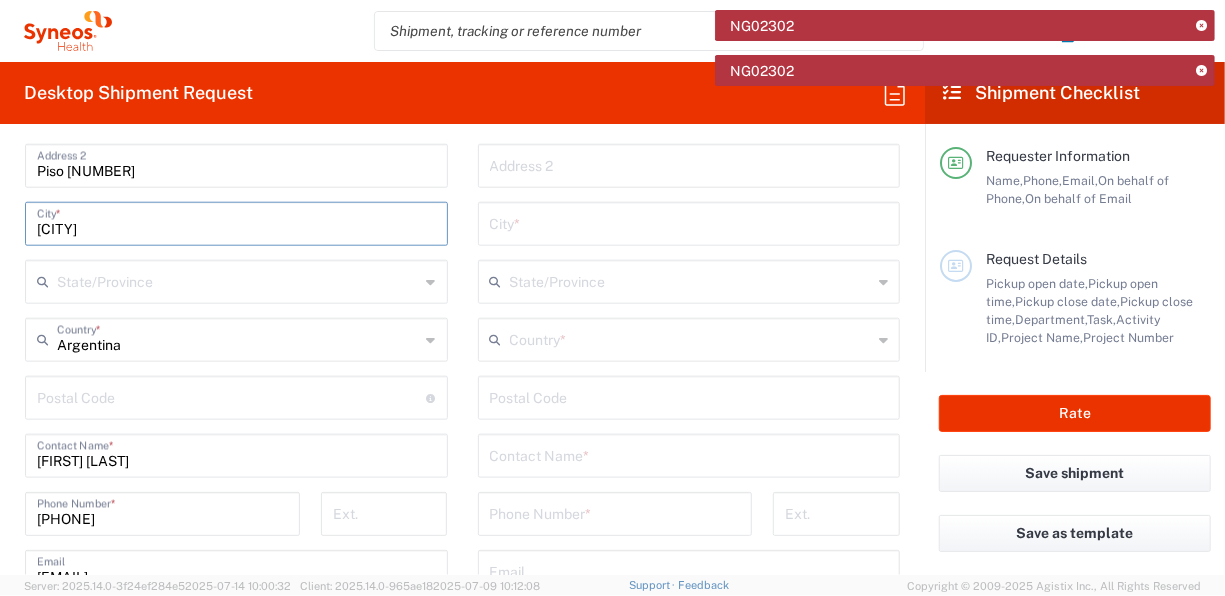 click at bounding box center (238, 280) 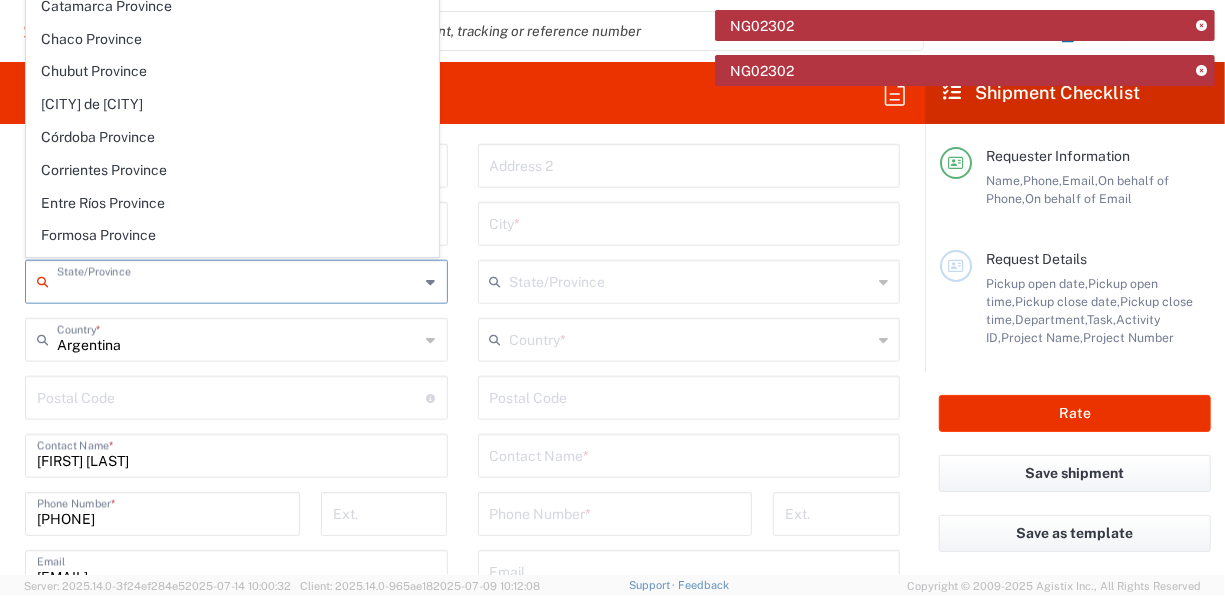 click on "[CITY] de [CITY]" 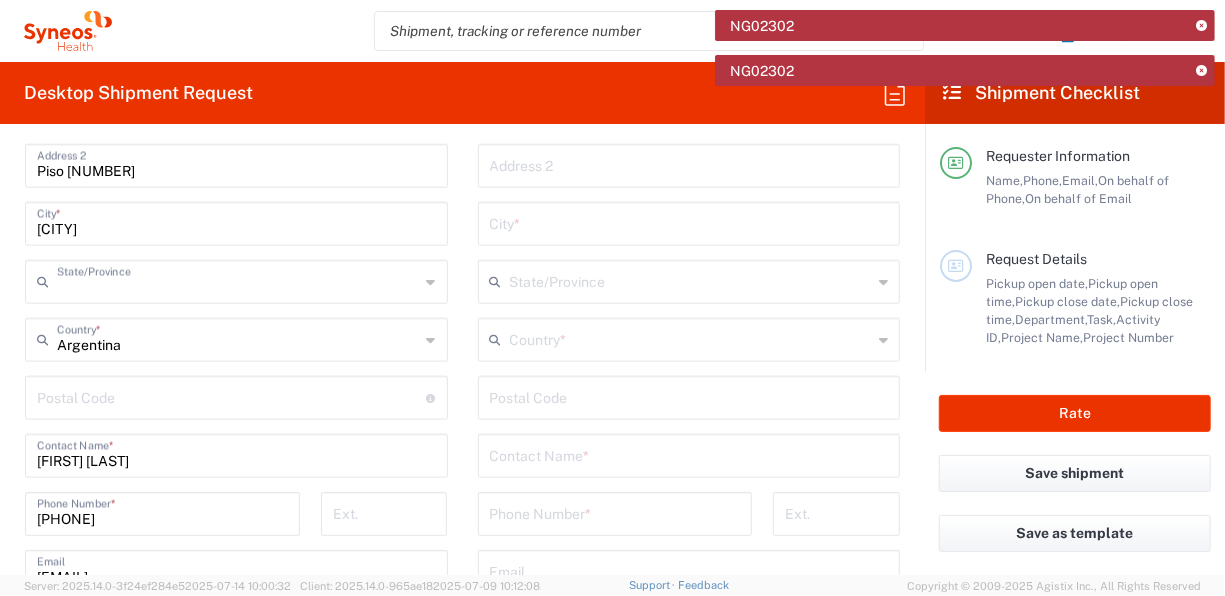 type on "[CITY] de [CITY]" 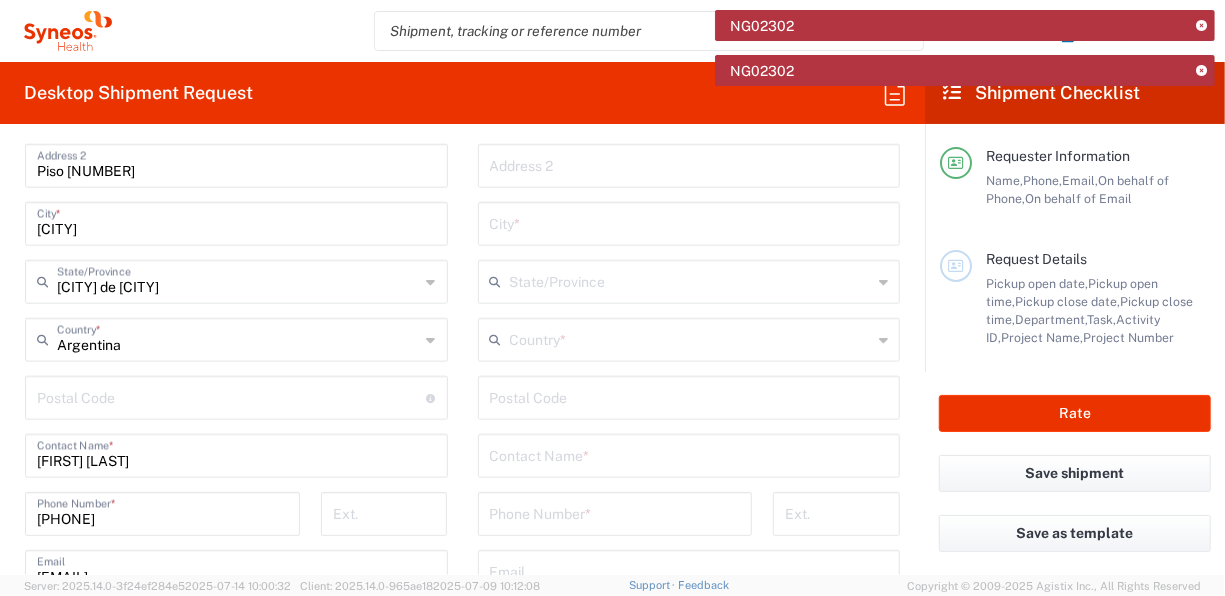 click at bounding box center (232, 396) 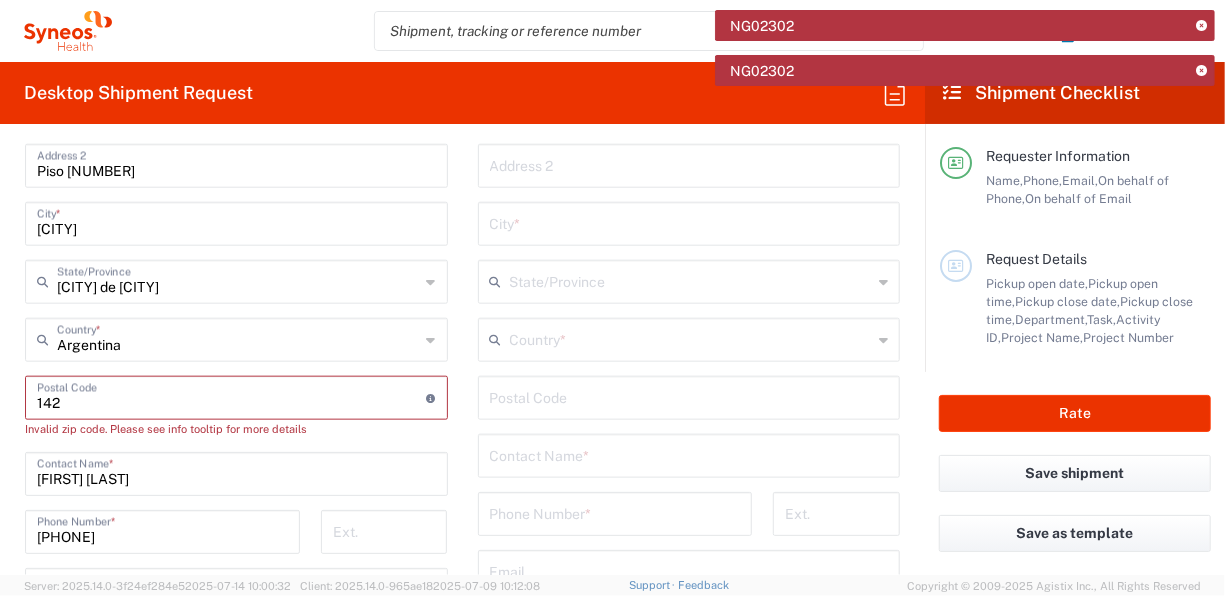 type on "[POSTAL_CODE]" 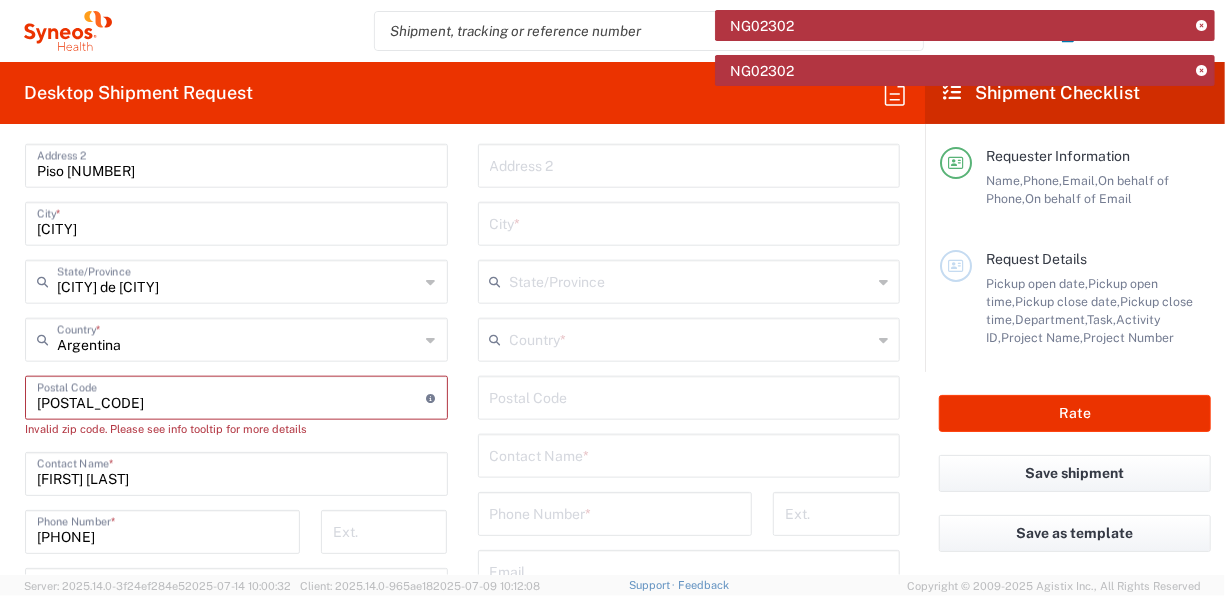 click at bounding box center (232, 396) 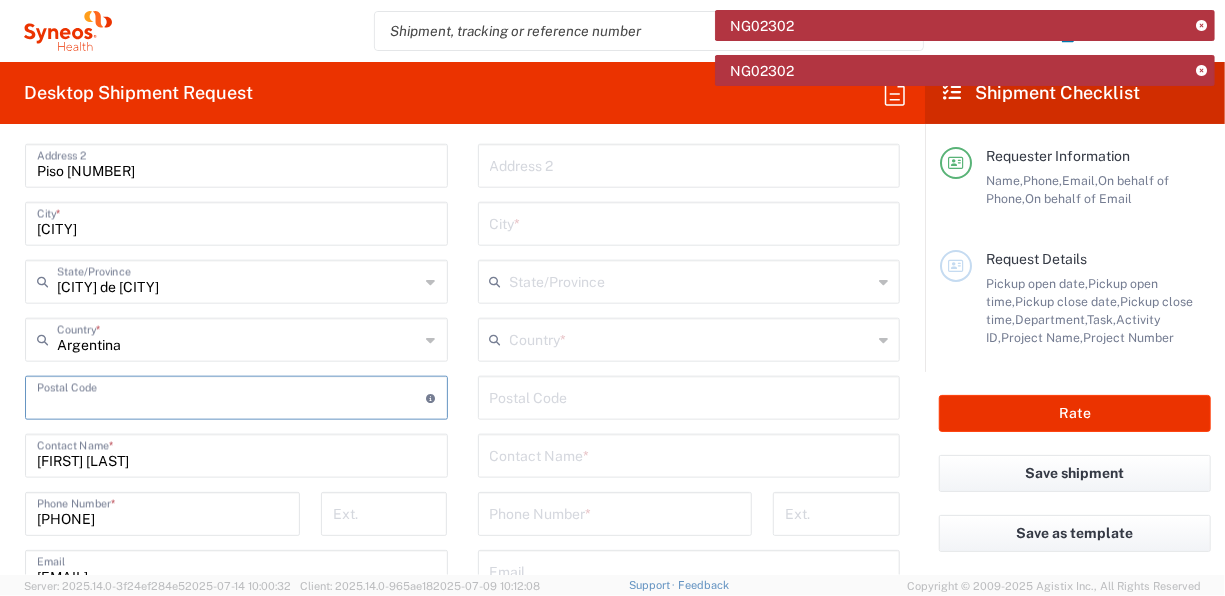 click at bounding box center [232, 396] 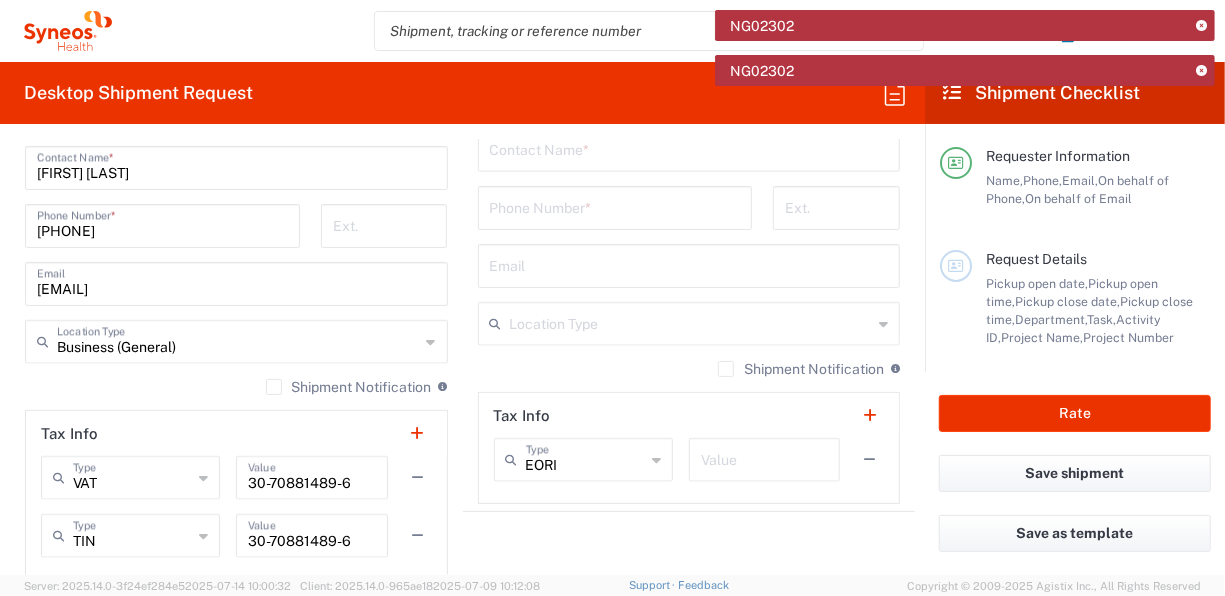 scroll, scrollTop: 1100, scrollLeft: 0, axis: vertical 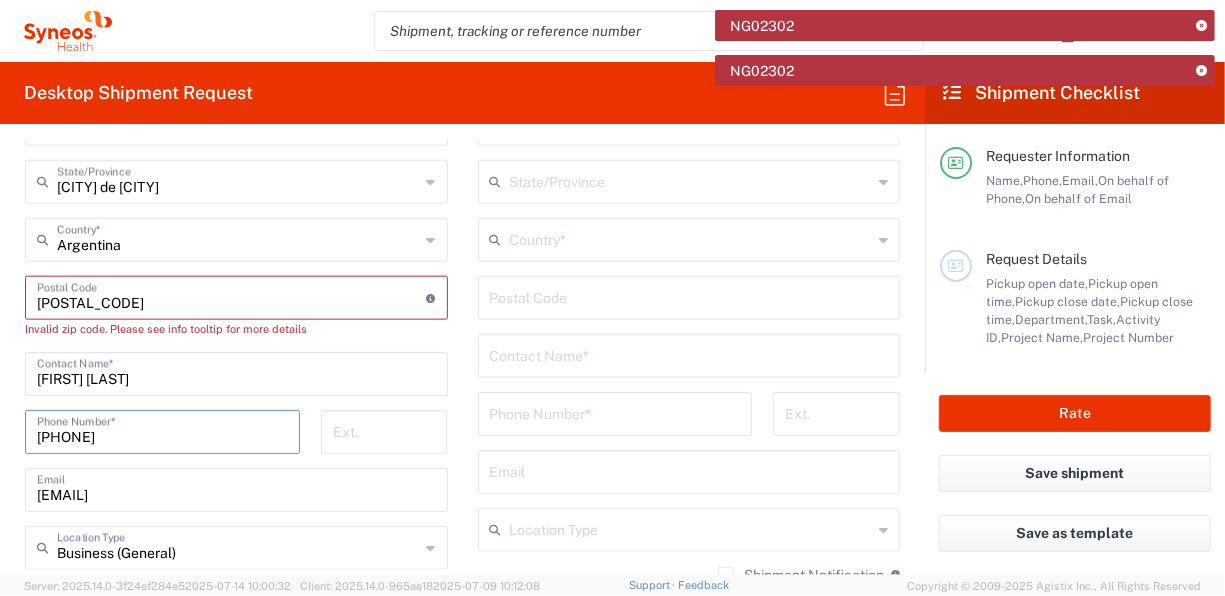 drag, startPoint x: 65, startPoint y: 431, endPoint x: 56, endPoint y: 351, distance: 80.50466 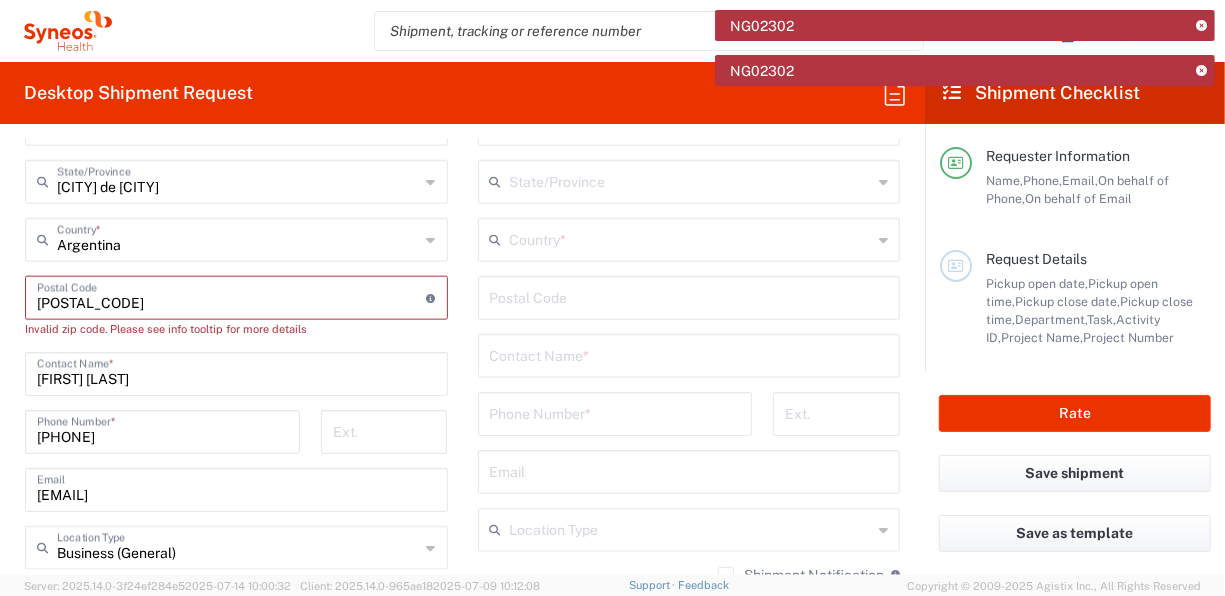 drag, startPoint x: 97, startPoint y: 296, endPoint x: 183, endPoint y: 293, distance: 86.05231 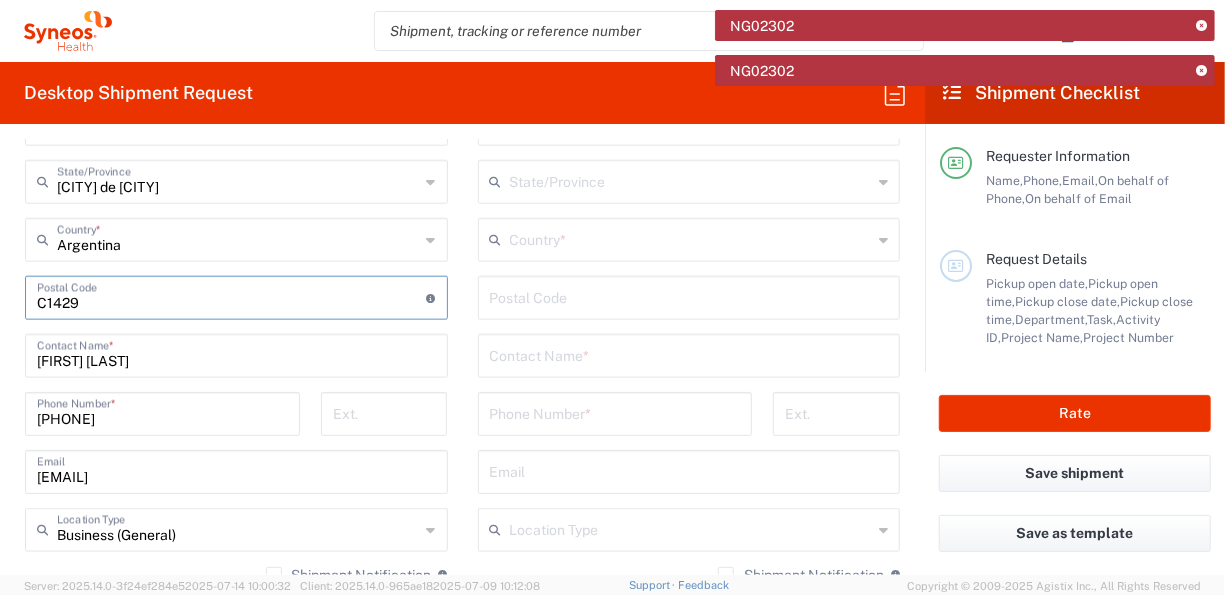 type on "C1429" 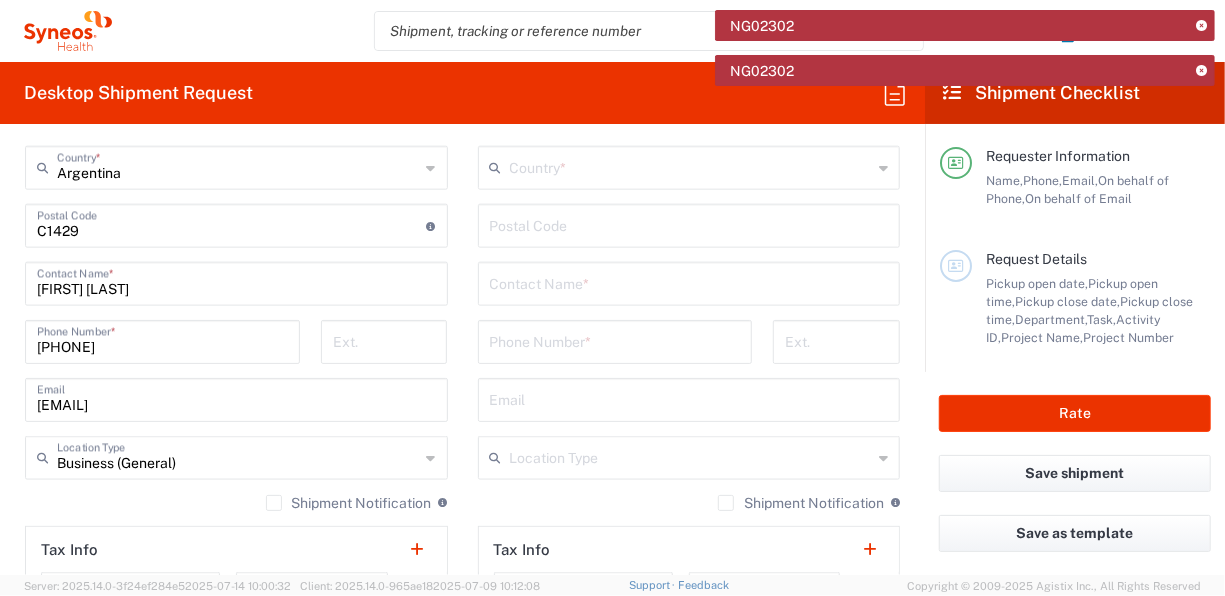 scroll, scrollTop: 1200, scrollLeft: 0, axis: vertical 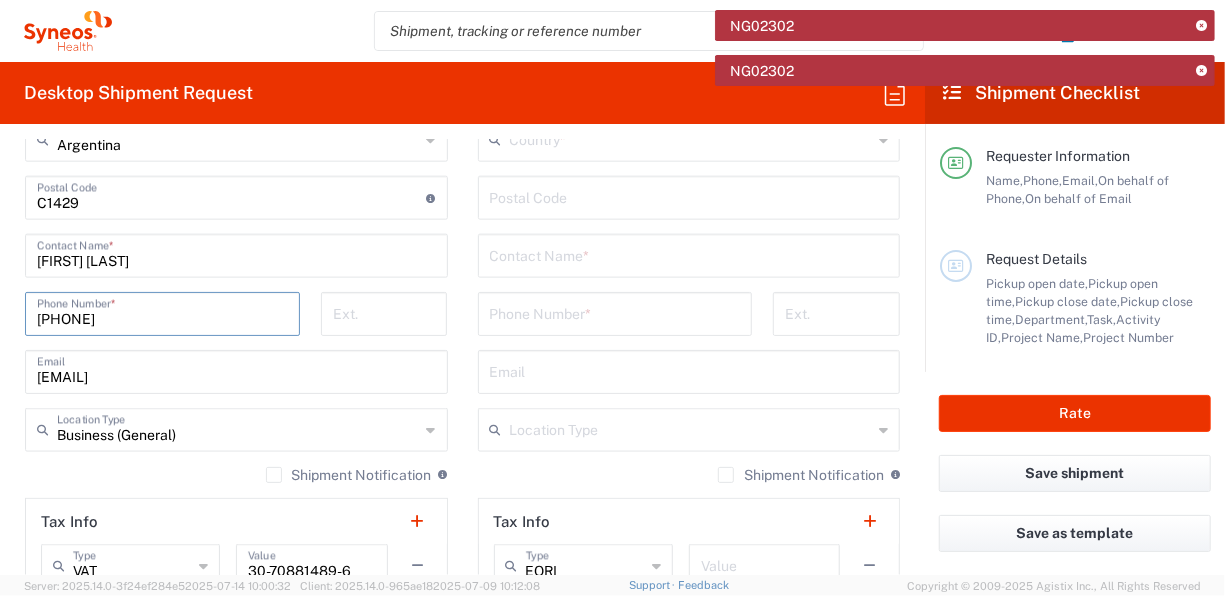 drag, startPoint x: 49, startPoint y: 316, endPoint x: 20, endPoint y: 318, distance: 29.068884 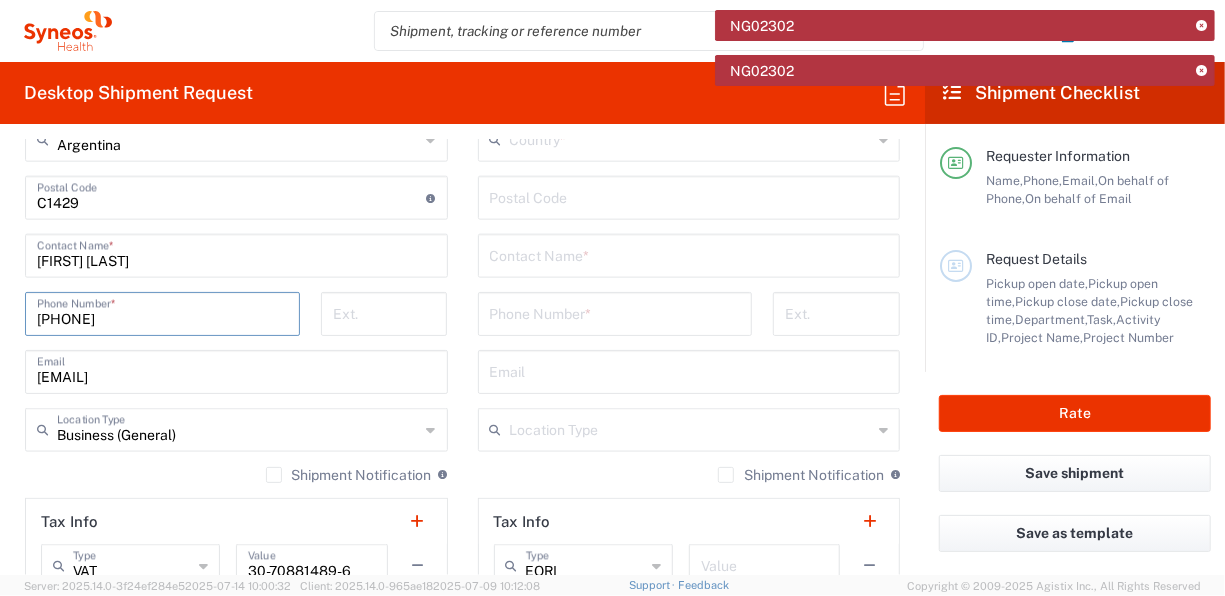 click on "[NUMBER] Phone Number *" 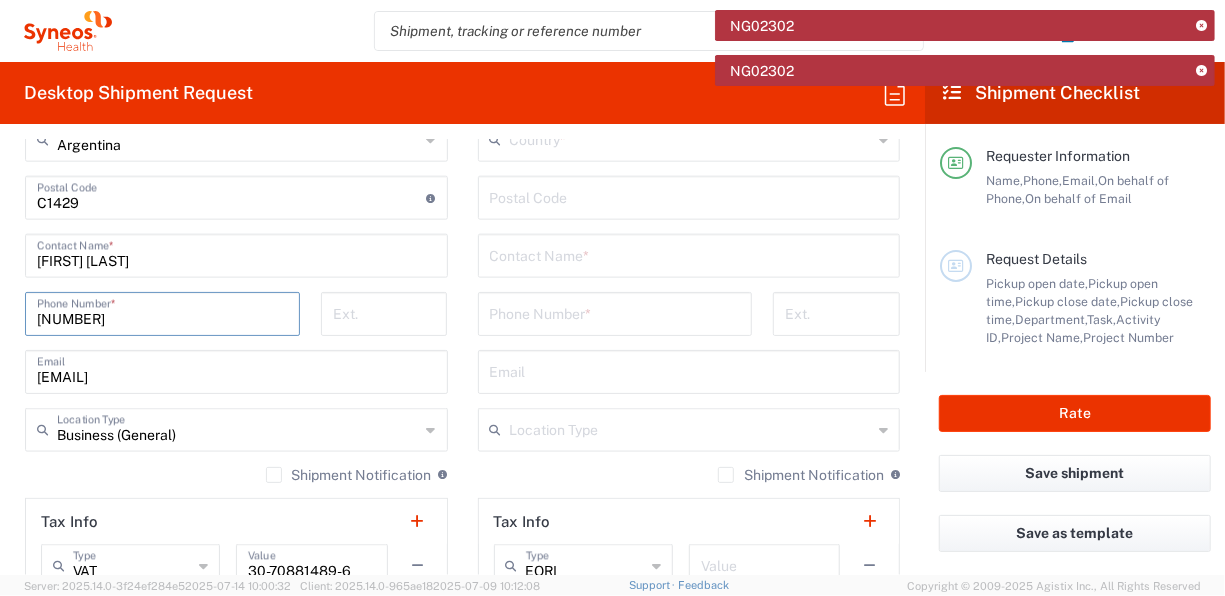 type on "[NUMBER]" 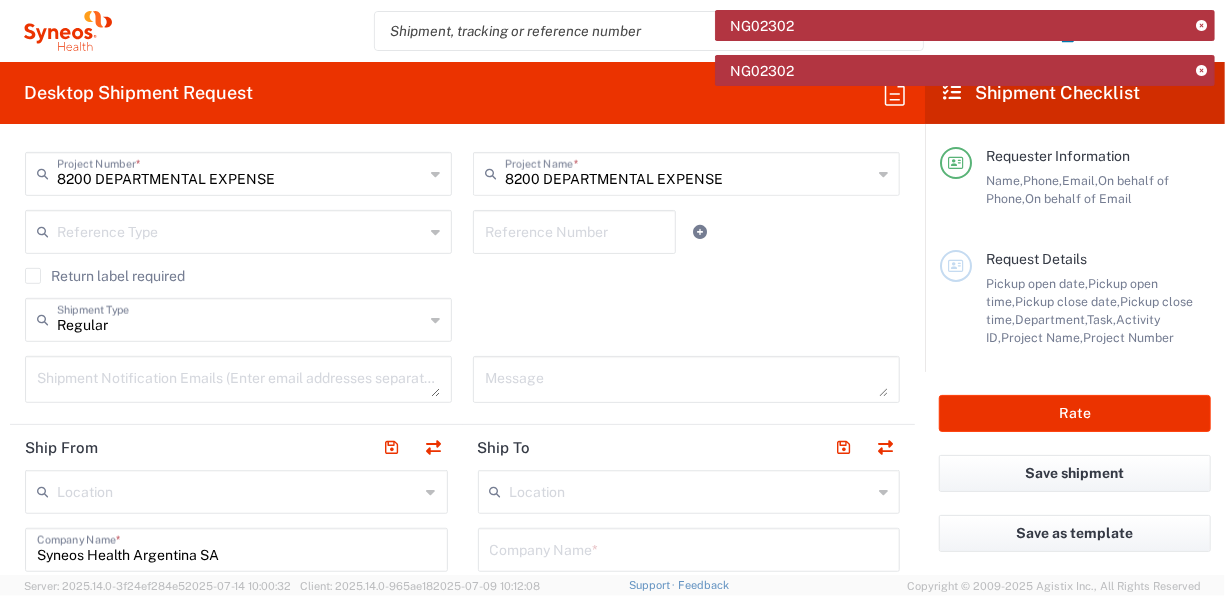scroll, scrollTop: 700, scrollLeft: 0, axis: vertical 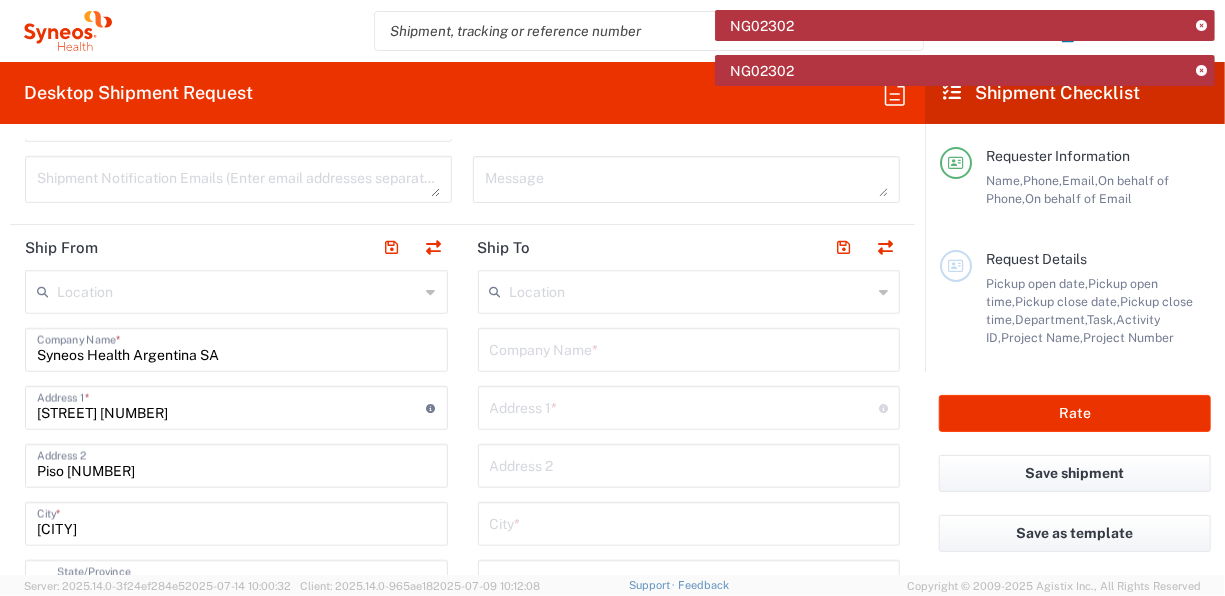 drag, startPoint x: 598, startPoint y: 366, endPoint x: 520, endPoint y: 595, distance: 241.9194 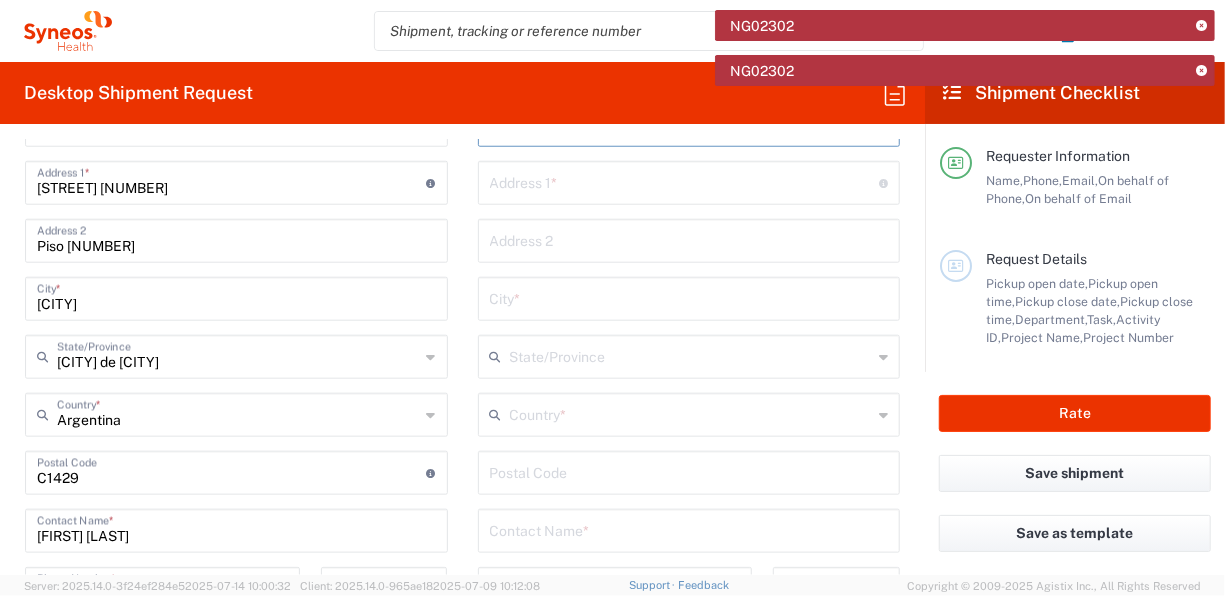 scroll, scrollTop: 700, scrollLeft: 0, axis: vertical 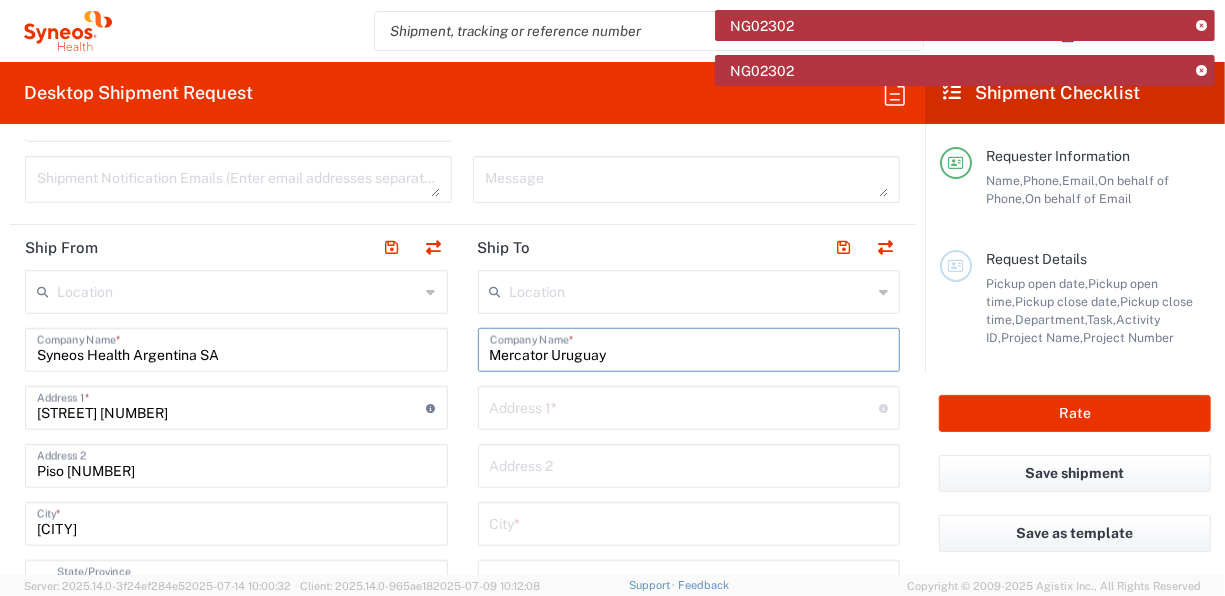 drag, startPoint x: 631, startPoint y: 356, endPoint x: 620, endPoint y: 398, distance: 43.416588 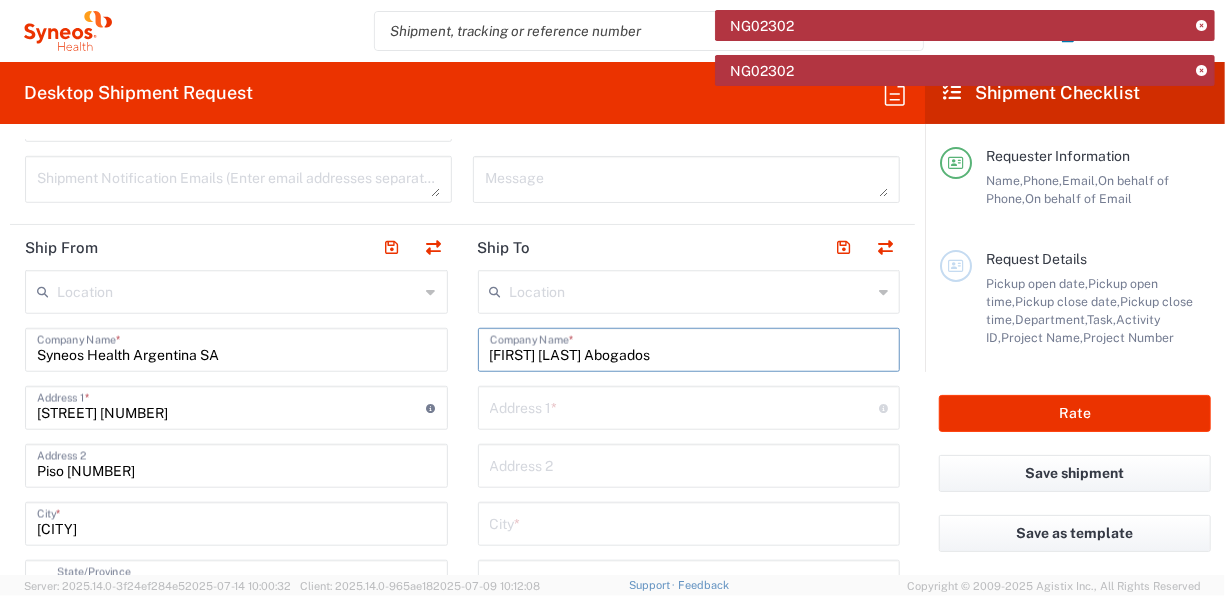click on "Location Addison Whitney LLC-Morrisville NC US Barcelona-Syneos Health BioSector 2 LLC- New York US Boco Digital Media Caerus Marketing Group LLC-Morrisville NC US Chamberlain Communications LLC-New York US Chandler Chicco Agency, LLC-New York US Genico, LLC Gerbig Snell/Weisheimer Advert- Westerville OH Haas & Health Partner Public Relations GmbH Illingworth Research Group Ltd-Macclesfield UK Illingworth Rsrch Grp (France) Illingworth Rsrch Grp (Italy) Illingworth Rsrch Grp (Spain) Illingworth Rsrch Grp (USA) In Illingworth Rsrch Grp(Australi INC Research Clin Svcs Mexico inVentiv Health Philippines, Inc. IRG - Morrisville Warehouse IVH IPS Pvt Ltd- India IVH Mexico SA de CV NAVICOR GROUP, LLC- New York US PALIO + IGNITE, LLC- Westerville OH US Pharmaceutical Institute LLC- Morrisville NC US PT Syneos Health Indonesia Rx dataScience Inc-Morrisville NC US RxDataScience India Private Lt Syneos Health (Beijing) Inc.Lt Syneos Health (Shanghai) Inc. Ltd. Syneos Health (Thailand) Limit Syneos Health Argentina SA" 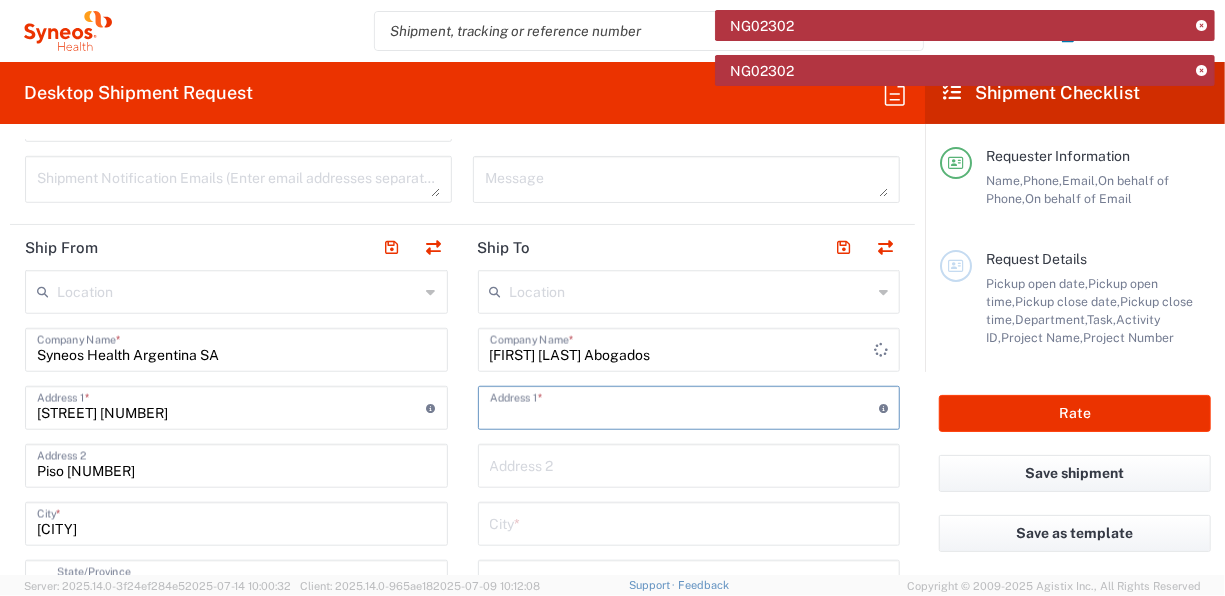 drag, startPoint x: 620, startPoint y: 398, endPoint x: 665, endPoint y: 477, distance: 90.91754 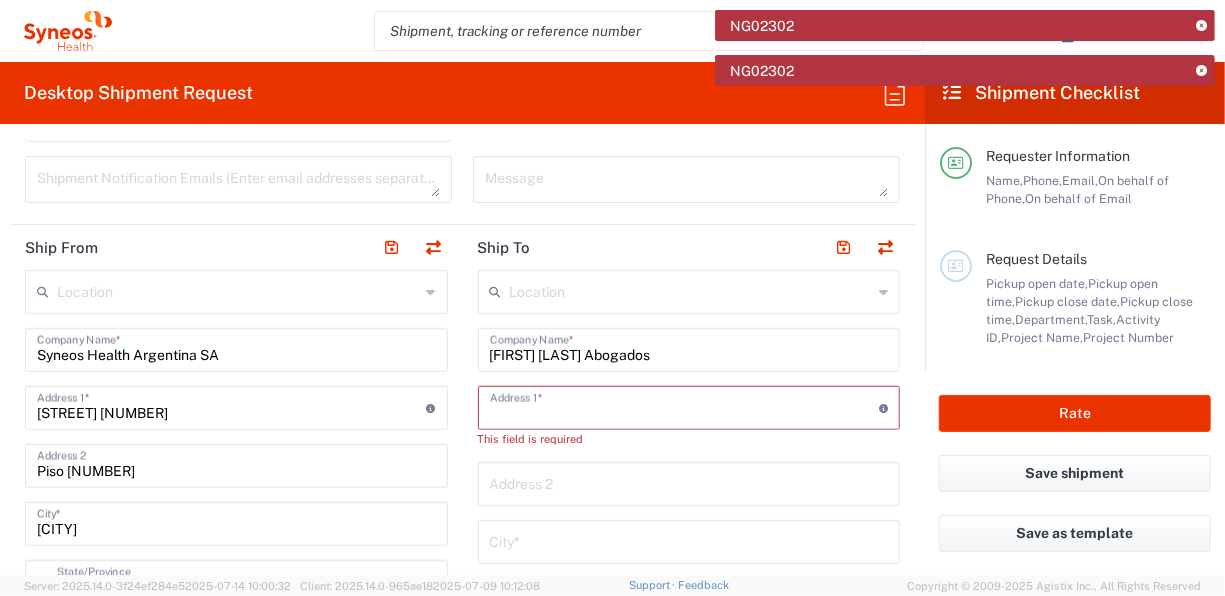 paste on "[STREET_NAME] [NUMBER]/[NUMBER]" 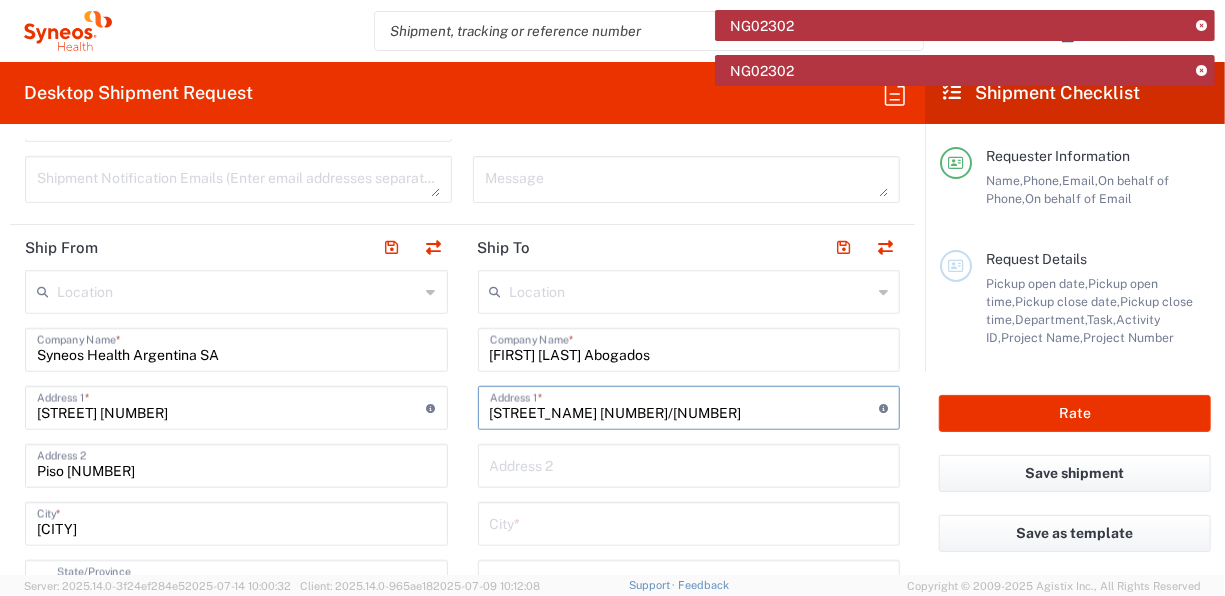 type on "[STREET_NAME] [NUMBER]/[NUMBER]" 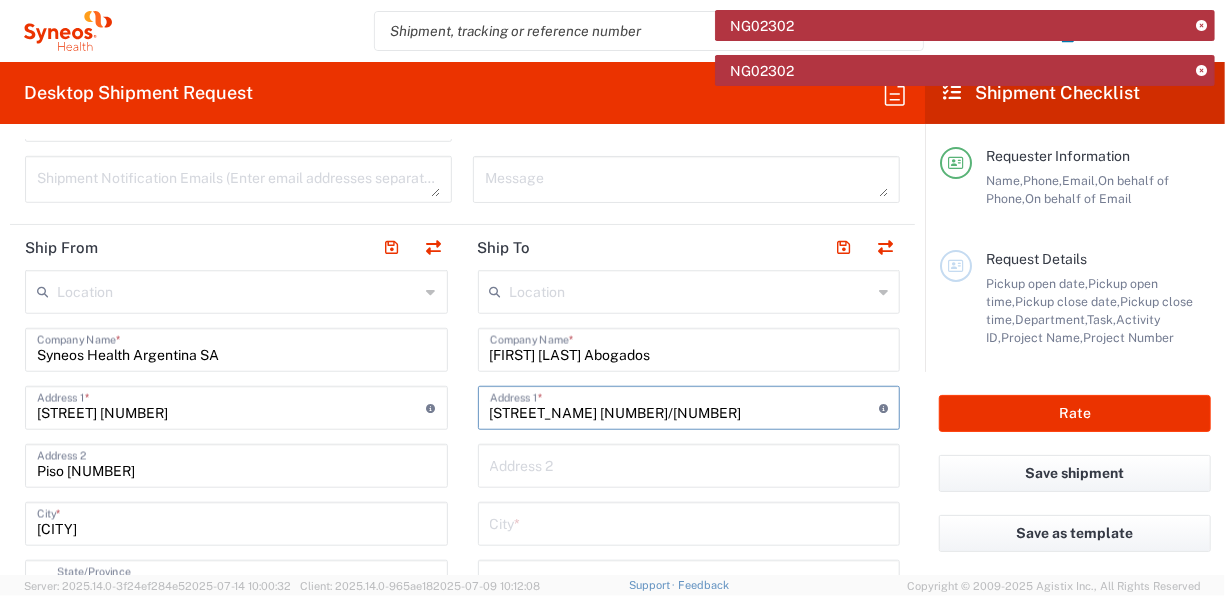 drag, startPoint x: 494, startPoint y: 460, endPoint x: 463, endPoint y: 488, distance: 41.773197 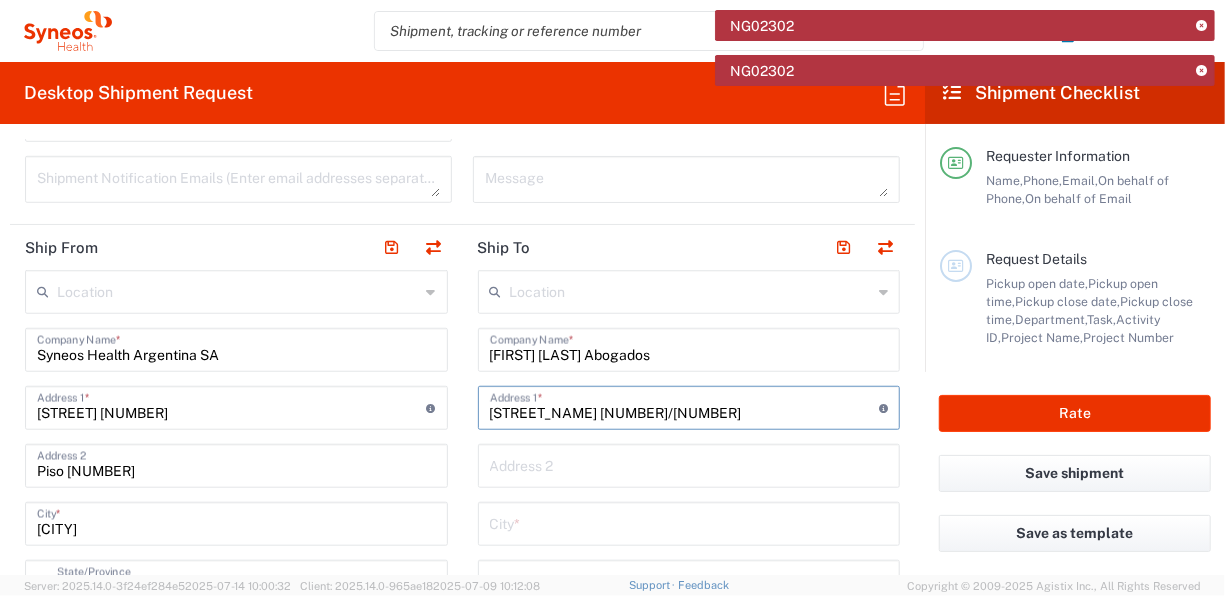 paste on "[PARK_NAME] – [CITY_NAME]" 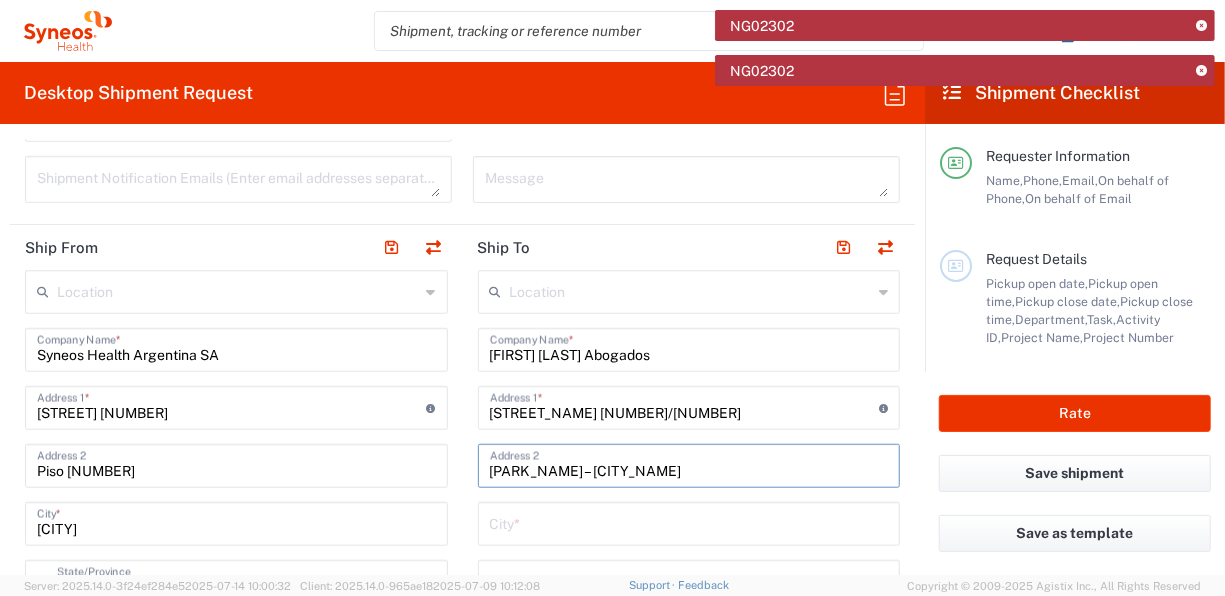 scroll, scrollTop: 800, scrollLeft: 0, axis: vertical 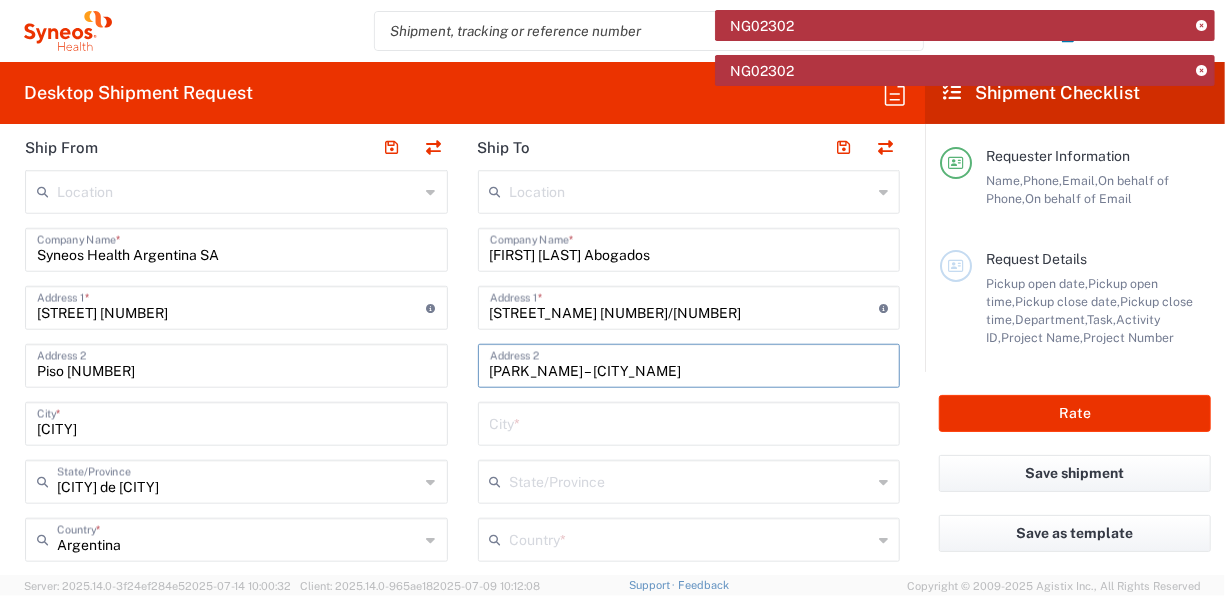 type on "[PARK_NAME] – [CITY_NAME]" 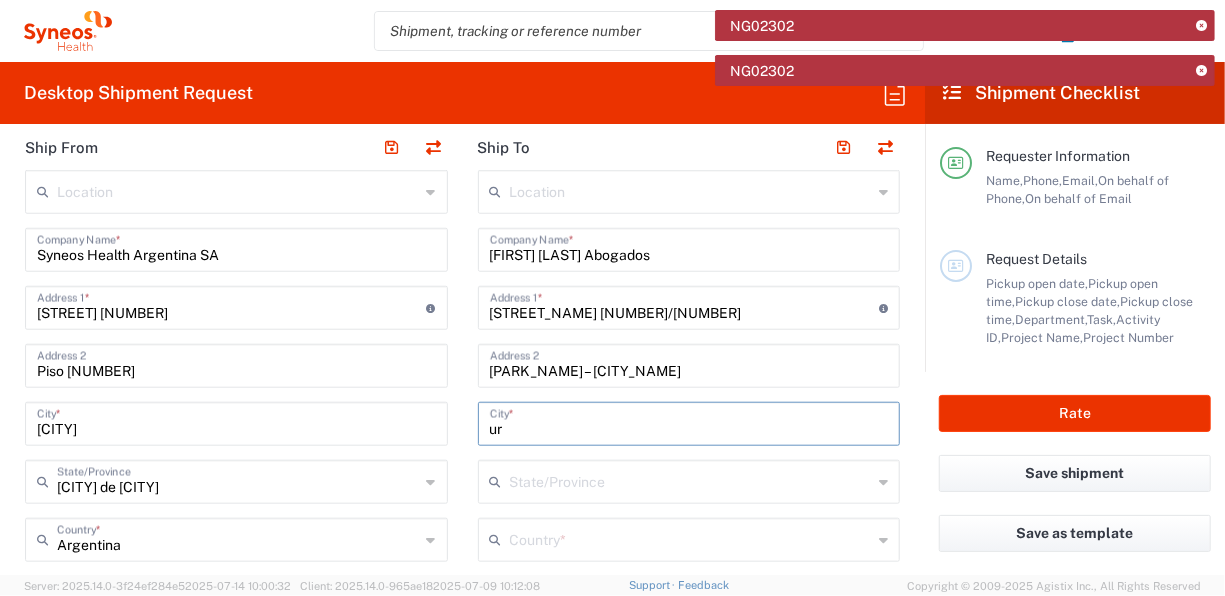type on "u" 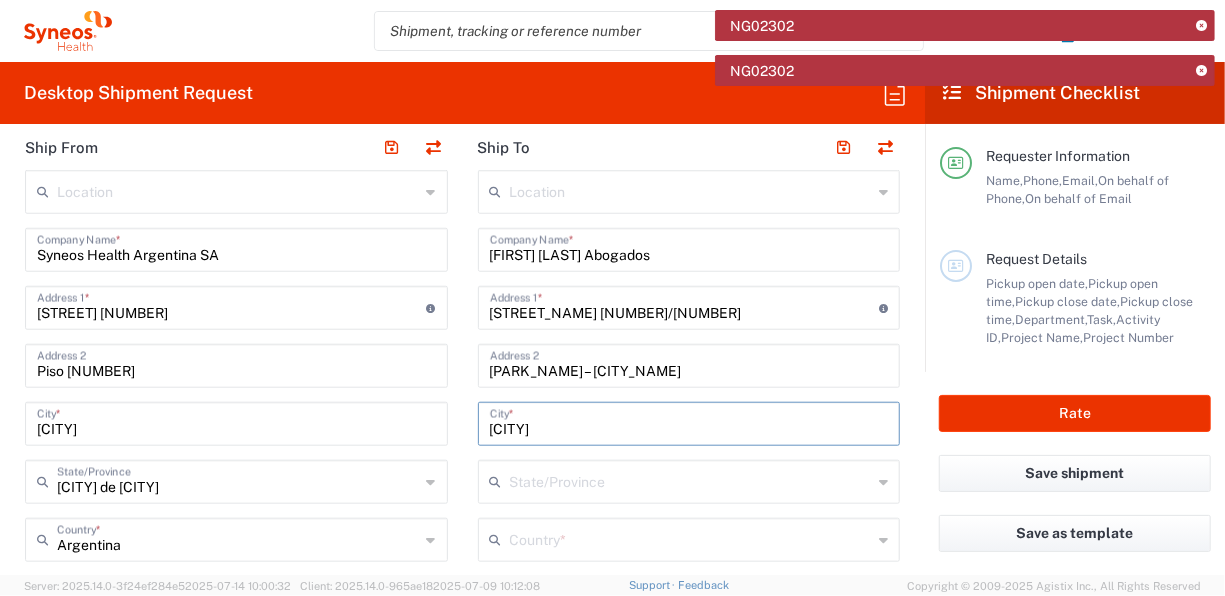 type on "[CITY]" 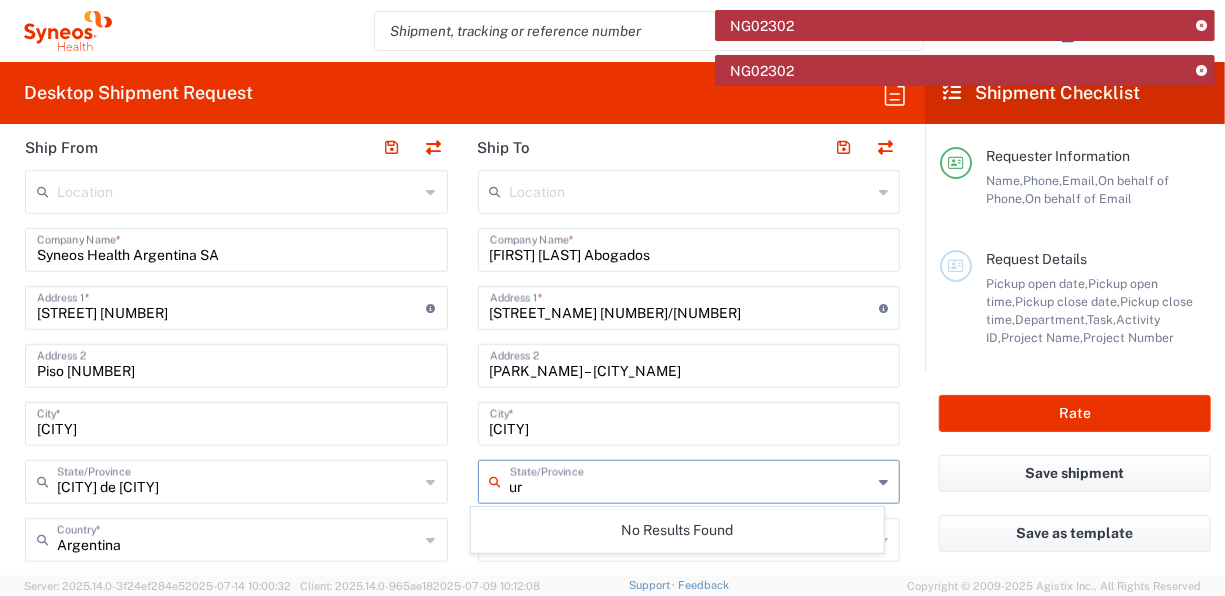 type on "u" 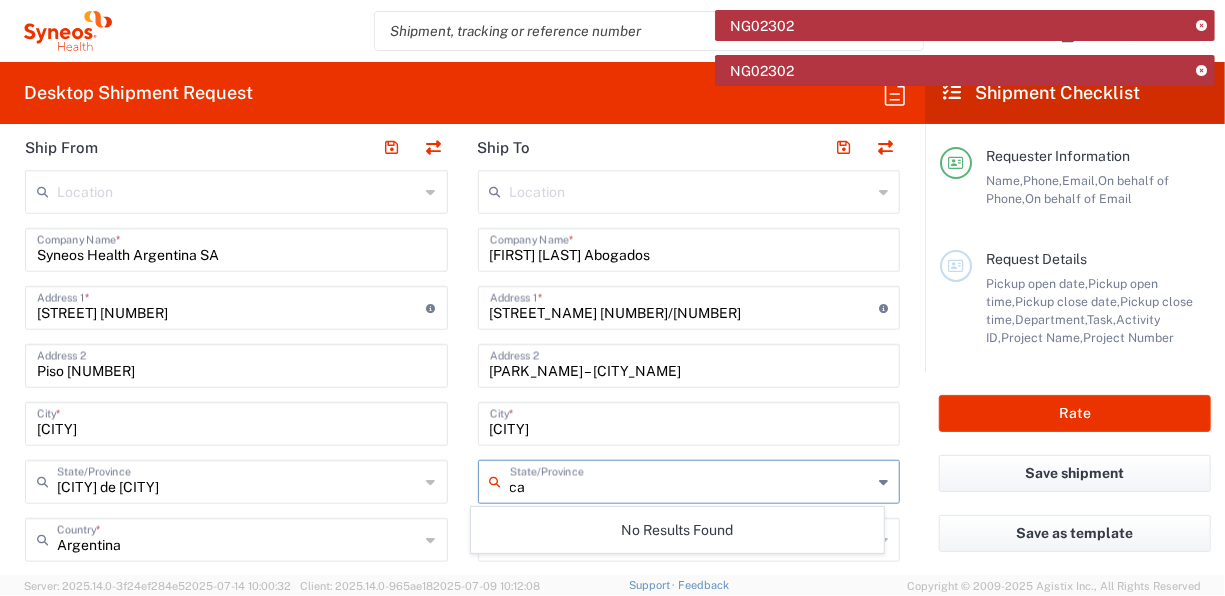 type on "c" 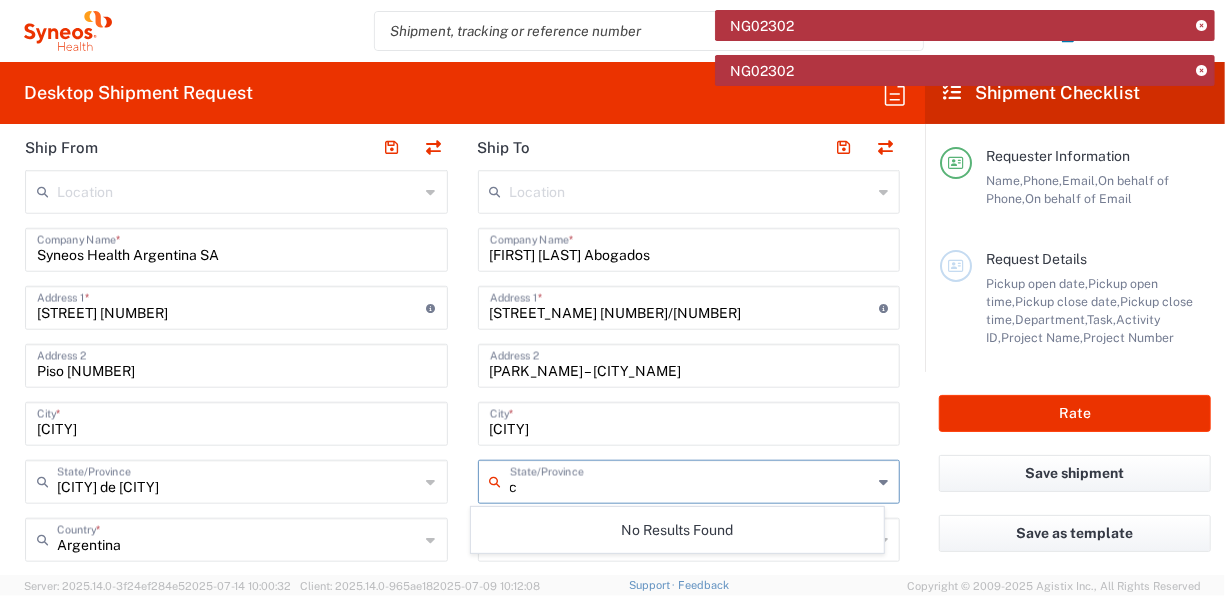 type 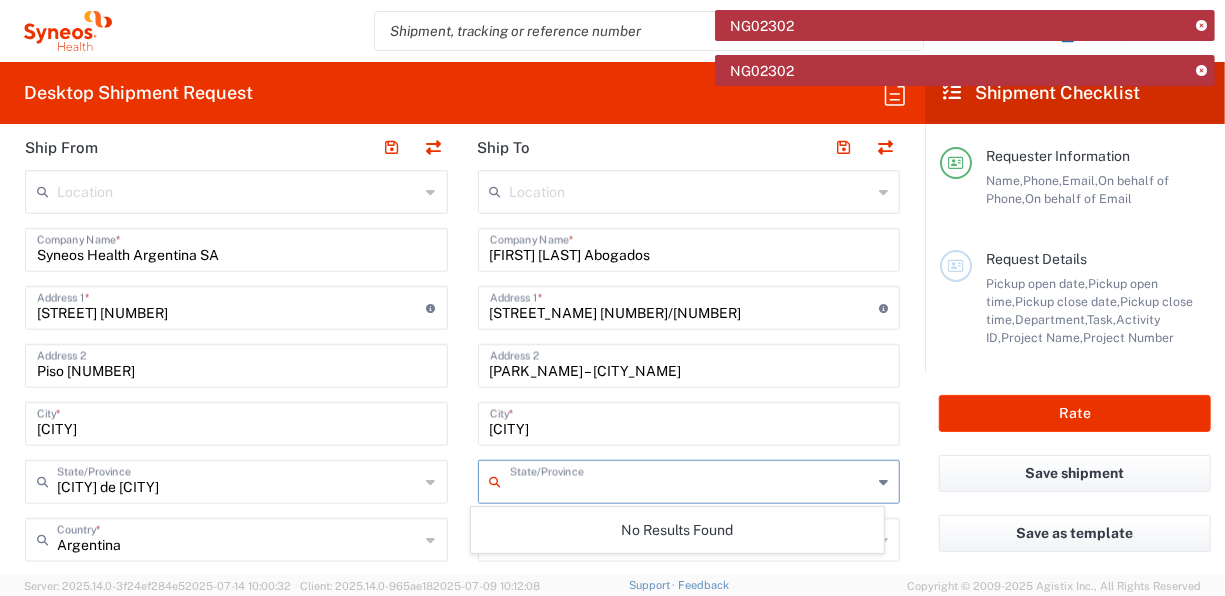 drag, startPoint x: 652, startPoint y: 482, endPoint x: 611, endPoint y: 442, distance: 57.280014 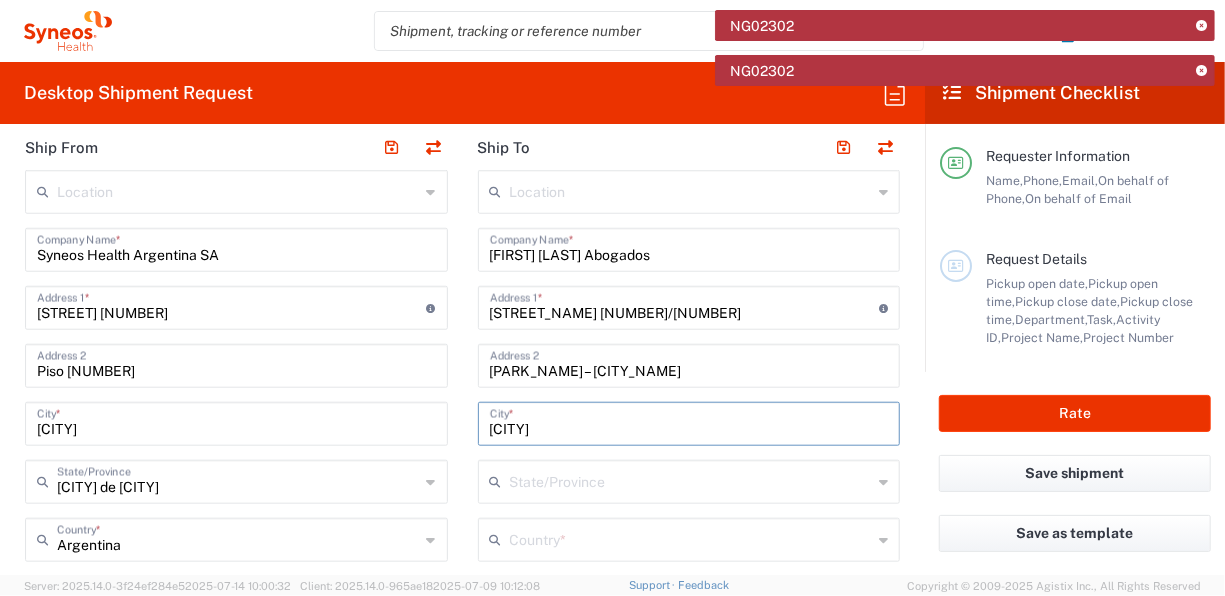 scroll, scrollTop: 900, scrollLeft: 0, axis: vertical 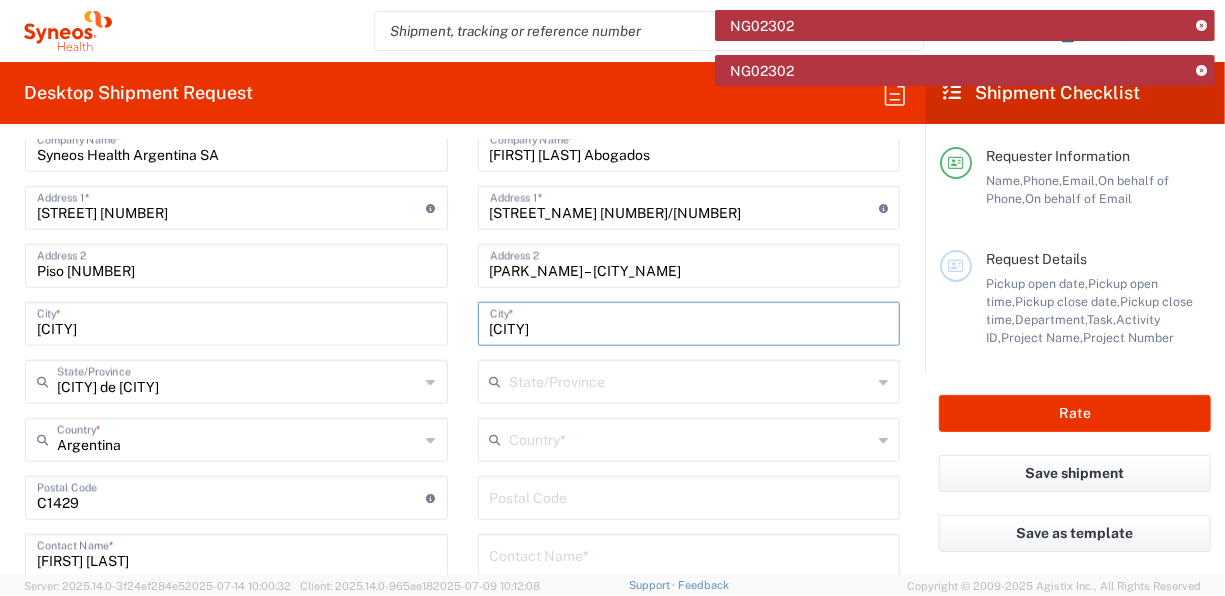 drag, startPoint x: 595, startPoint y: 324, endPoint x: 331, endPoint y: 323, distance: 264.0019 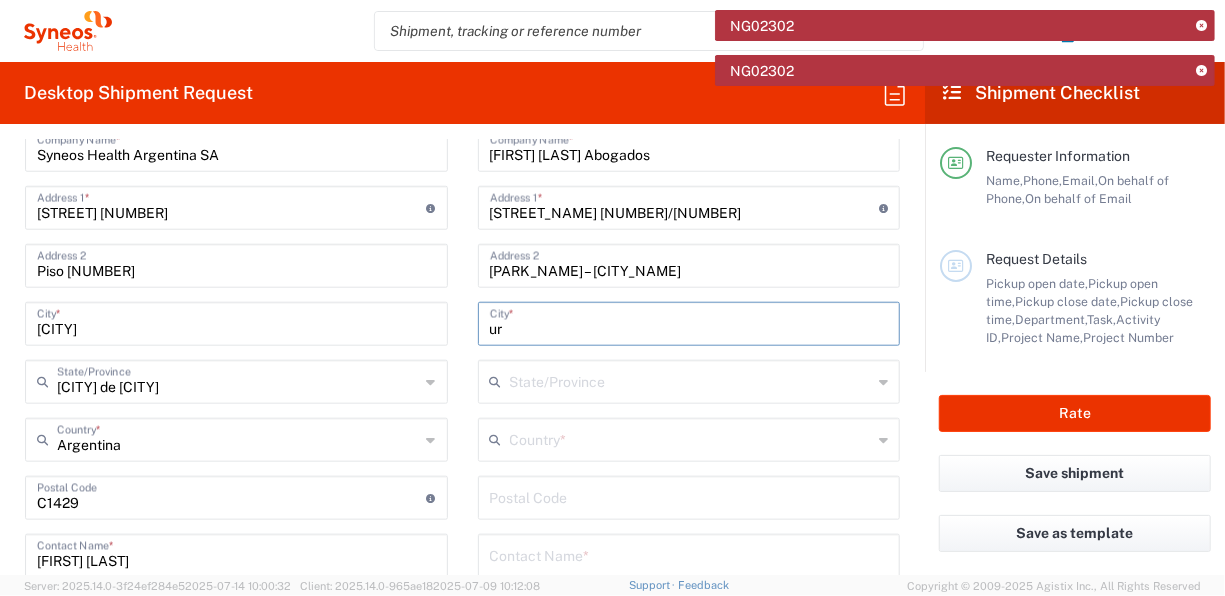type on "u" 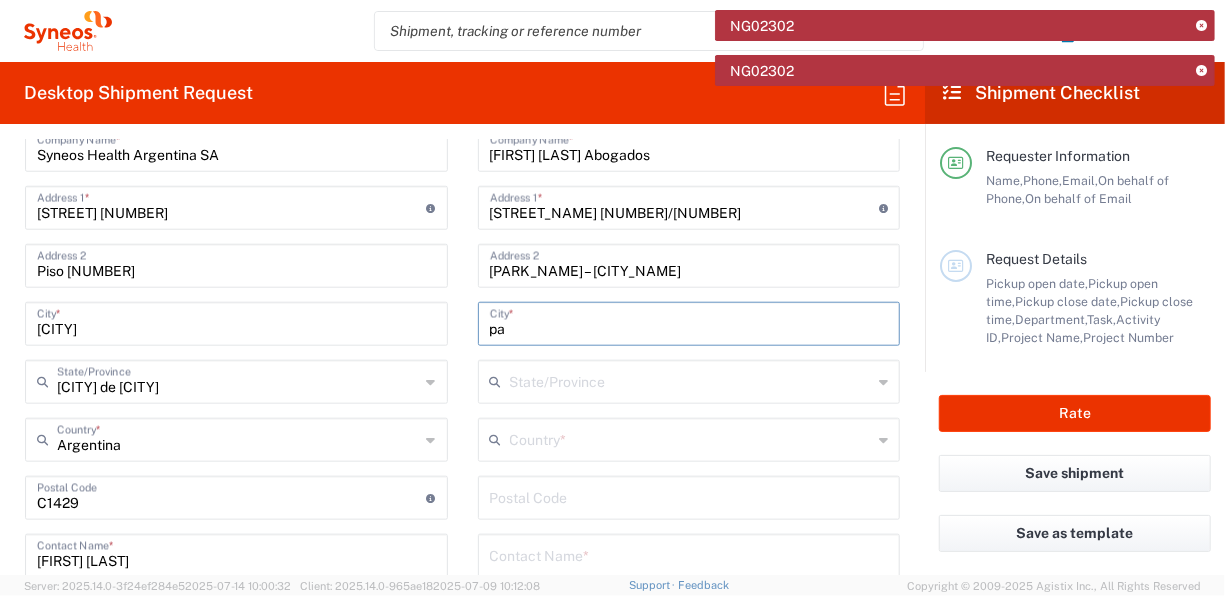type on "p" 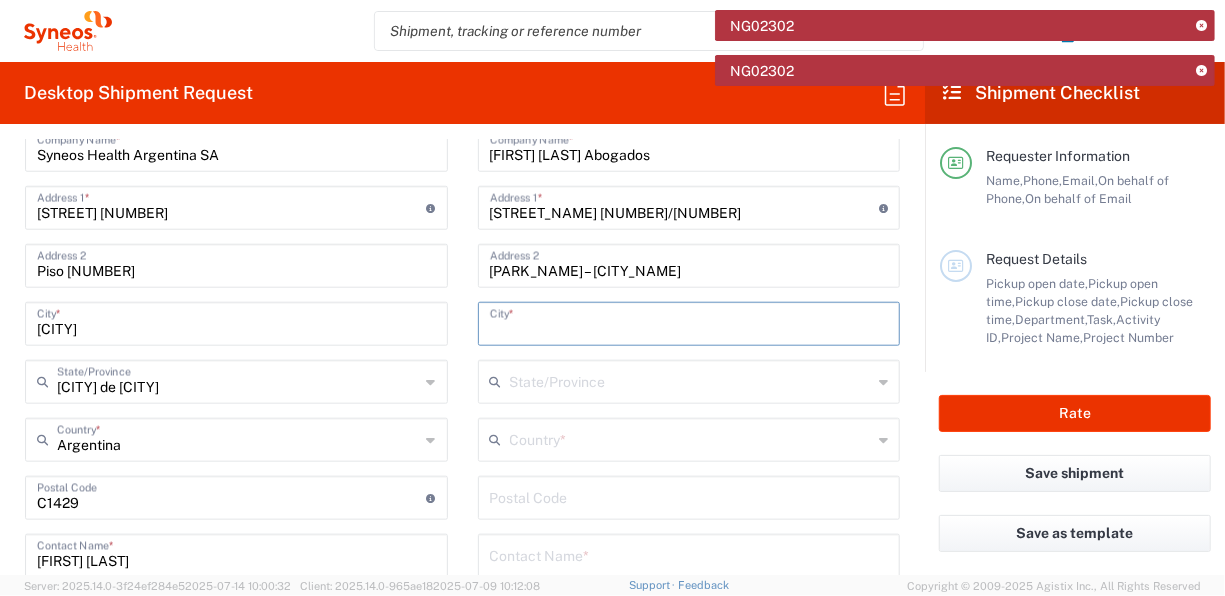 click on "Location Addison Whitney LLC-Morrisville NC US Barcelona-Syneos Health BioSector 2 LLC- New York US Boco Digital Media Caerus Marketing Group LLC-Morrisville NC US Chamberlain Communications LLC-New York US Chandler Chicco Agency, LLC-New York US Genico, LLC Gerbig Snell/Weisheimer Advert- Westerville OH Haas & Health Partner Public Relations GmbH Illingworth Research Group Ltd-Macclesfield UK Illingworth Rsrch Grp (France) Illingworth Rsrch Grp (Italy) Illingworth Rsrch Grp (Spain) Illingworth Rsrch Grp (USA) In Illingworth Rsrch Grp(Australi INC Research Clin Svcs Mexico inVentiv Health Philippines, Inc. IRG - Morrisville Warehouse IVH IPS Pvt Ltd- India IVH Mexico SA de CV NAVICOR GROUP, LLC- New York US PALIO + IGNITE, LLC- Westerville OH US Pharmaceutical Institute LLC- Morrisville NC US PT Syneos Health Indonesia Rx dataScience Inc-Morrisville NC US RxDataScience India Private Lt Syneos Health (Beijing) Inc.Lt Syneos Health (Shanghai) Inc. Ltd. Syneos Health (Thailand) Limit Syneos Health Argentina SA" 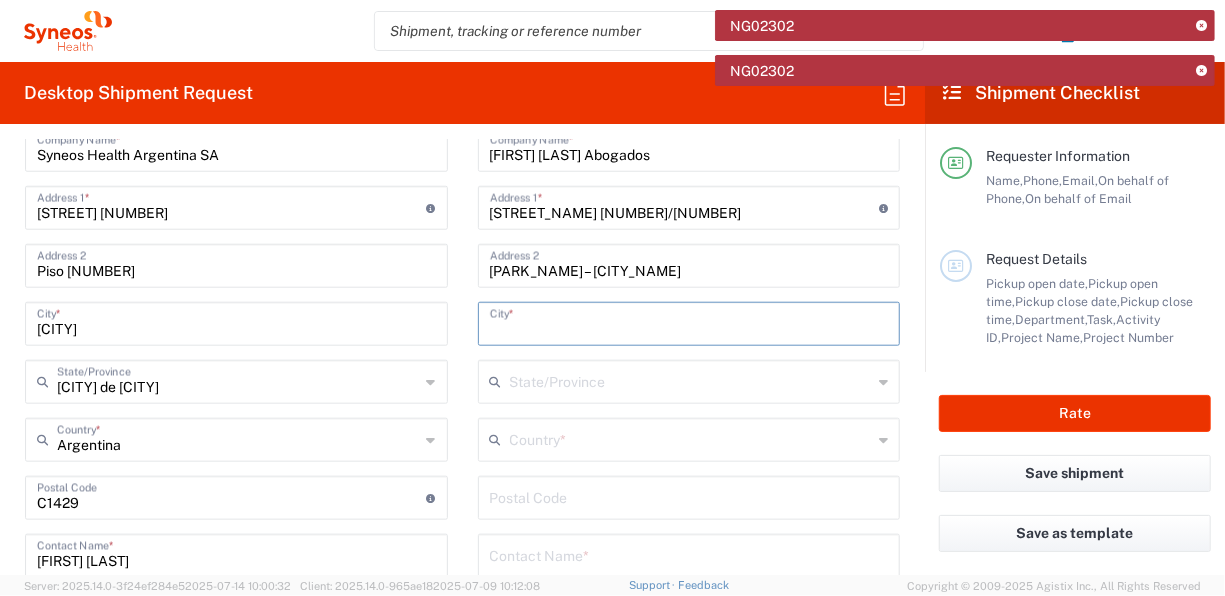 click at bounding box center (691, 438) 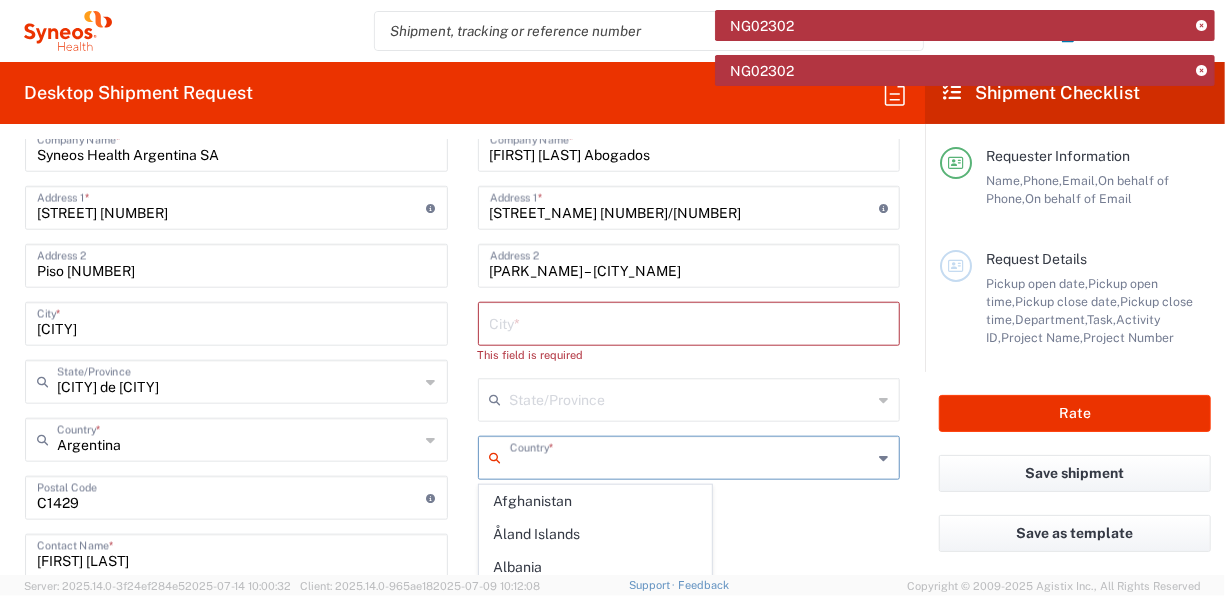 click at bounding box center [691, 456] 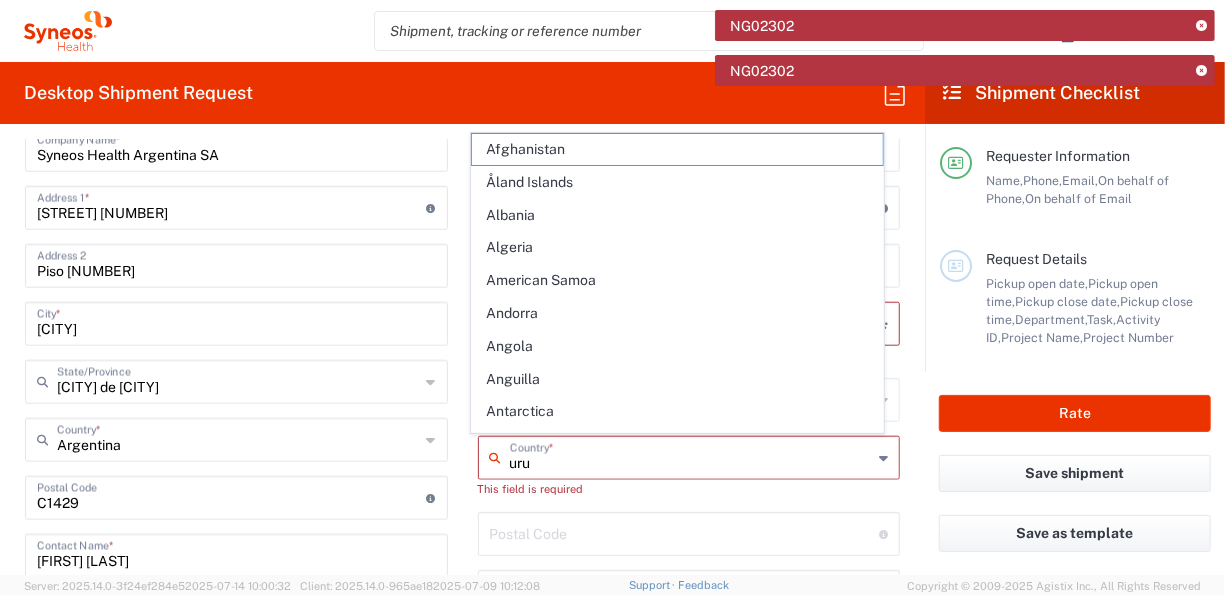 scroll, scrollTop: 900, scrollLeft: 0, axis: vertical 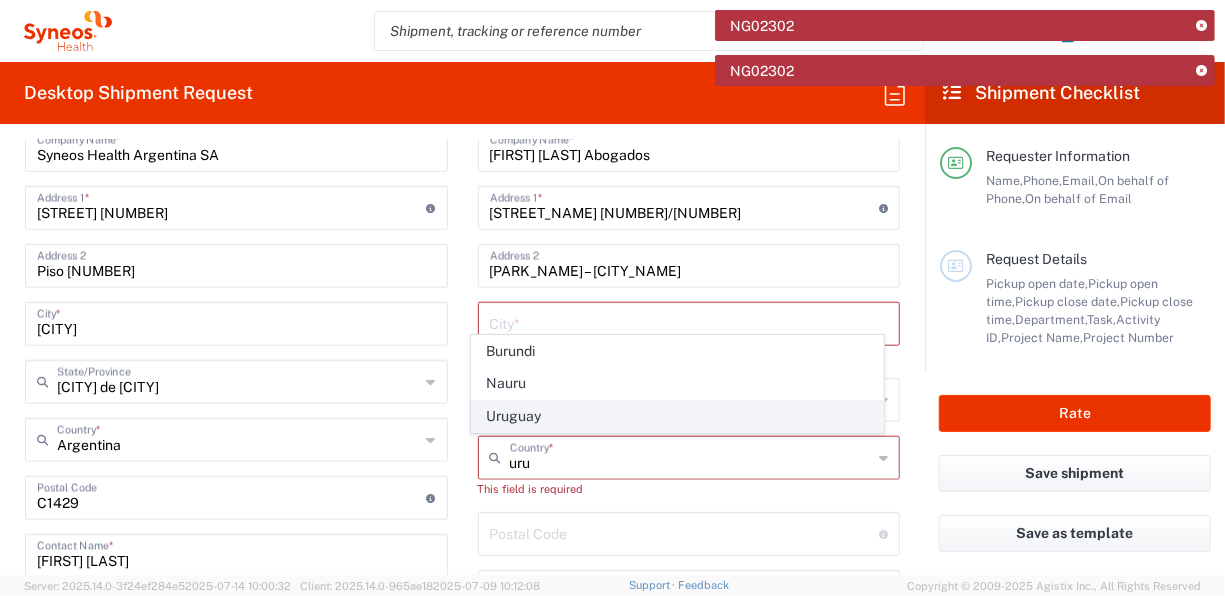 click on "Uruguay" 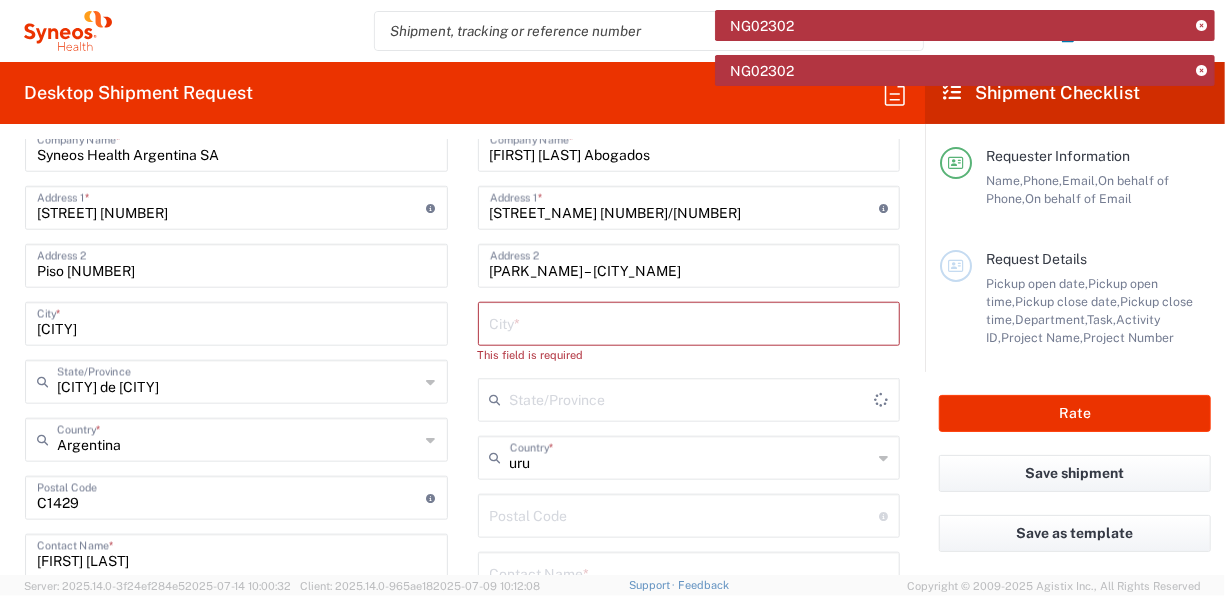 type on "Uruguay" 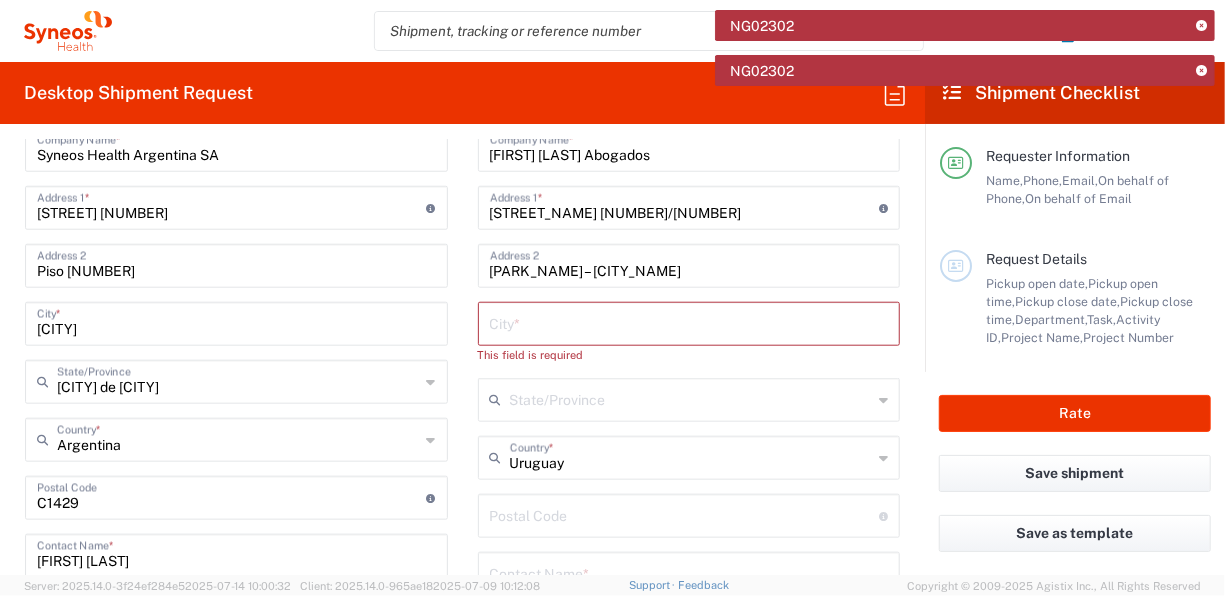 click at bounding box center [691, 398] 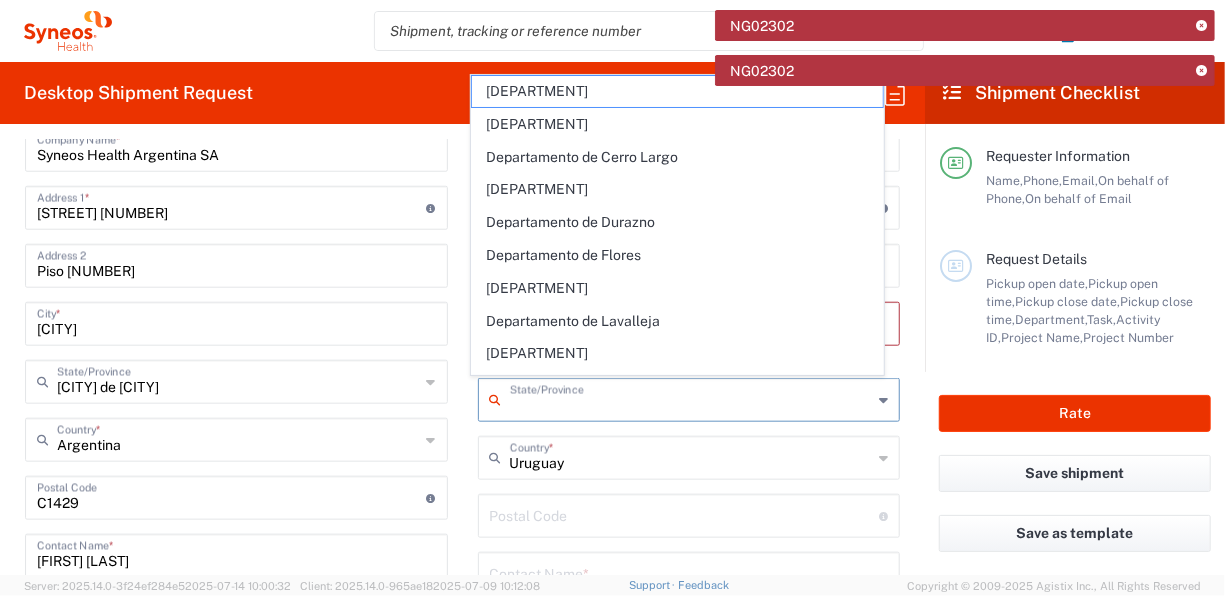 click on "[DEPARTMENT]" 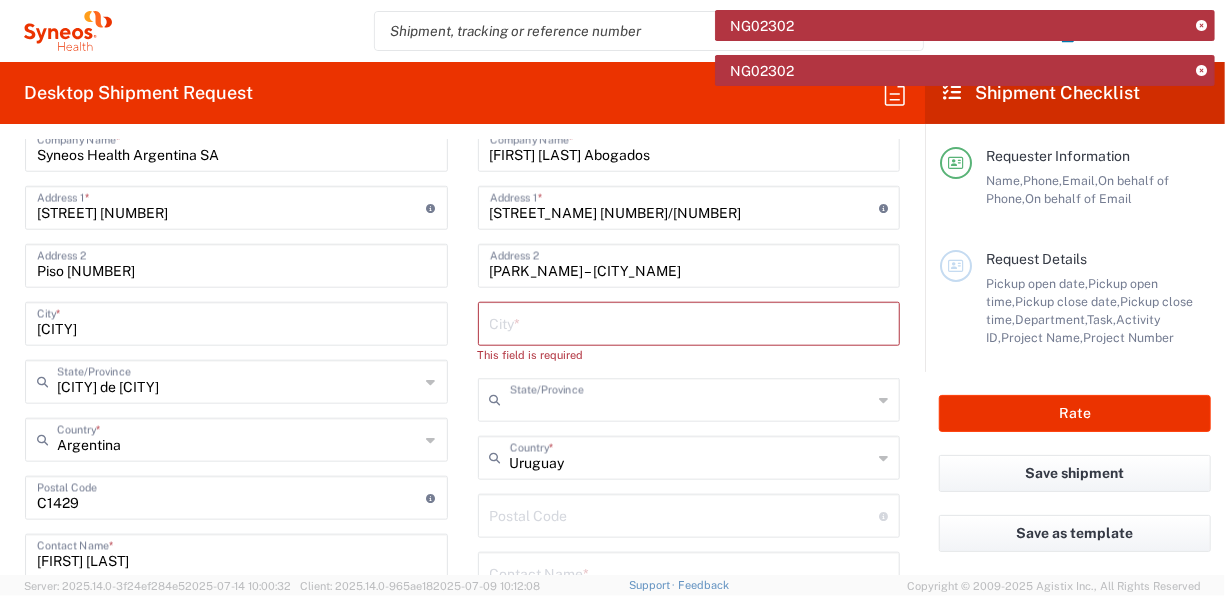 type on "[DEPARTMENT]" 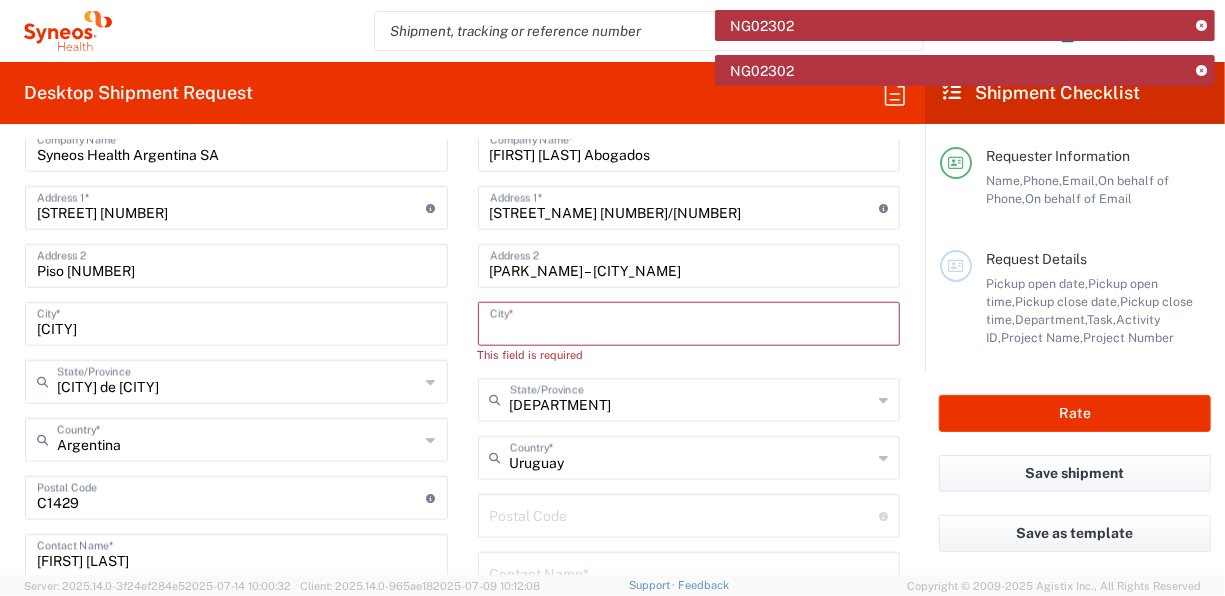 click at bounding box center (689, 322) 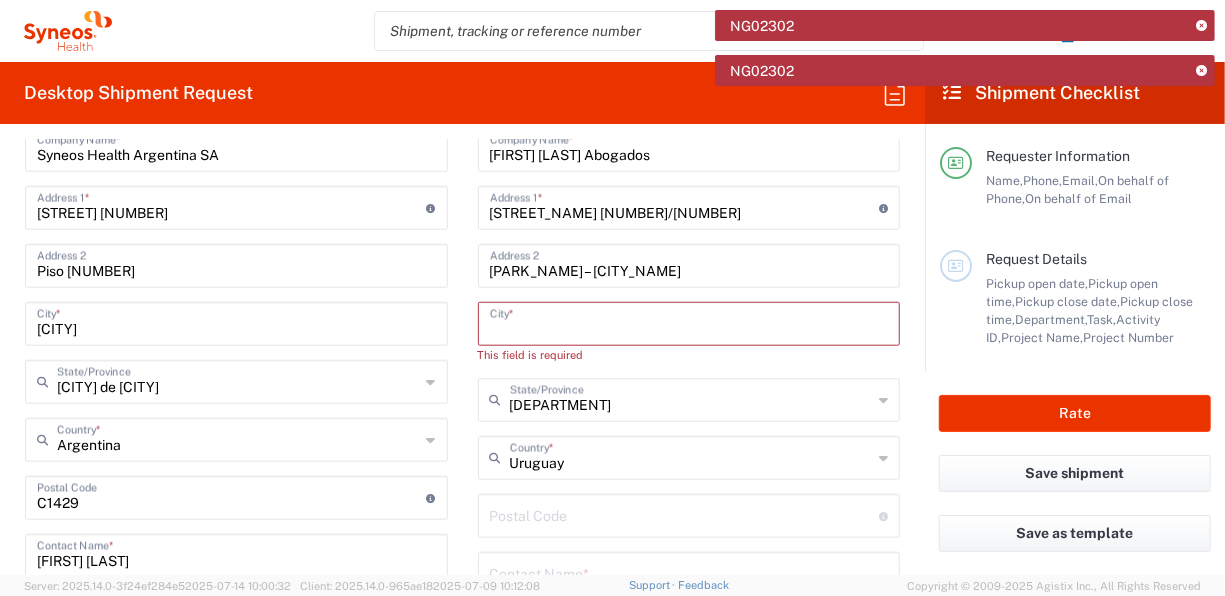 type on "p" 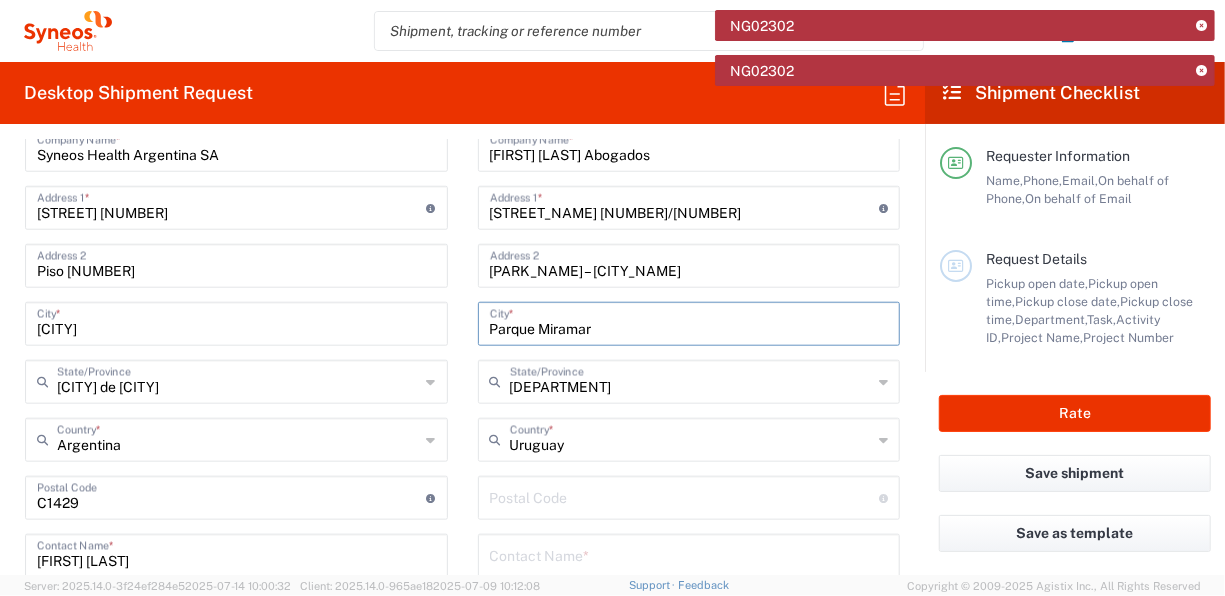 type on "Parque Miramar" 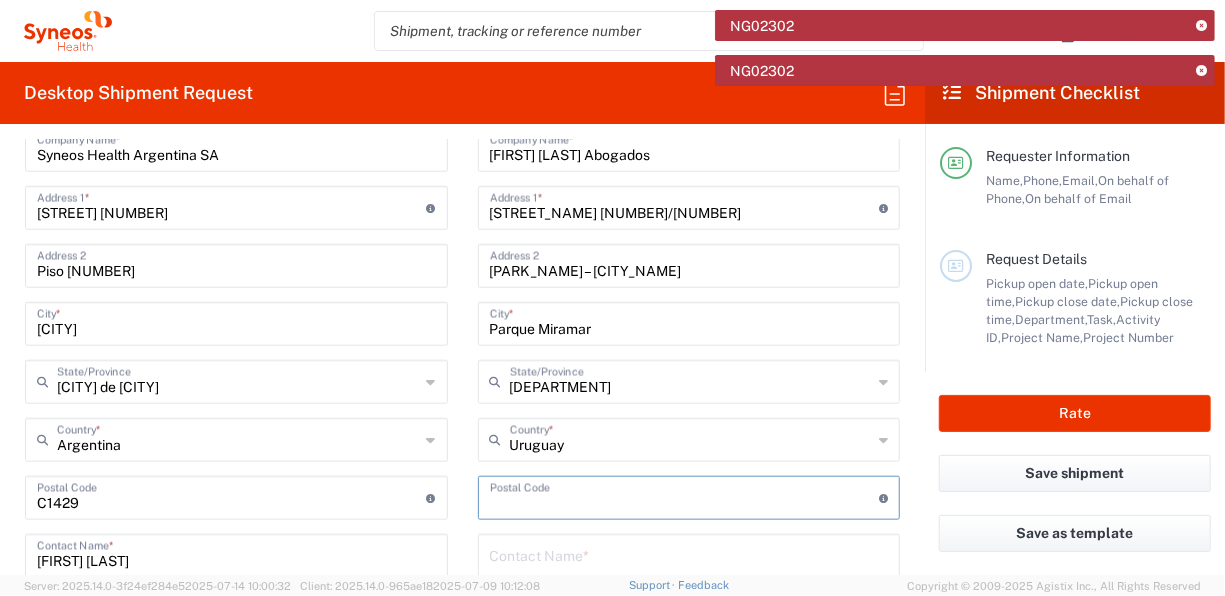 click at bounding box center [685, 496] 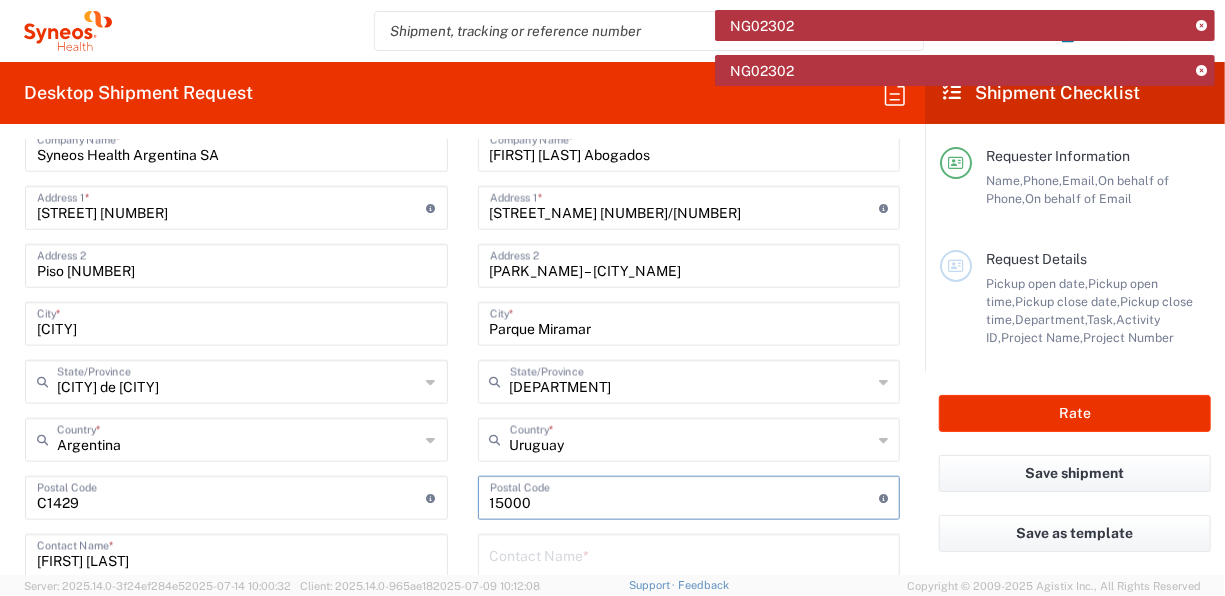 type on "15000" 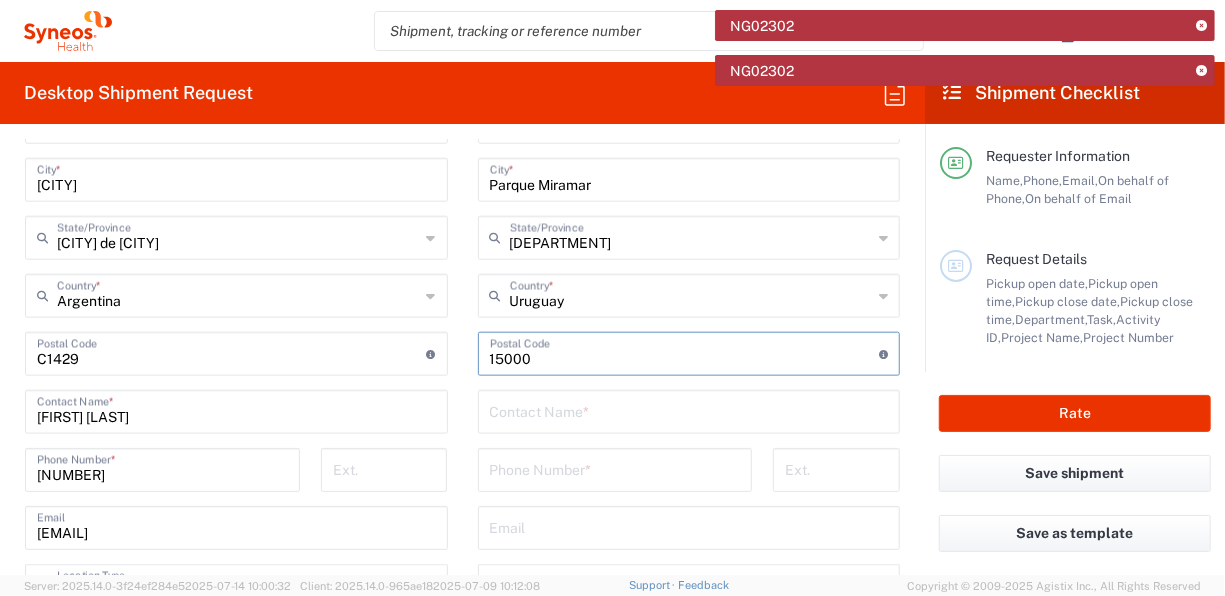 scroll, scrollTop: 1100, scrollLeft: 0, axis: vertical 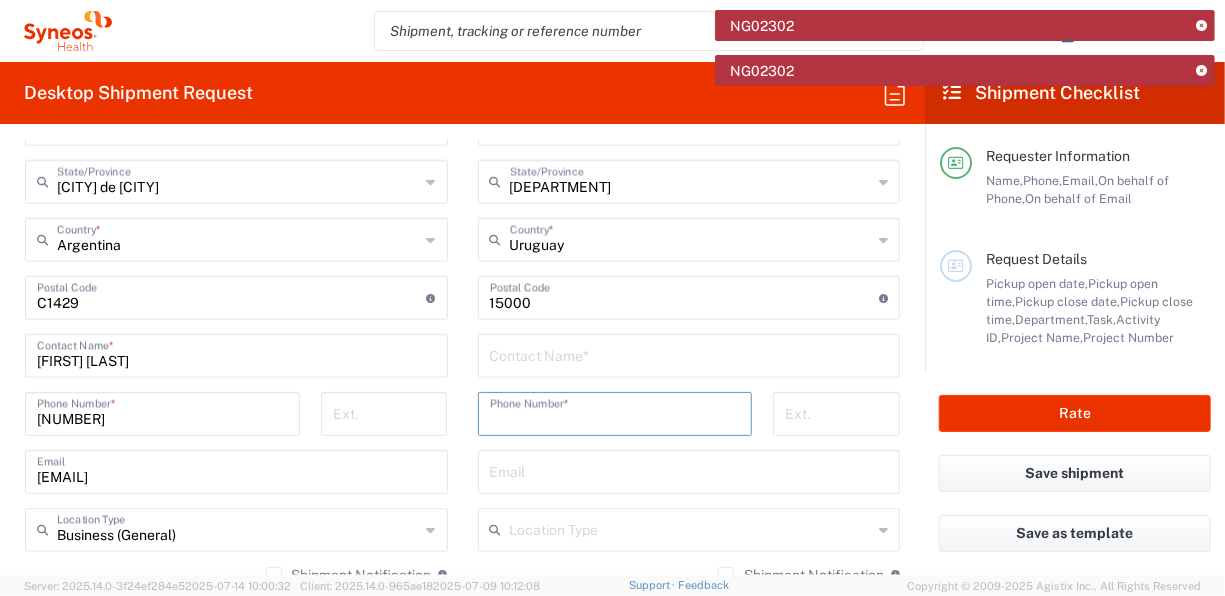 drag, startPoint x: 630, startPoint y: 421, endPoint x: 702, endPoint y: 420, distance: 72.00694 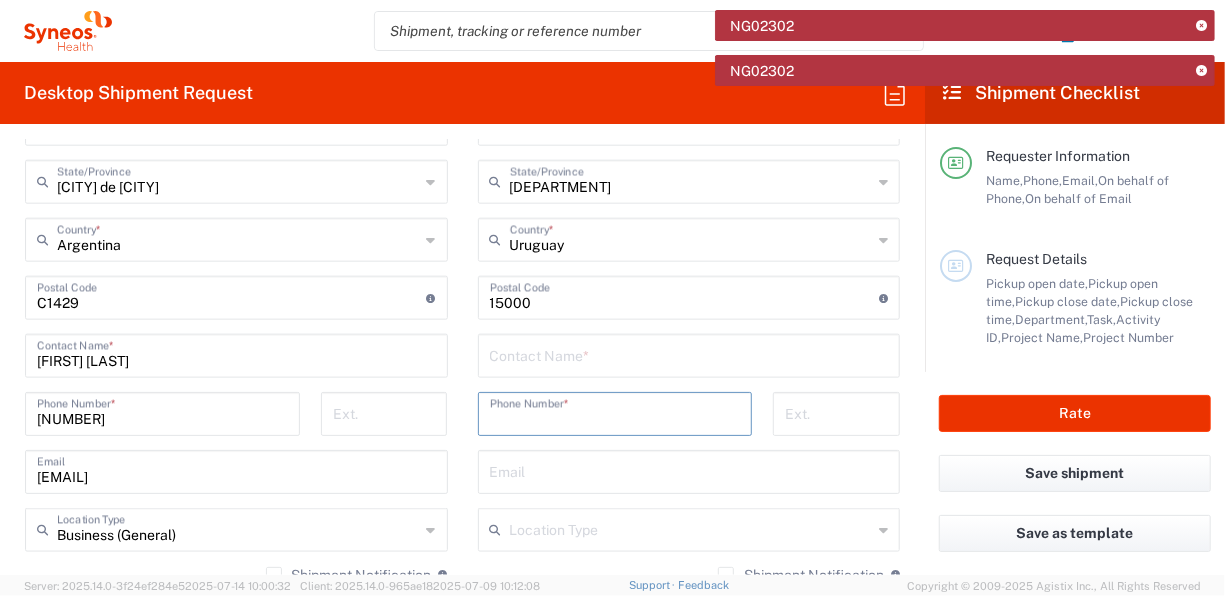 paste on "+ [COUNTRY_CODE] [PHONE]" 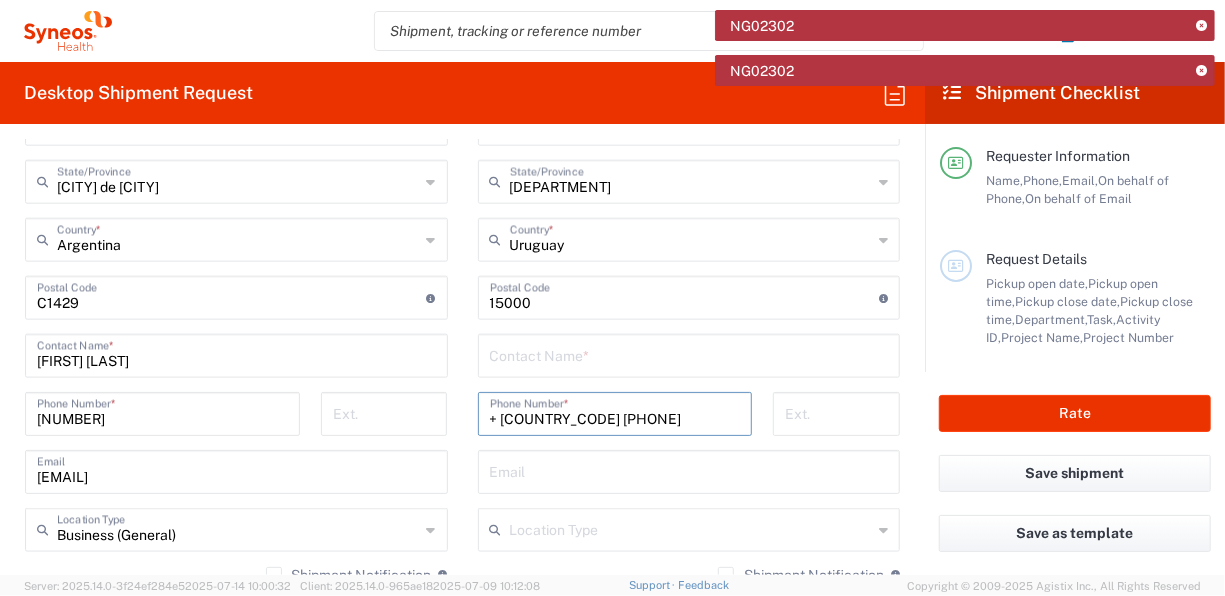 type on "+ [COUNTRY_CODE] [PHONE]" 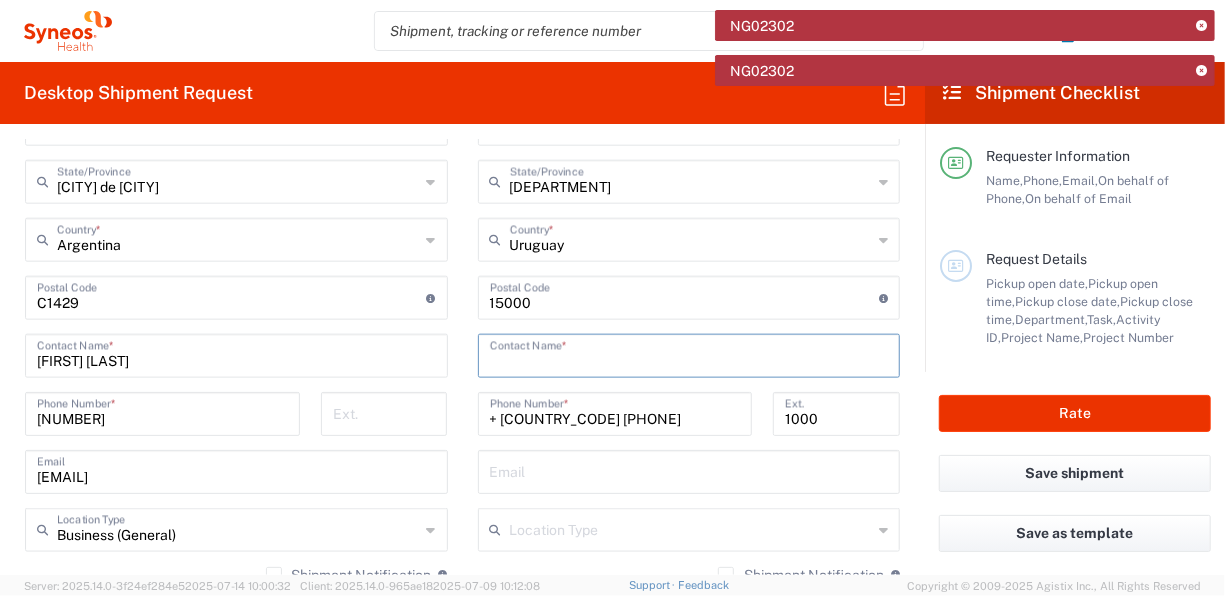 click at bounding box center (689, 354) 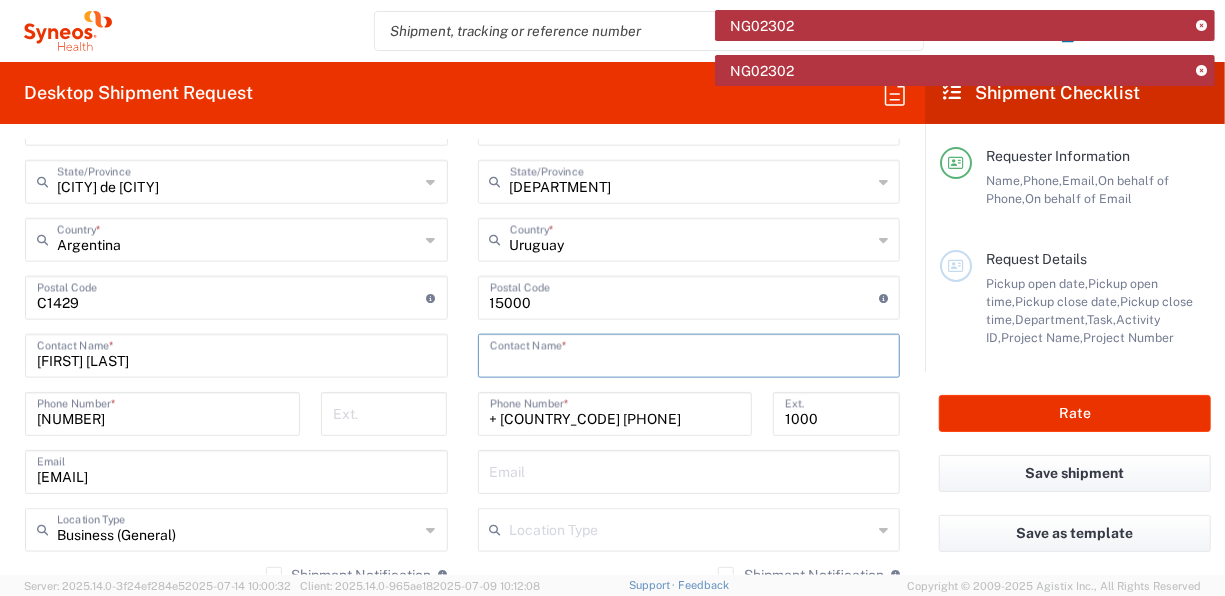 click on "1000" at bounding box center [836, 412] 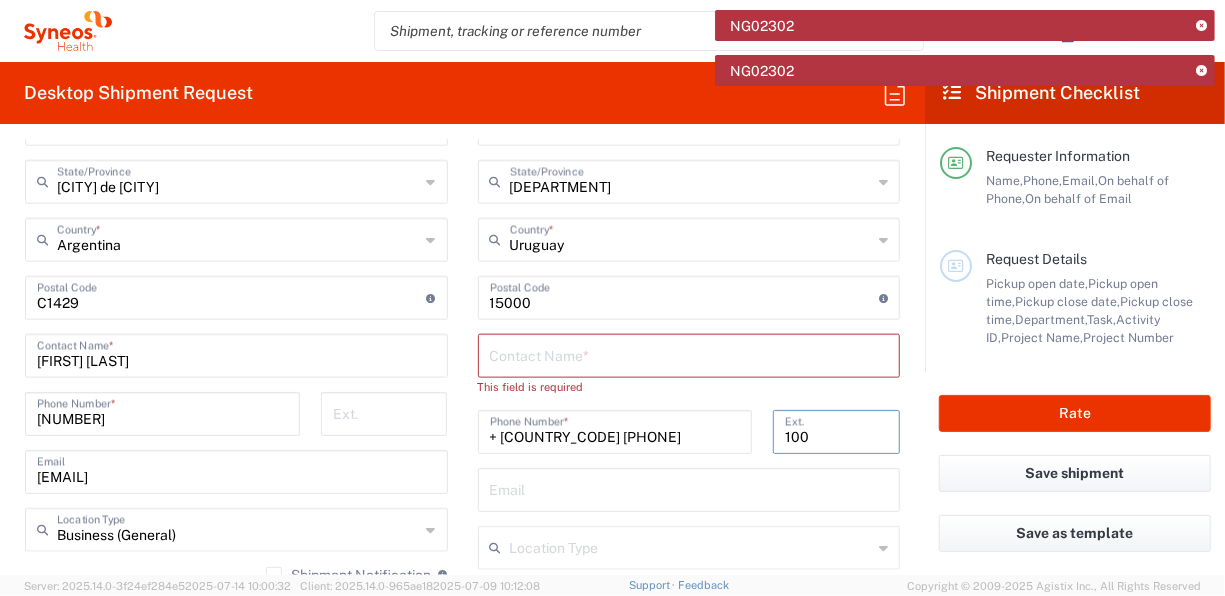 type on "100" 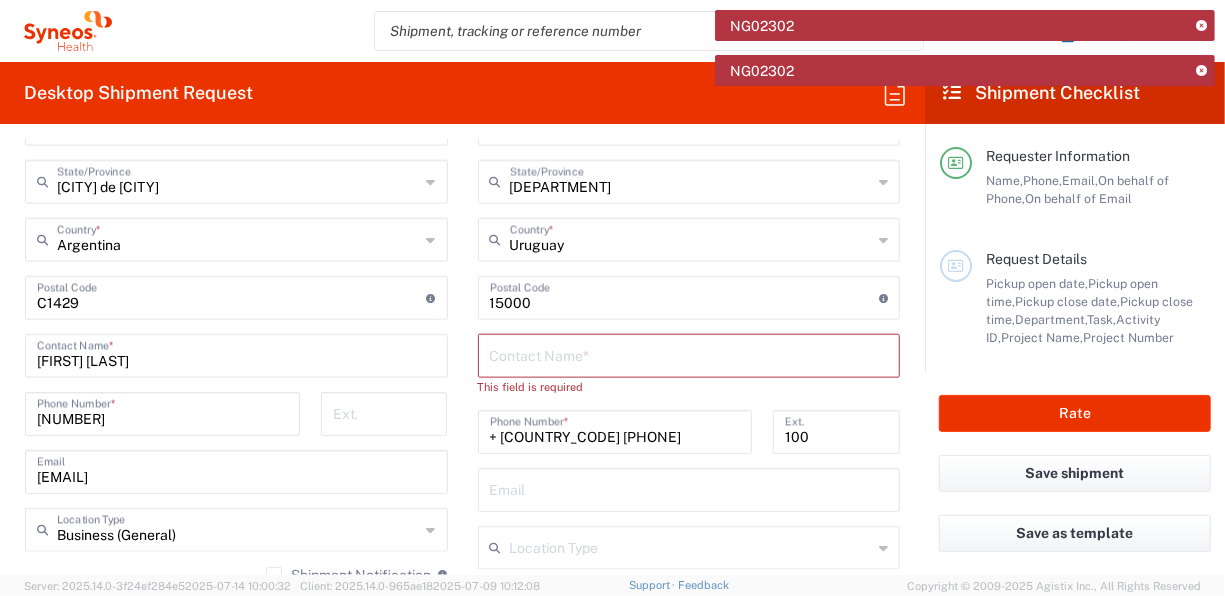 click at bounding box center (689, 354) 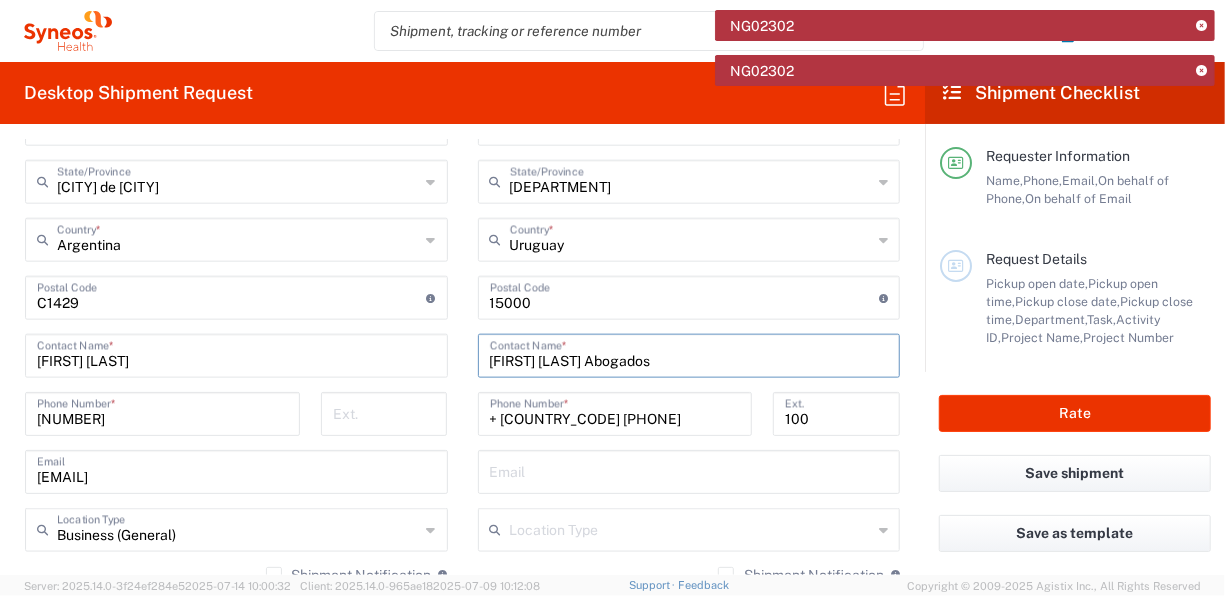 type on "[FIRST] [LAST] Abogados" 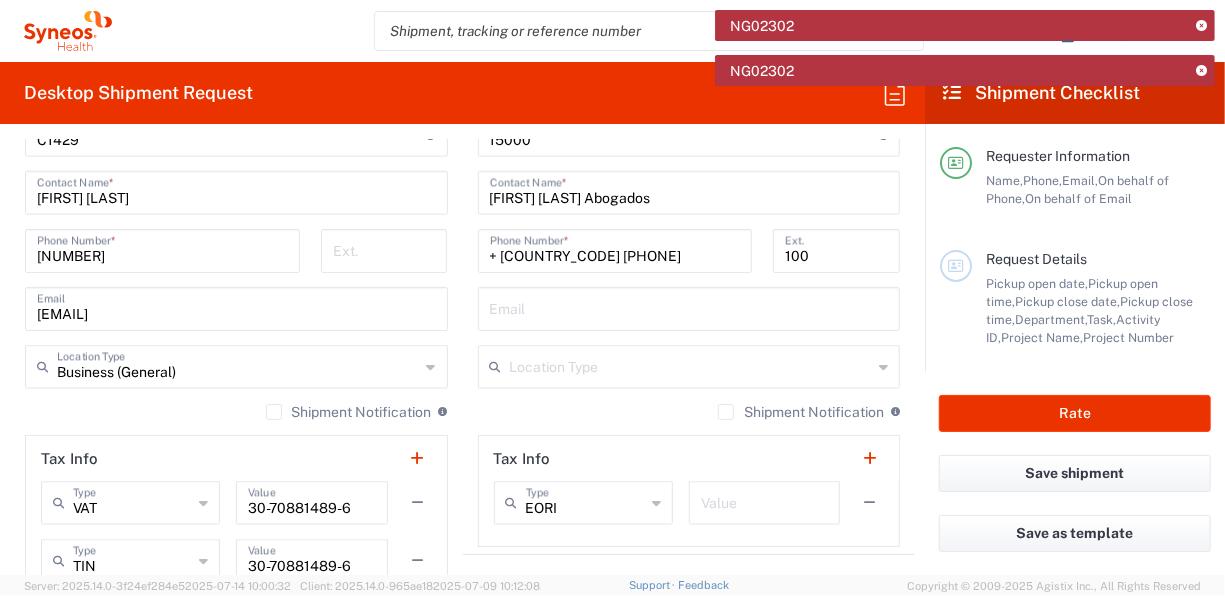 scroll, scrollTop: 1300, scrollLeft: 0, axis: vertical 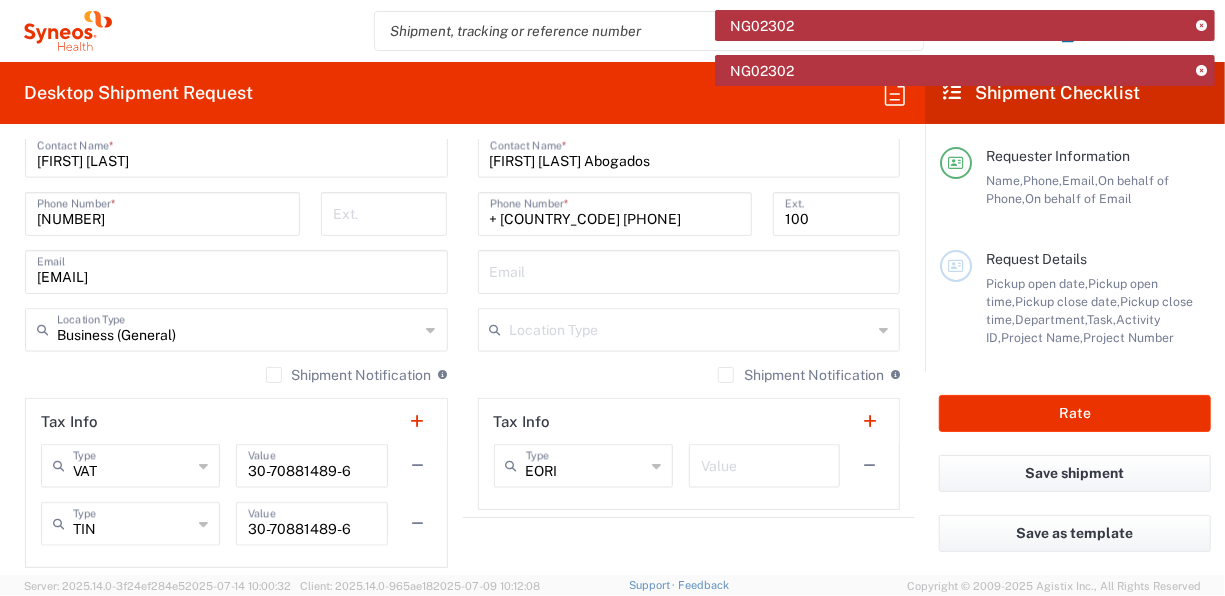 click at bounding box center [691, 328] 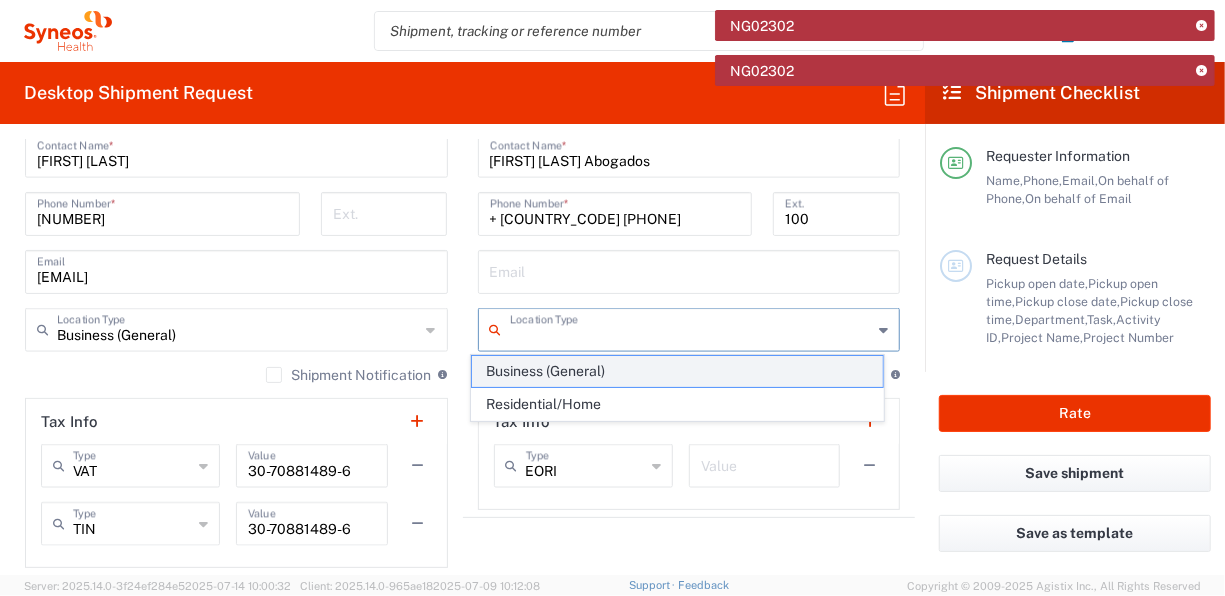 click on "Business (General)" 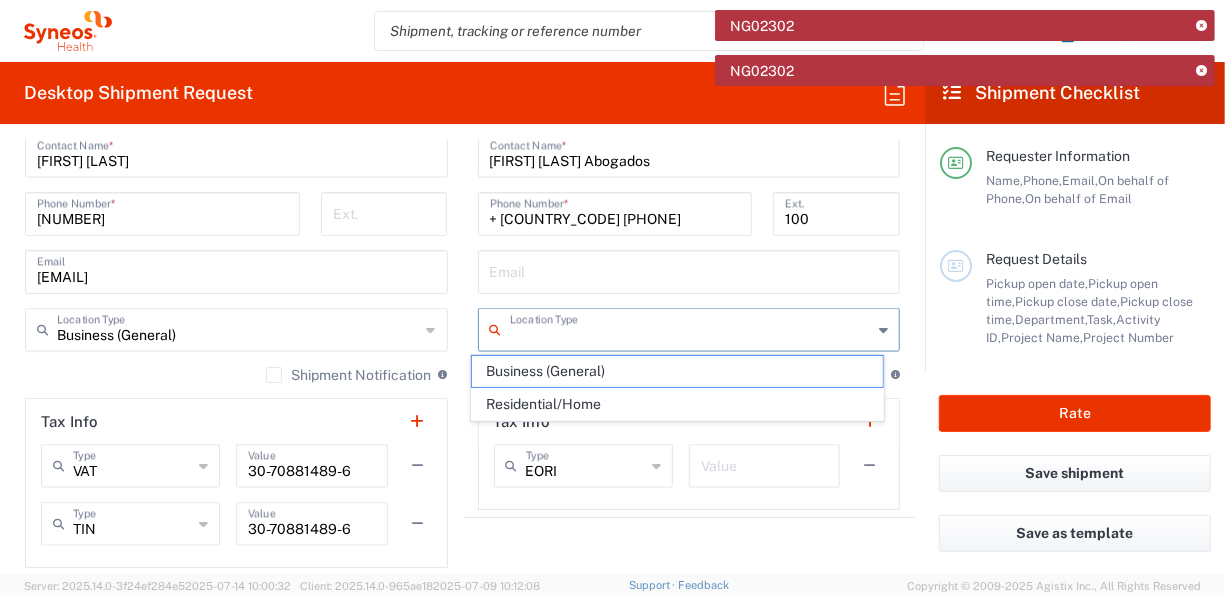 type on "Business (General)" 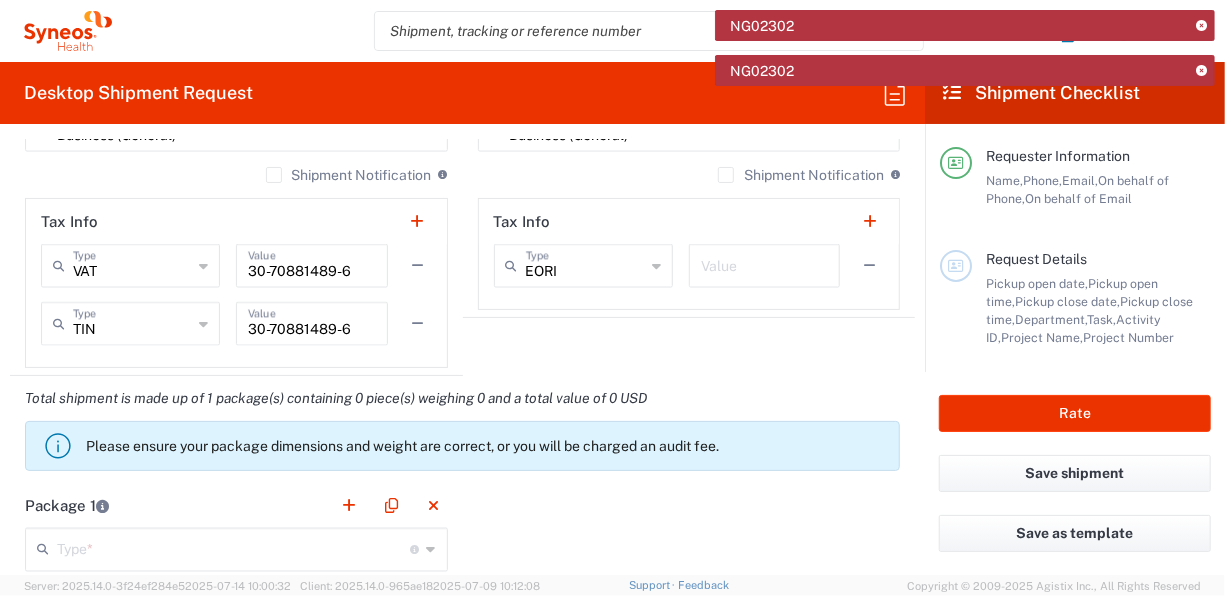 scroll, scrollTop: 1600, scrollLeft: 0, axis: vertical 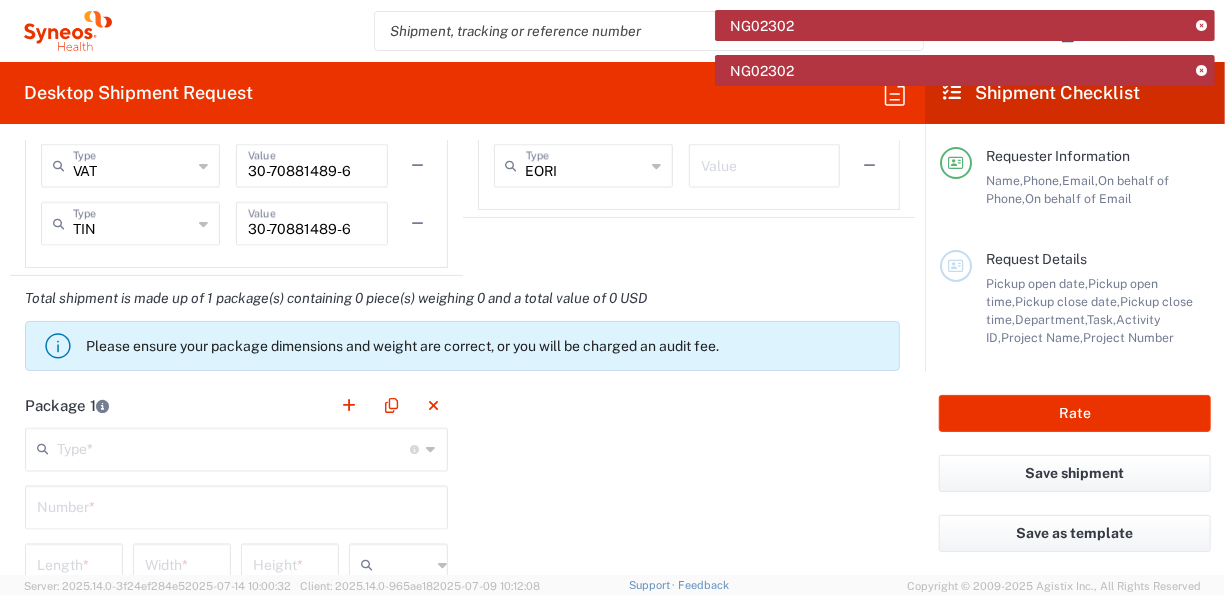 click at bounding box center (234, 448) 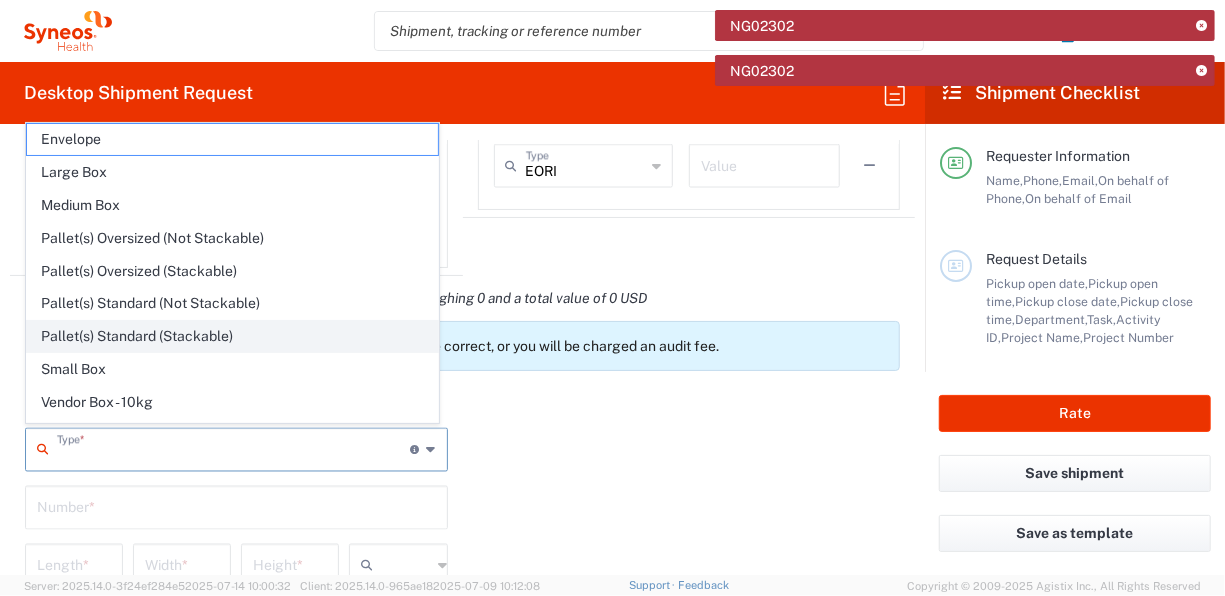 scroll, scrollTop: 53, scrollLeft: 0, axis: vertical 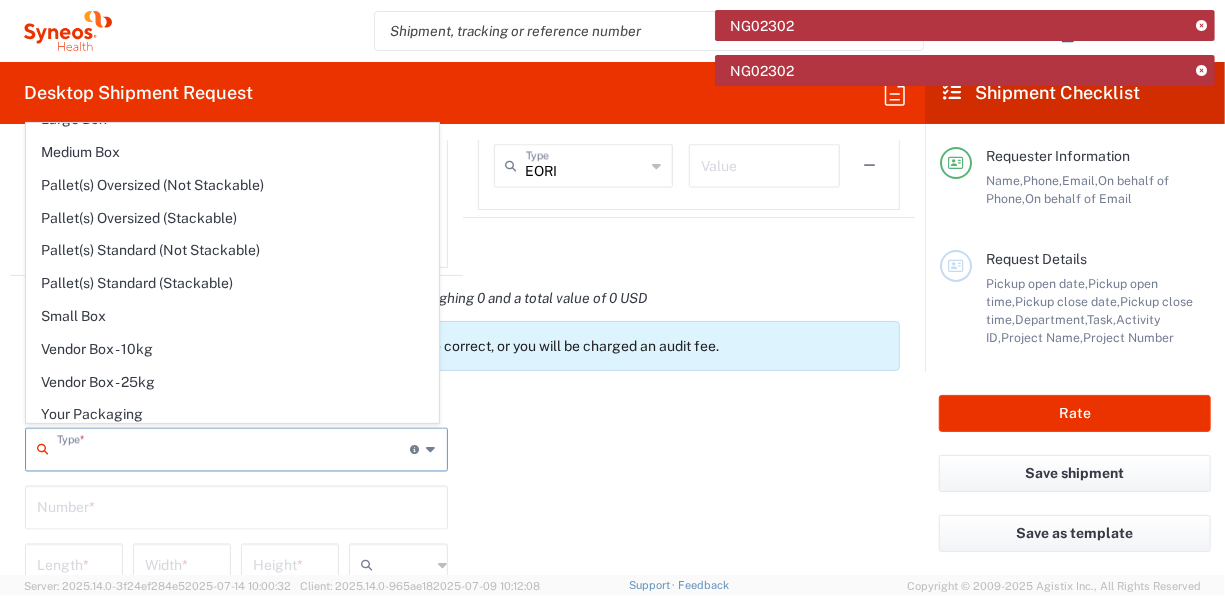 drag, startPoint x: 226, startPoint y: 402, endPoint x: 266, endPoint y: 402, distance: 40 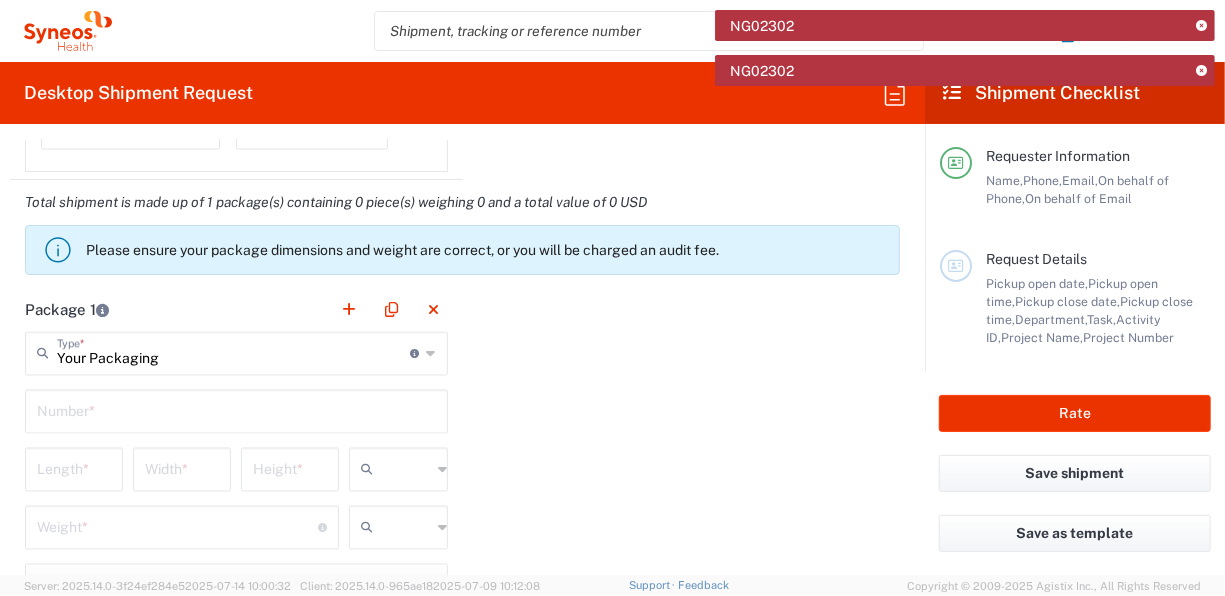 scroll, scrollTop: 1700, scrollLeft: 0, axis: vertical 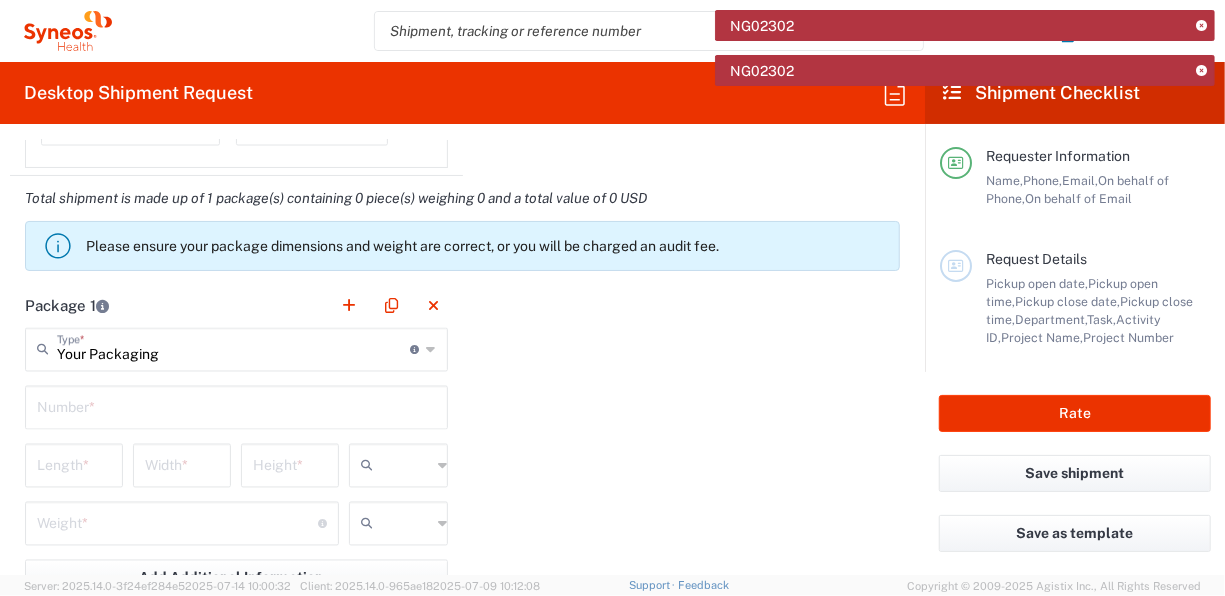 drag, startPoint x: 317, startPoint y: 398, endPoint x: 496, endPoint y: 403, distance: 179.06982 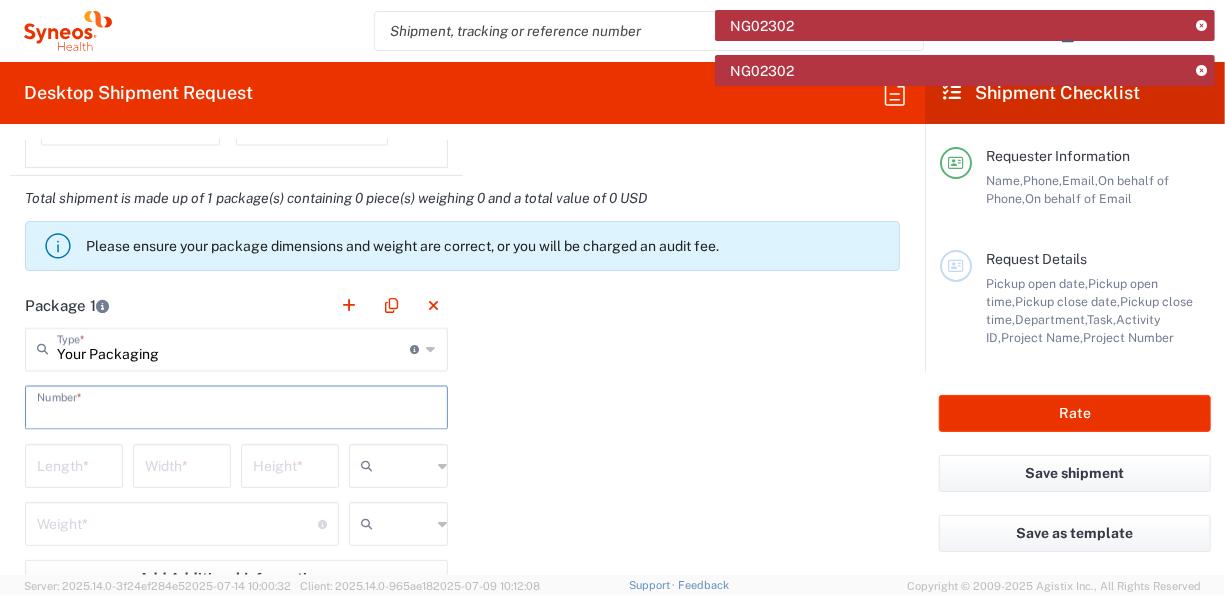 click at bounding box center [236, 406] 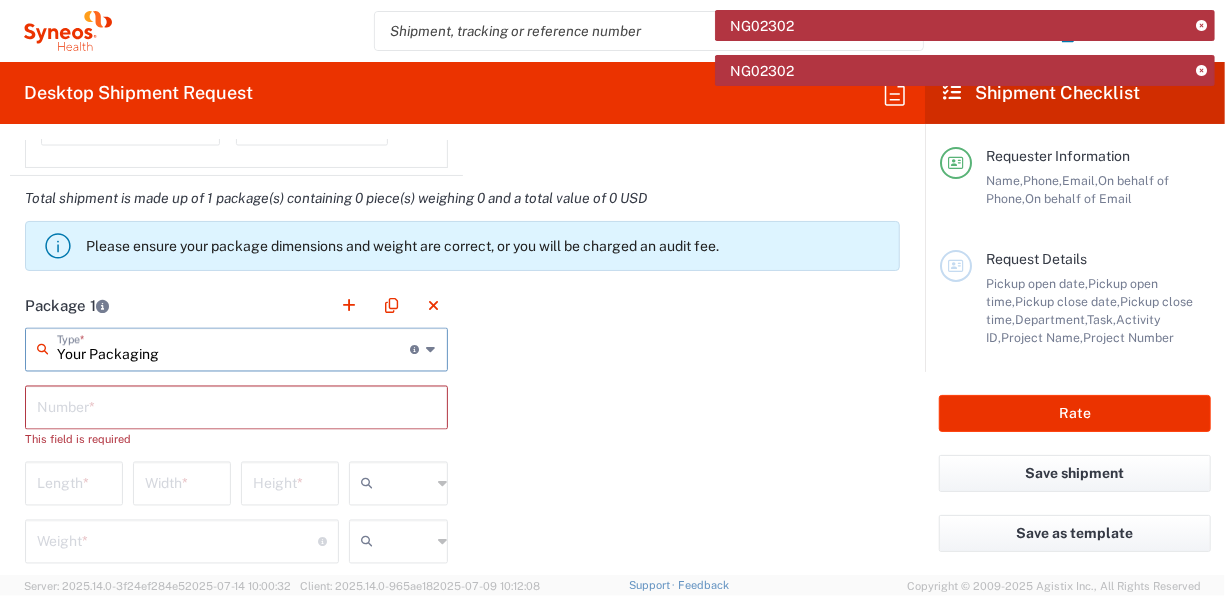 click on "Your Packaging" at bounding box center (234, 348) 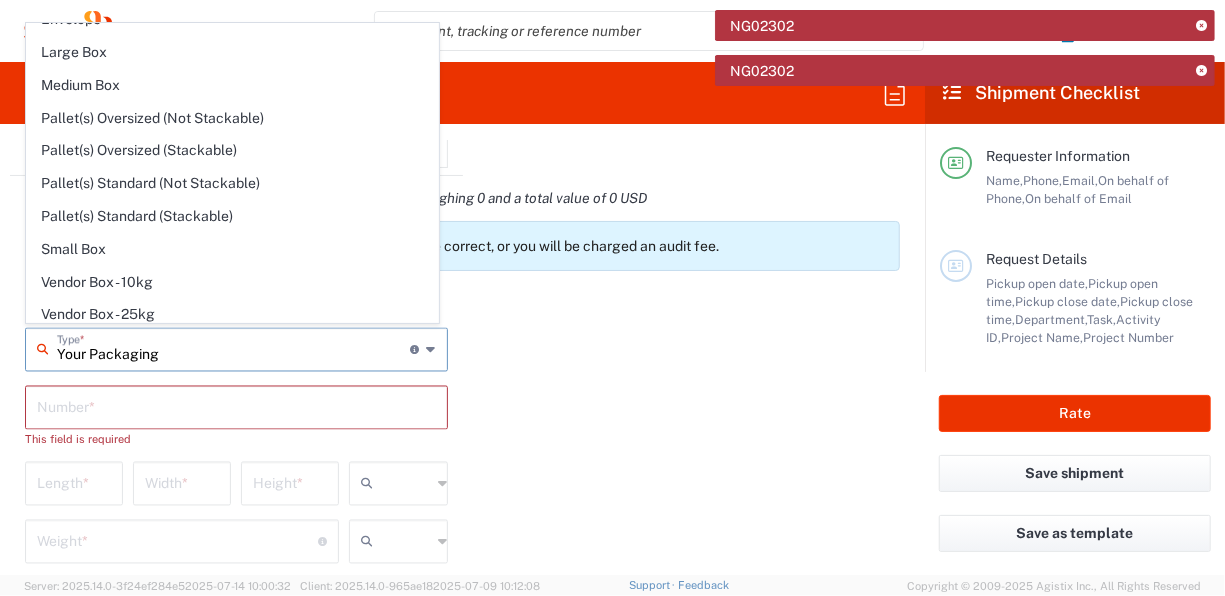 scroll, scrollTop: 0, scrollLeft: 0, axis: both 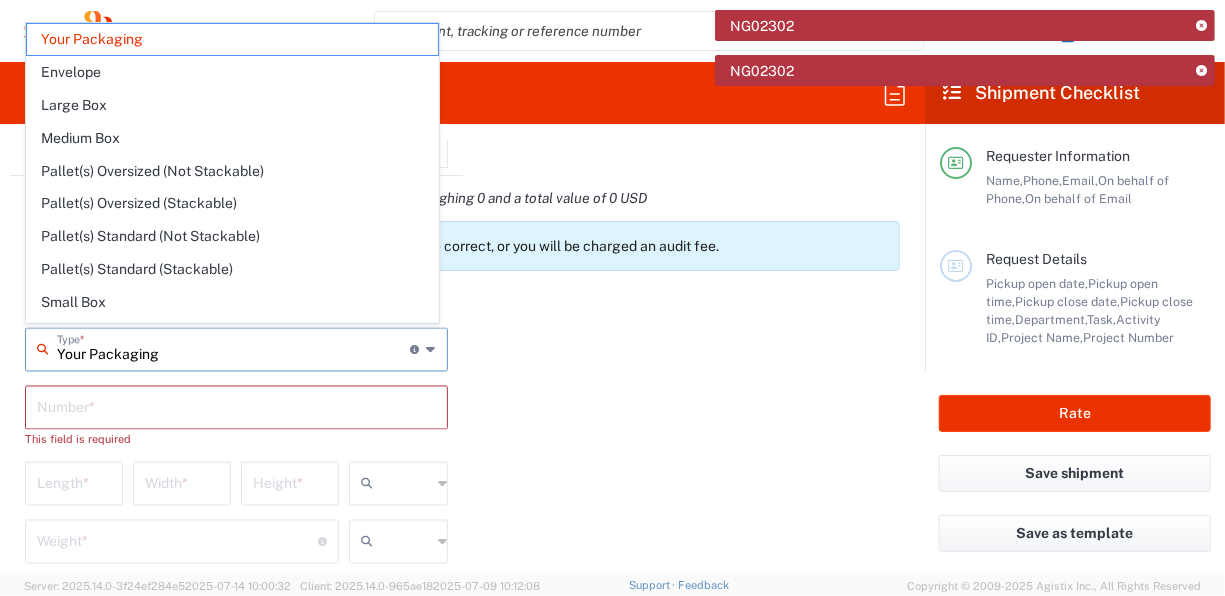 type on "Your Packageing" 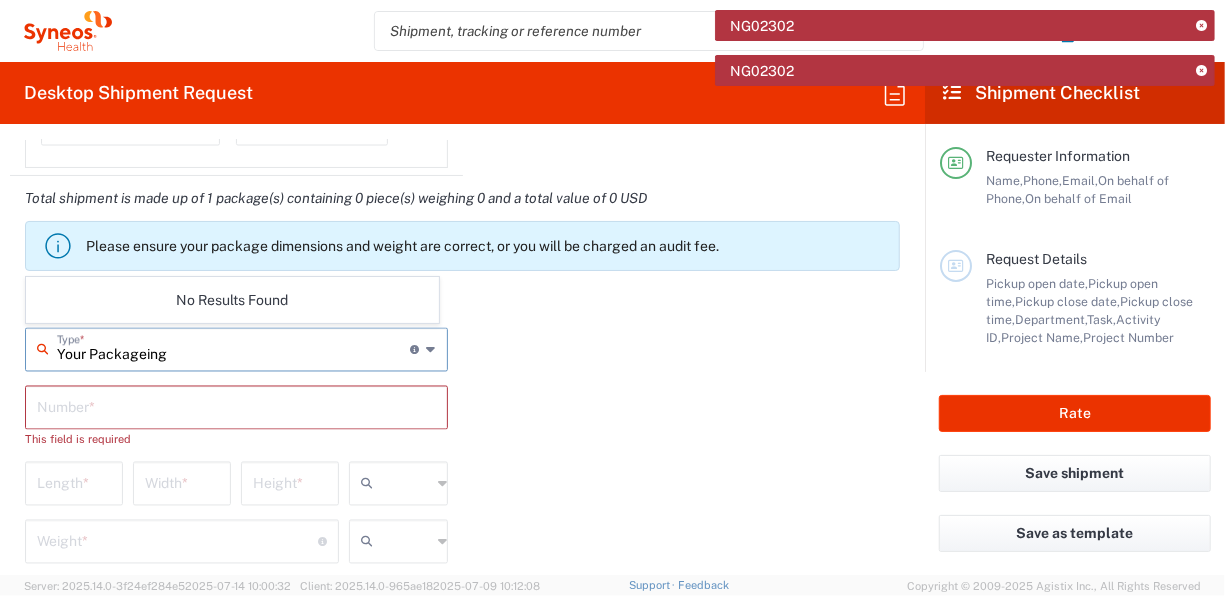 drag, startPoint x: 197, startPoint y: 354, endPoint x: -4, endPoint y: 354, distance: 201 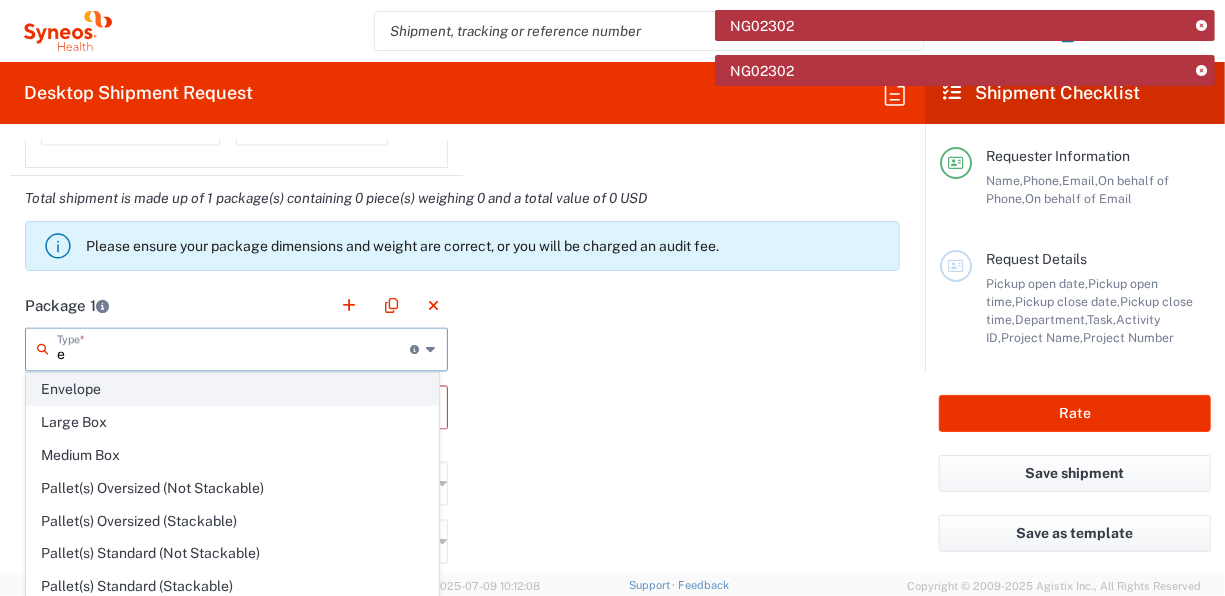 click on "Envelope" 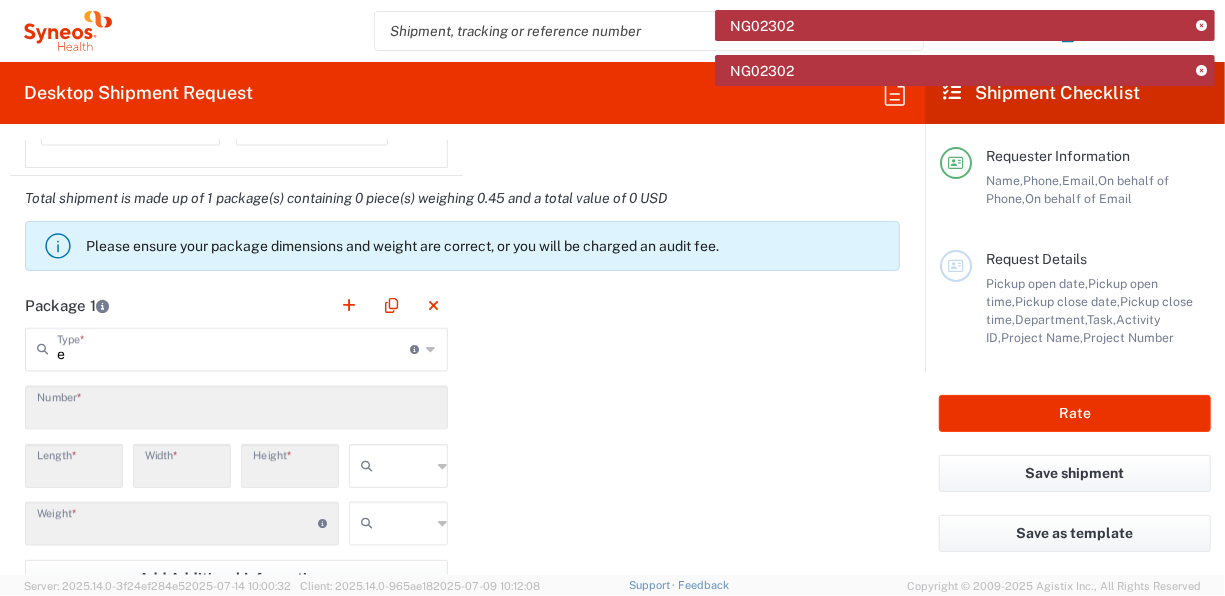 type on "Envelope" 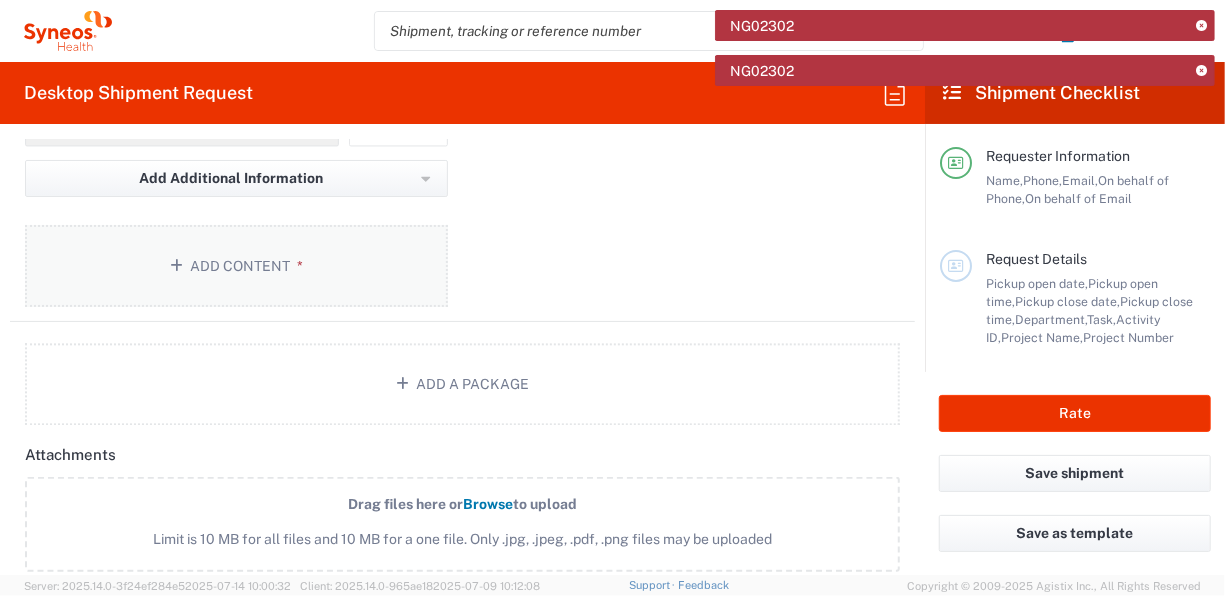 scroll, scrollTop: 1900, scrollLeft: 0, axis: vertical 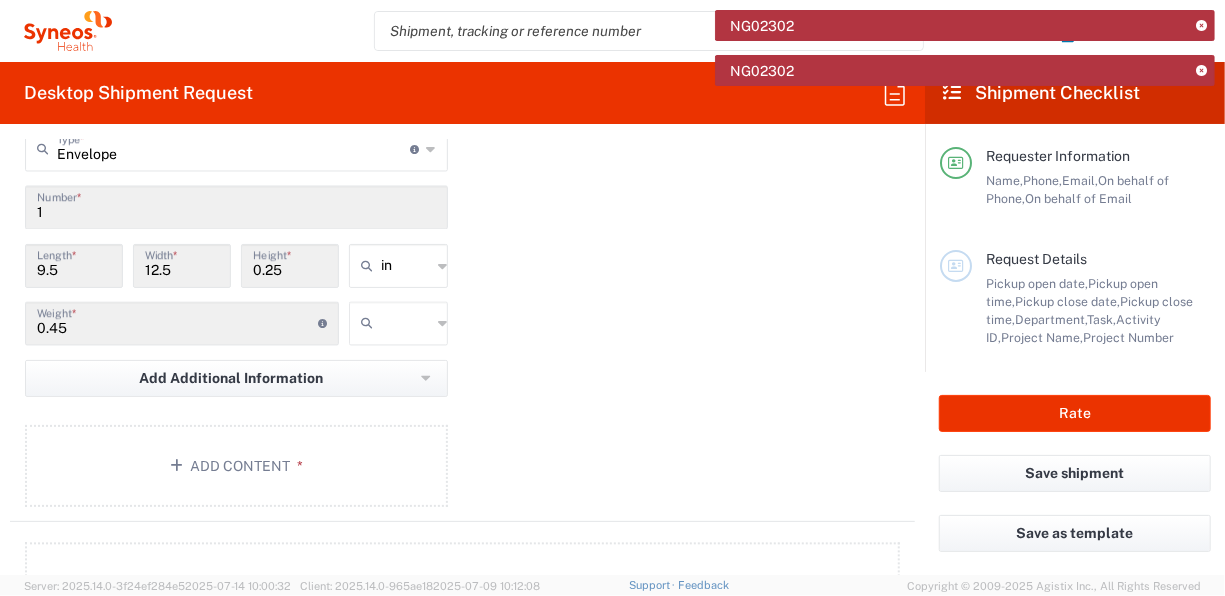 click on "Package 1 Envelope Type * Material used to package goods Envelope Large Box Medium Box Pallet(s) Oversized (Not Stackable) Pallet(s) Oversized (Stackable) Pallet(s) Standard (Not Stackable) Pallet(s) Standard (Stackable) Vendor Box - 10kg Vendor Box - 25kg 1 Number * 9.5 Length * 12.5 Width * 0.25 Height * in in cm ft 0.45 Weight * Total weight of package(s) in pounds or kilograms kgs lbs Add Additional Information Package material Package temperature Temperature device Add Content *" 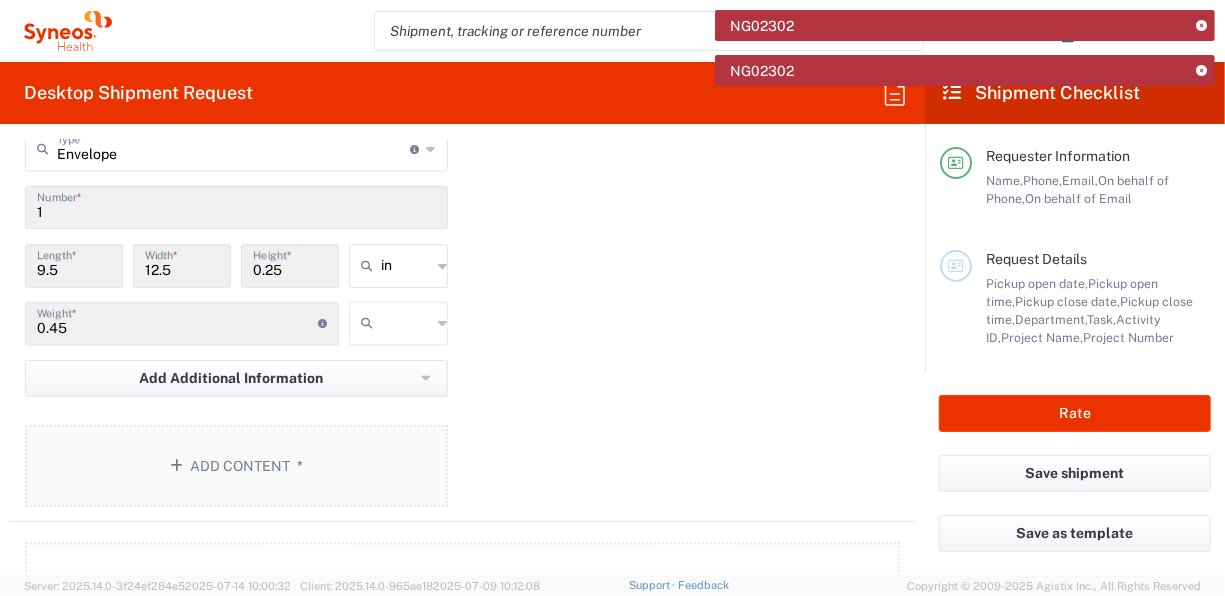 click on "Add Content *" 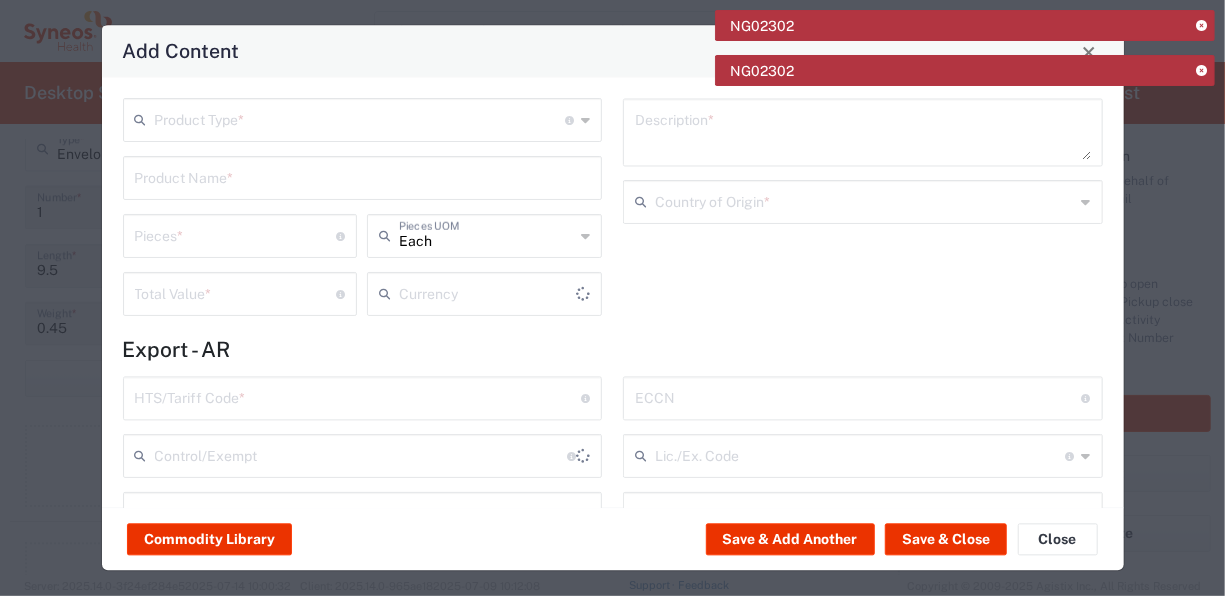 type on "US Dollar" 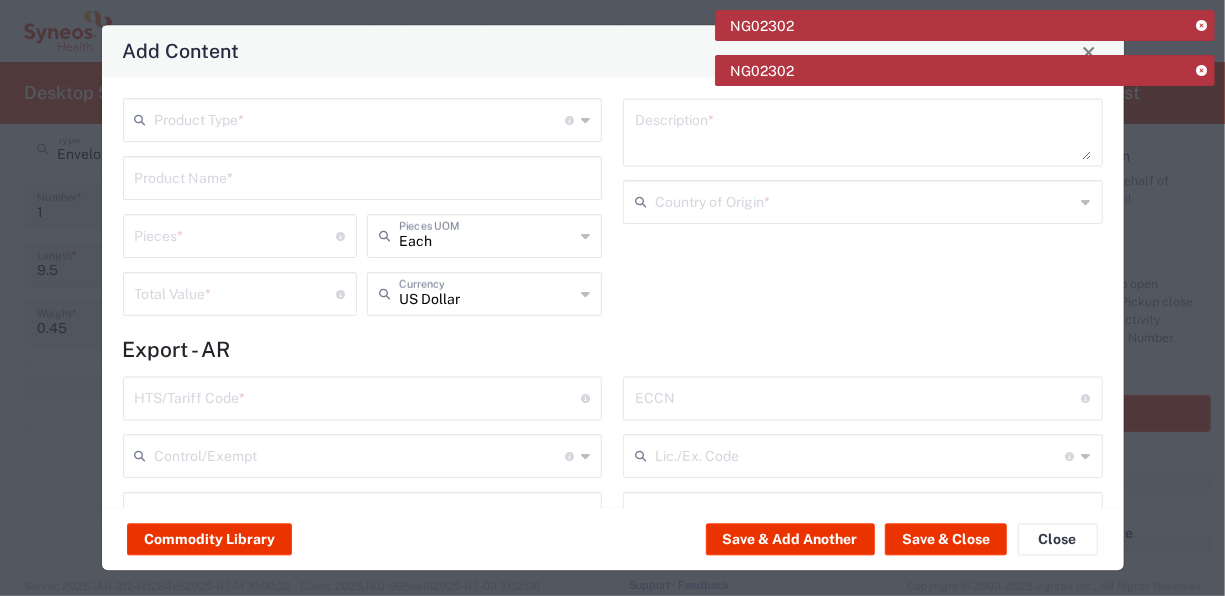 drag, startPoint x: 415, startPoint y: 132, endPoint x: 394, endPoint y: 184, distance: 56.0803 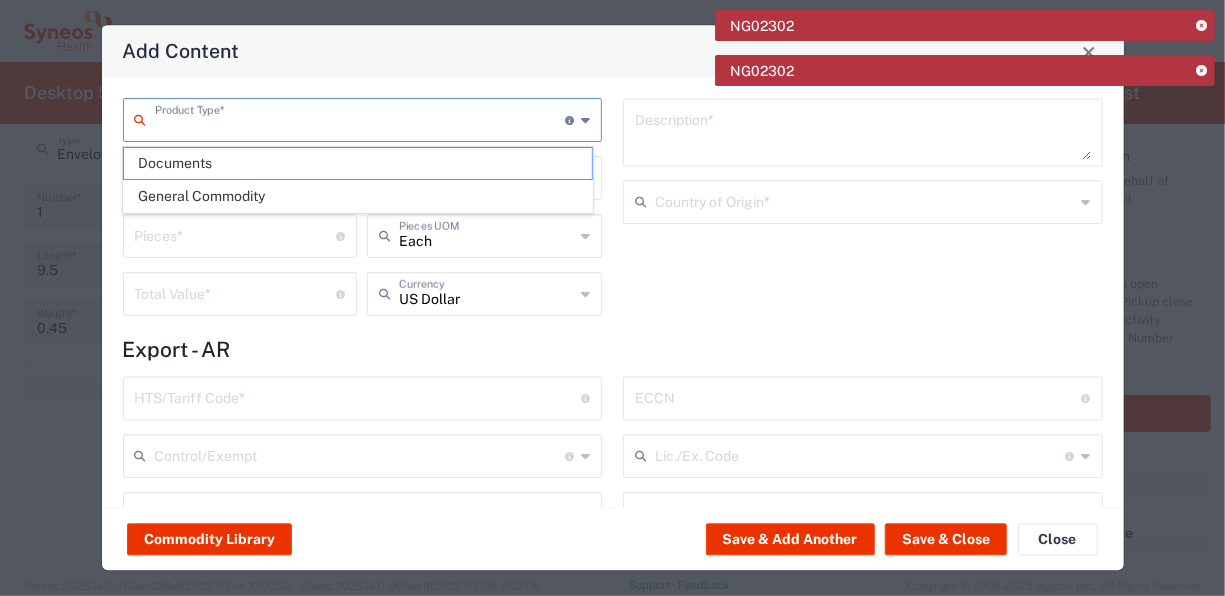drag, startPoint x: 385, startPoint y: 161, endPoint x: 735, endPoint y: 238, distance: 358.36993 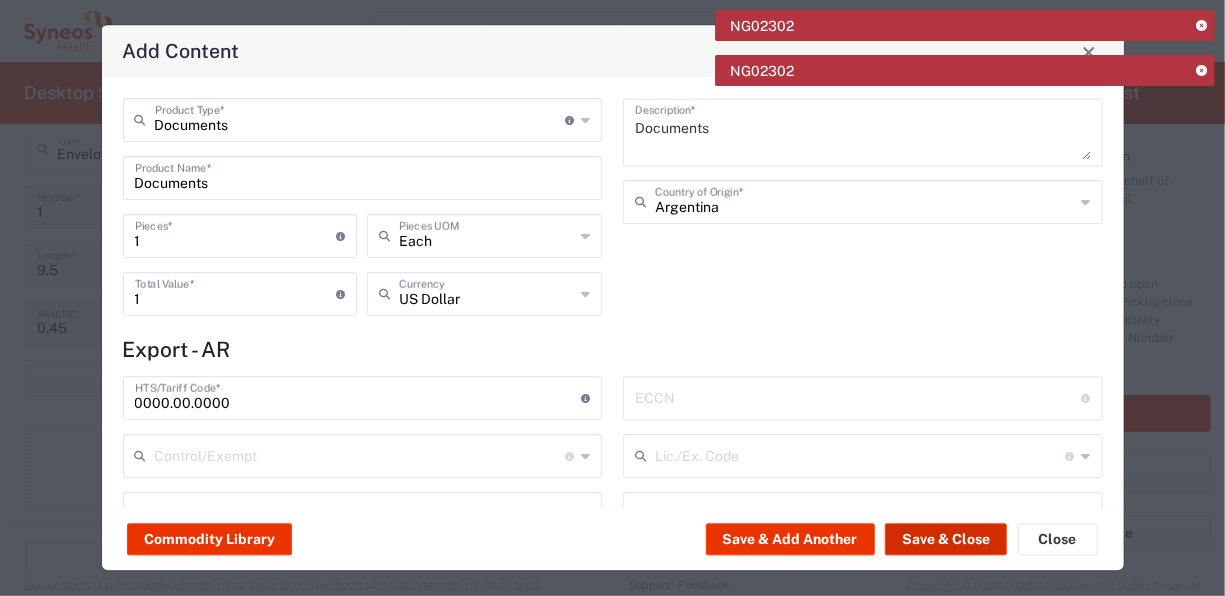 click on "Save & Close" 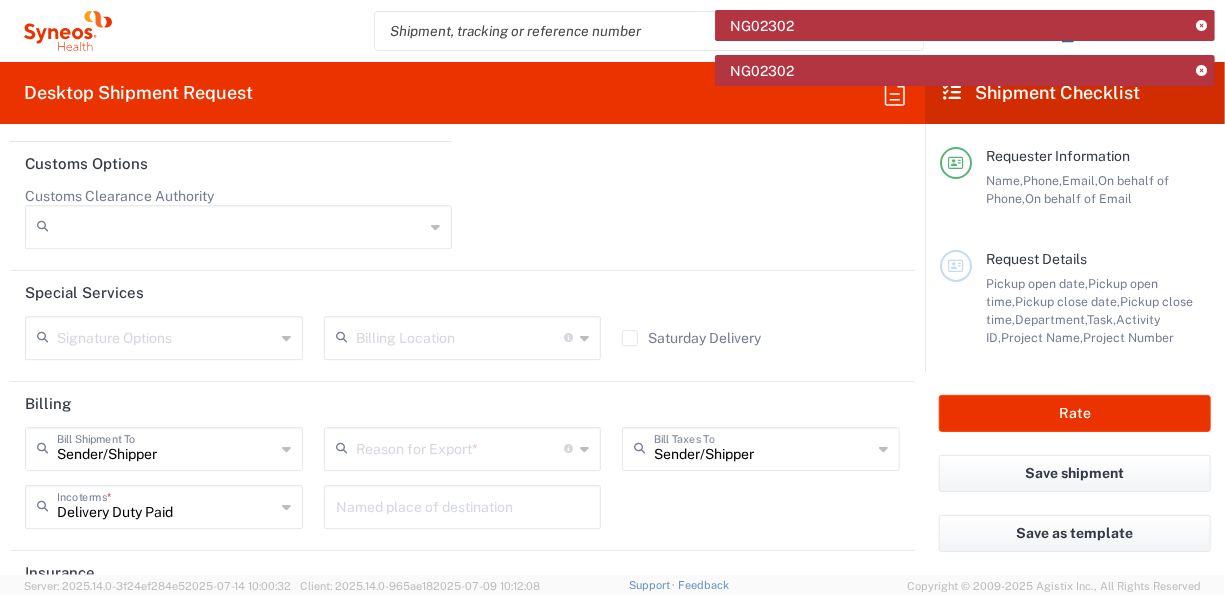 scroll, scrollTop: 2897, scrollLeft: 0, axis: vertical 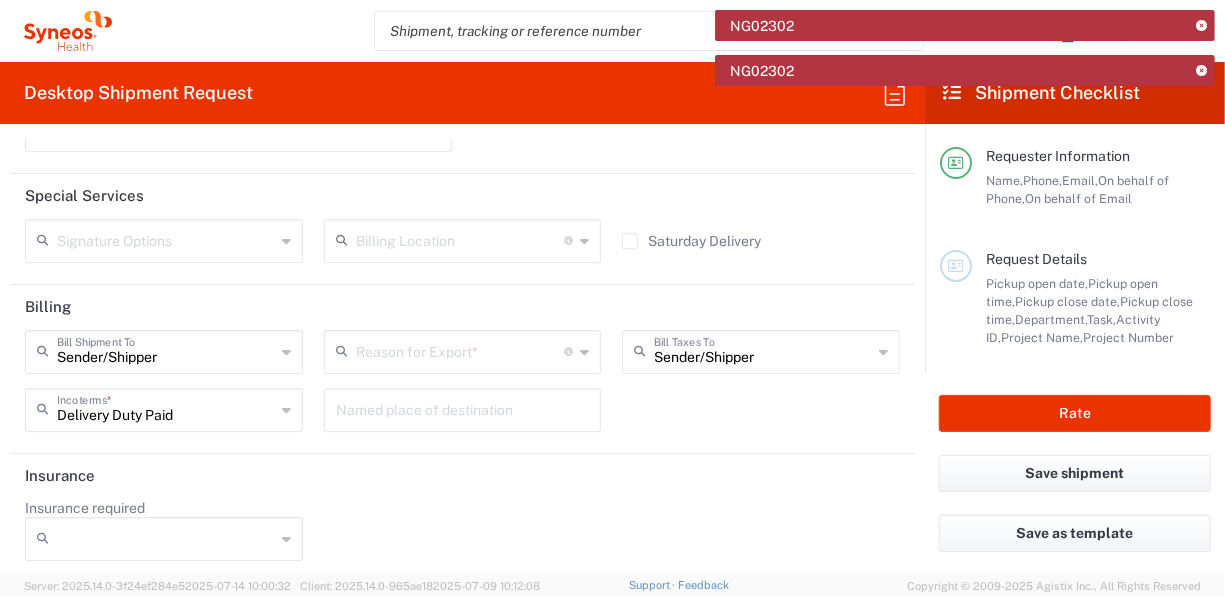 click at bounding box center [460, 350] 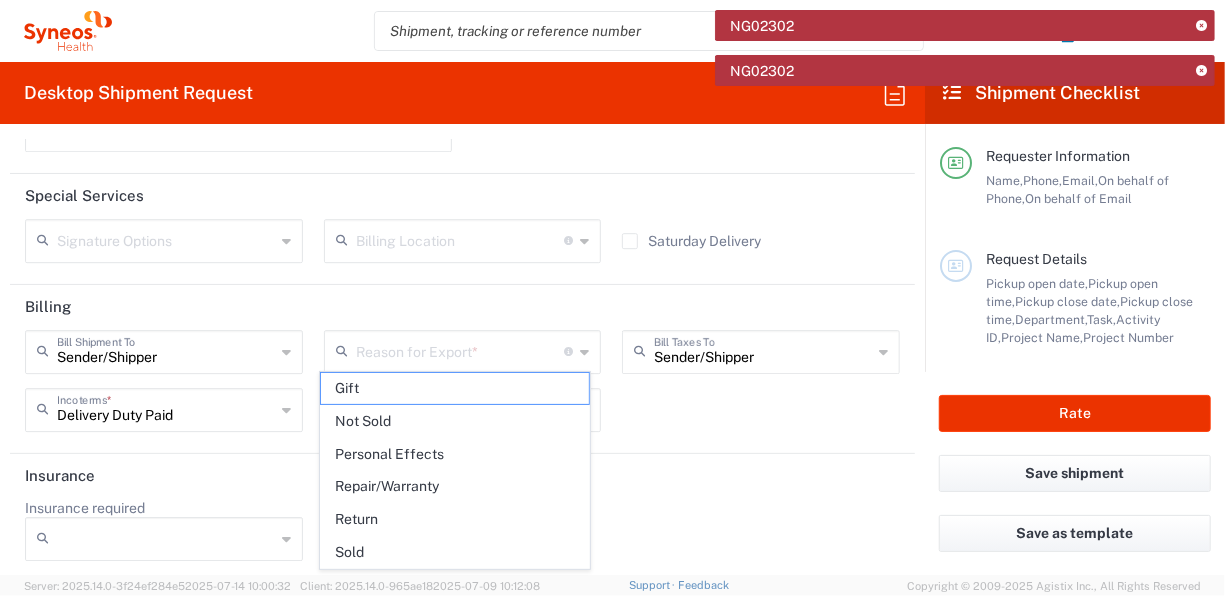 click on "Insurance" 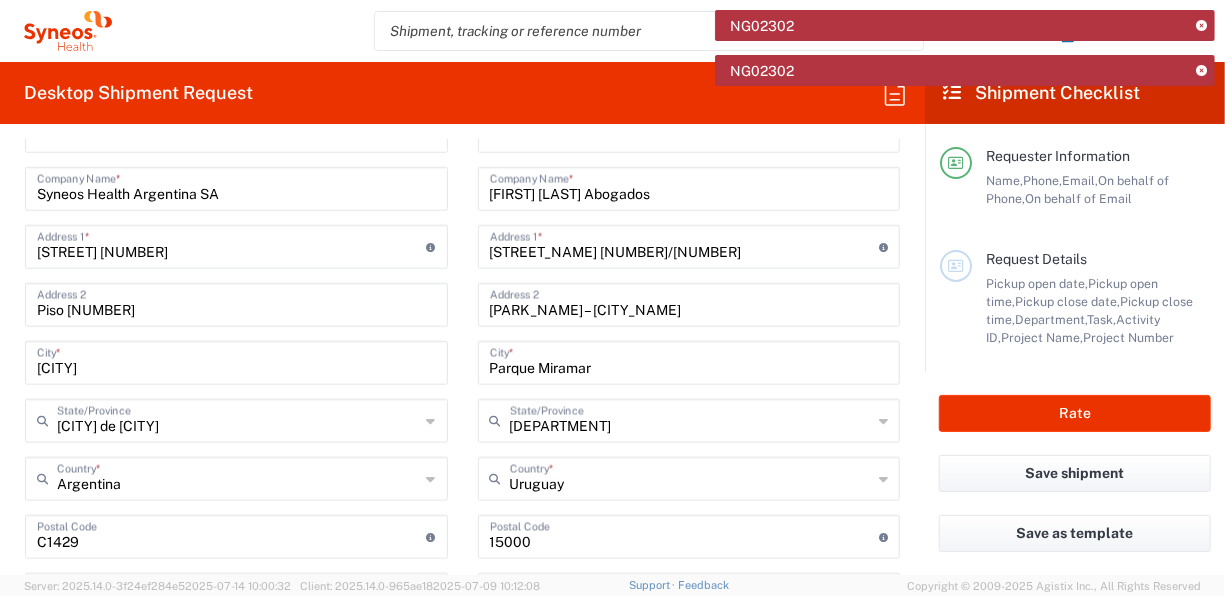 scroll, scrollTop: 715, scrollLeft: 0, axis: vertical 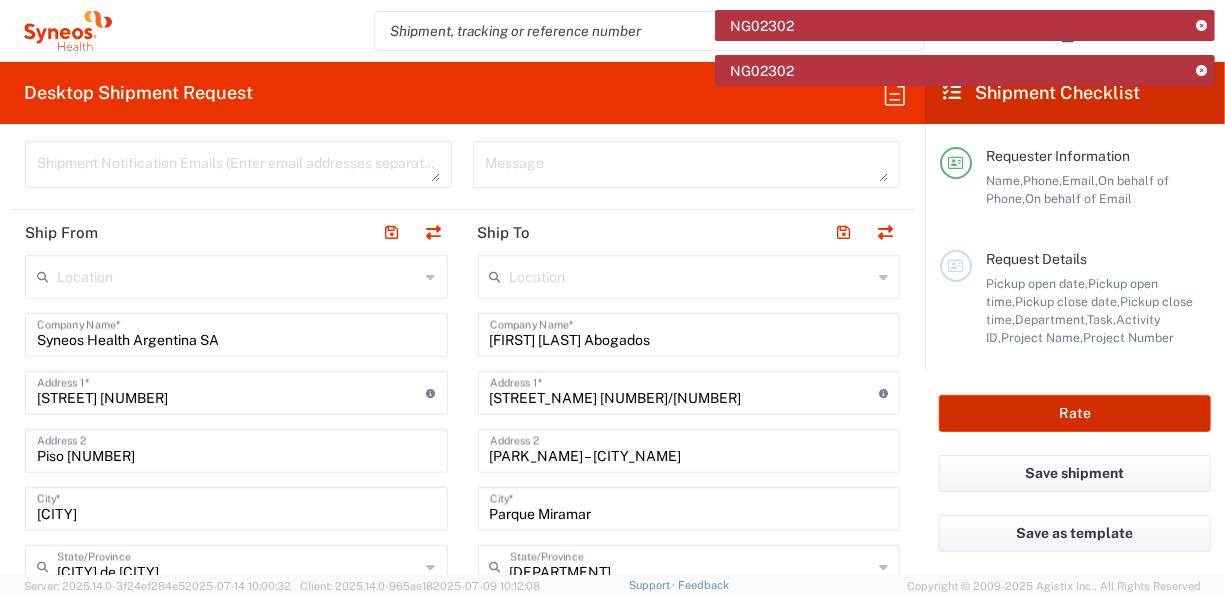 click on "Rate" 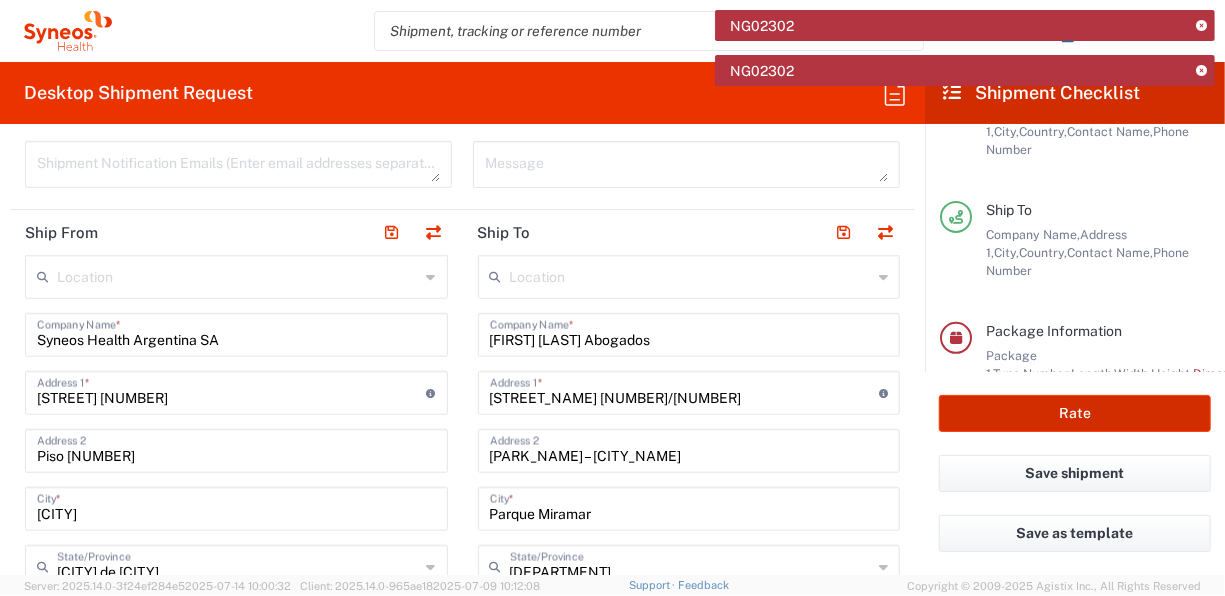 scroll, scrollTop: 439, scrollLeft: 0, axis: vertical 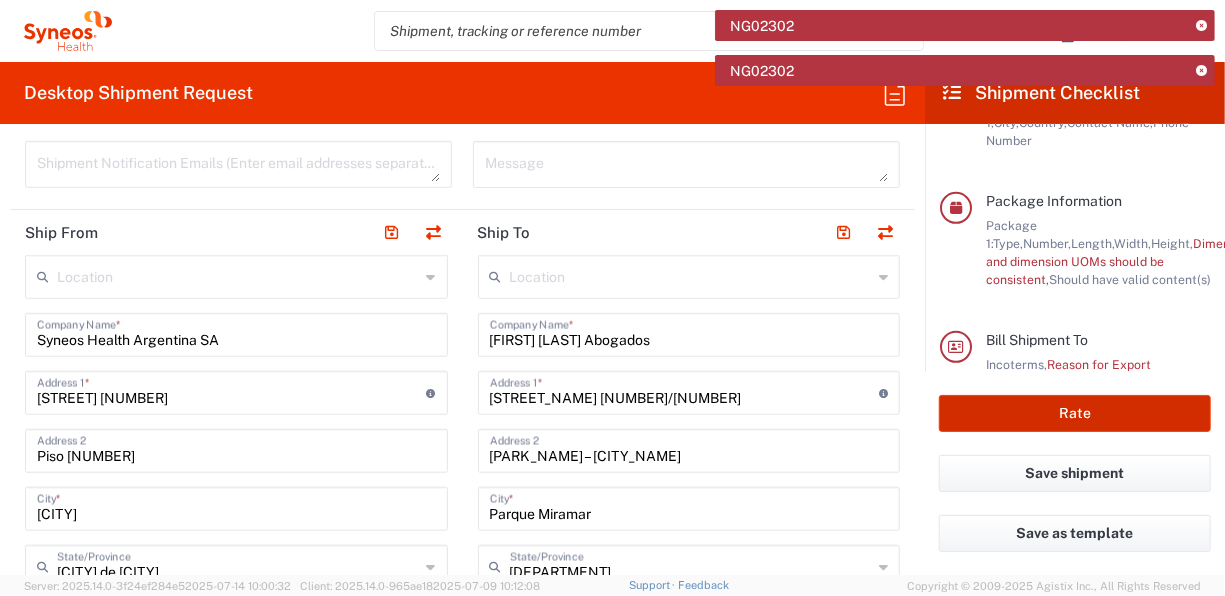 type on "8200 DEPARTMENTAL EXPENSE" 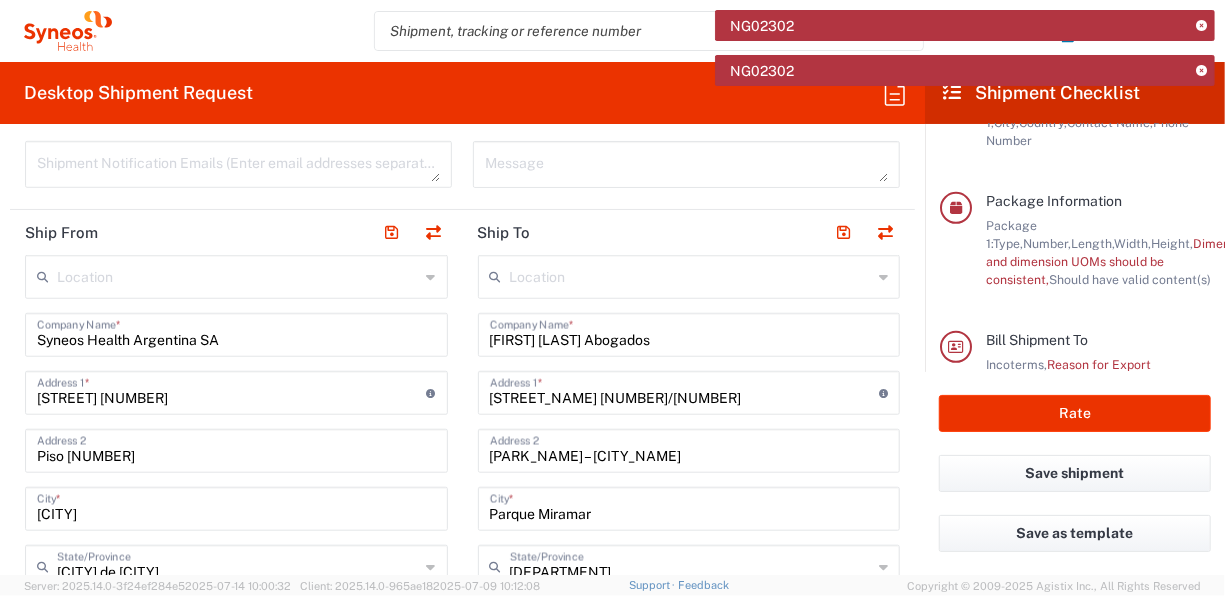 click on "Package Information" 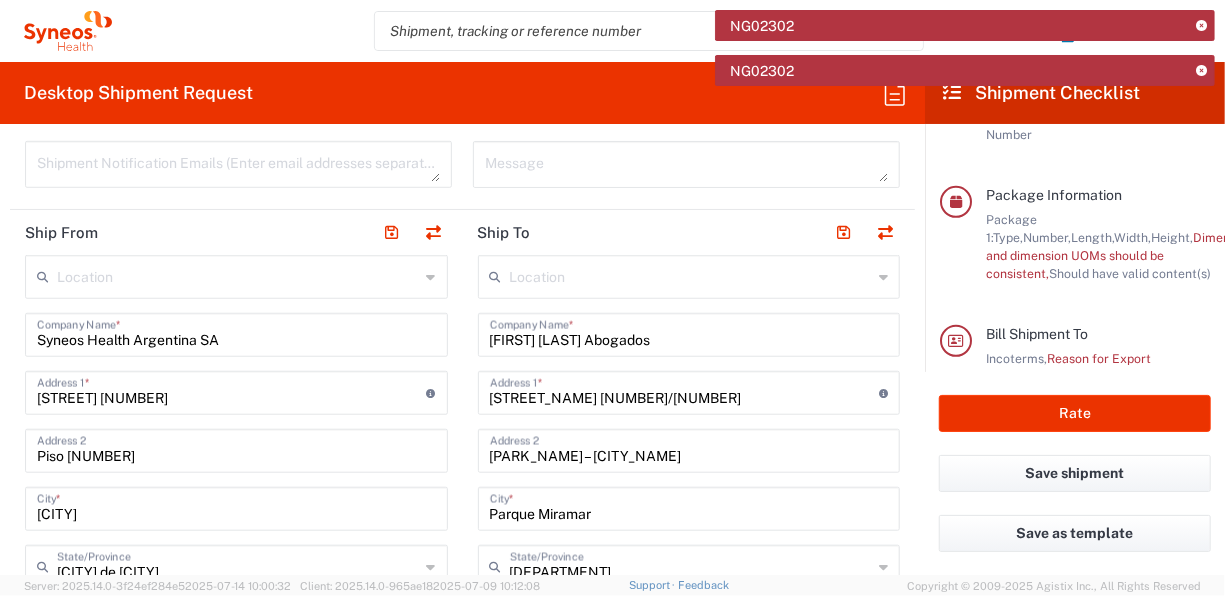 scroll, scrollTop: 399, scrollLeft: 0, axis: vertical 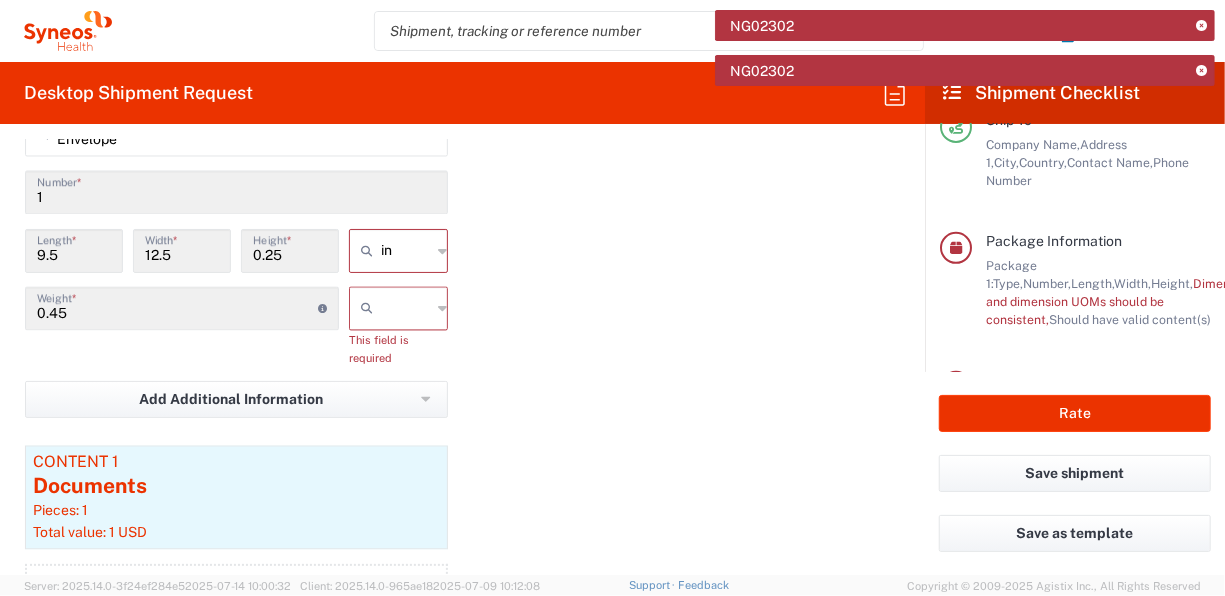 type 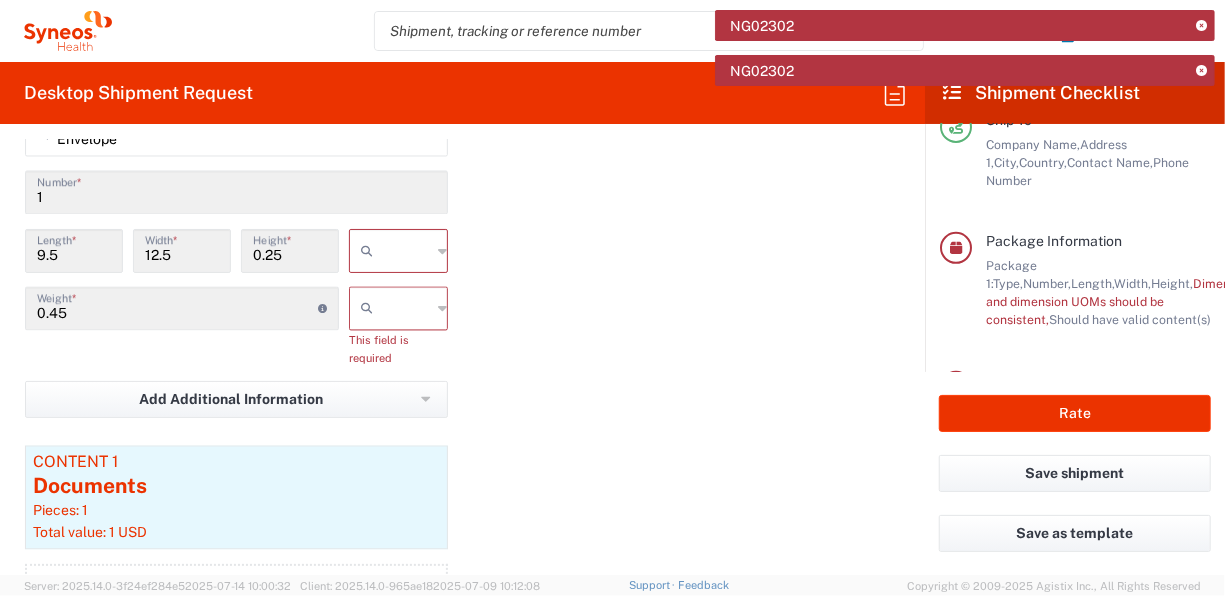 click at bounding box center (406, 251) 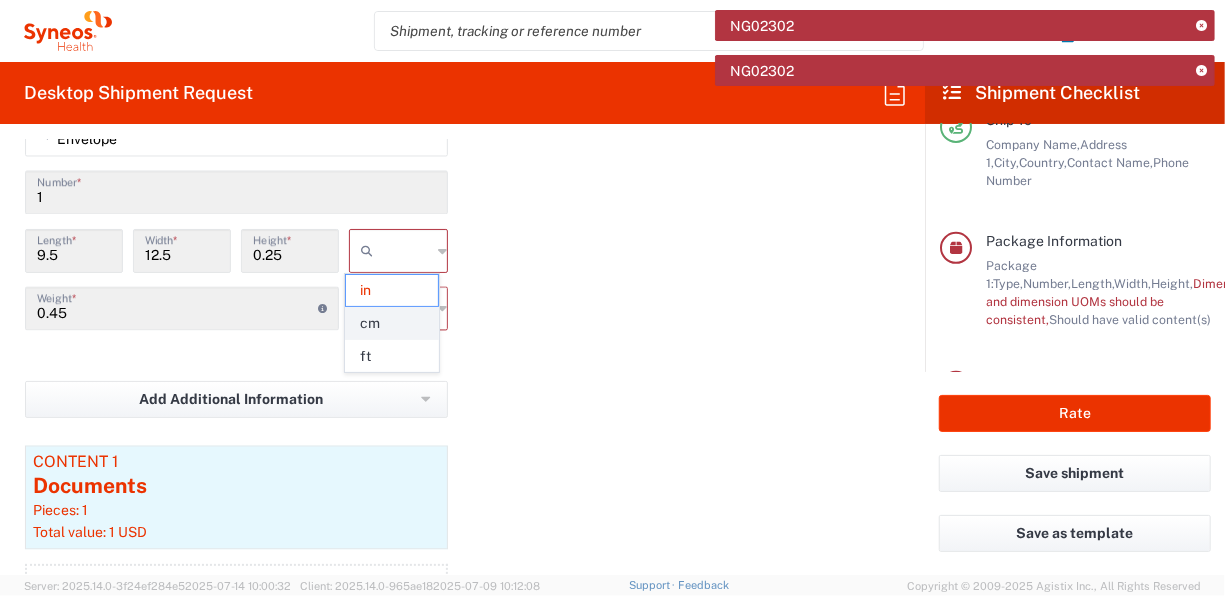 click on "cm" 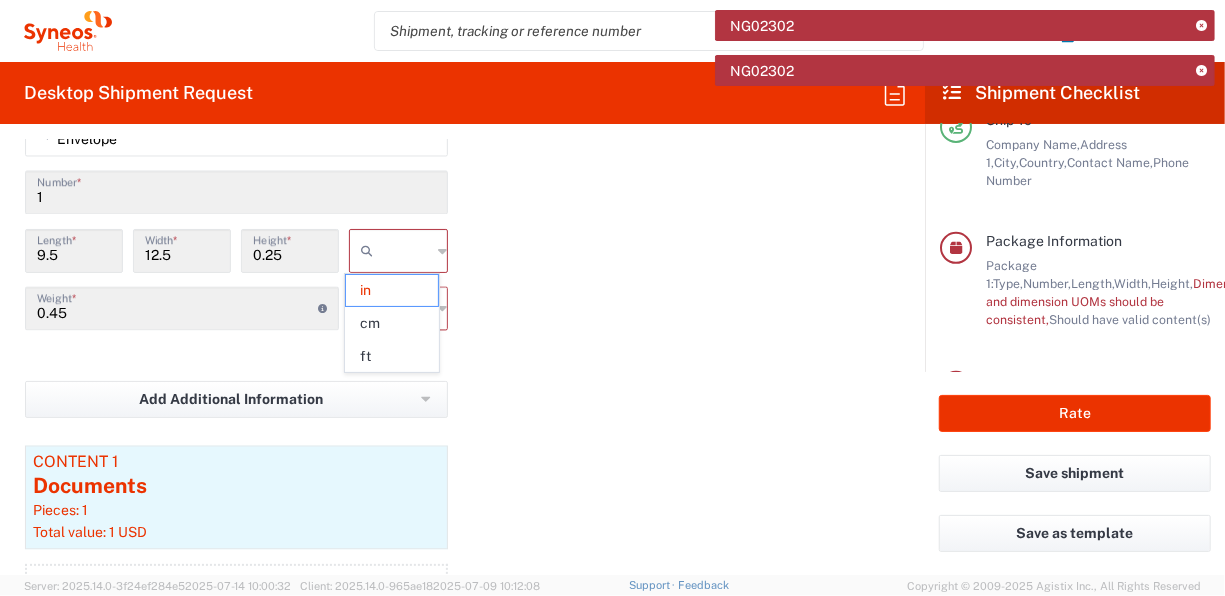 type on "24.13" 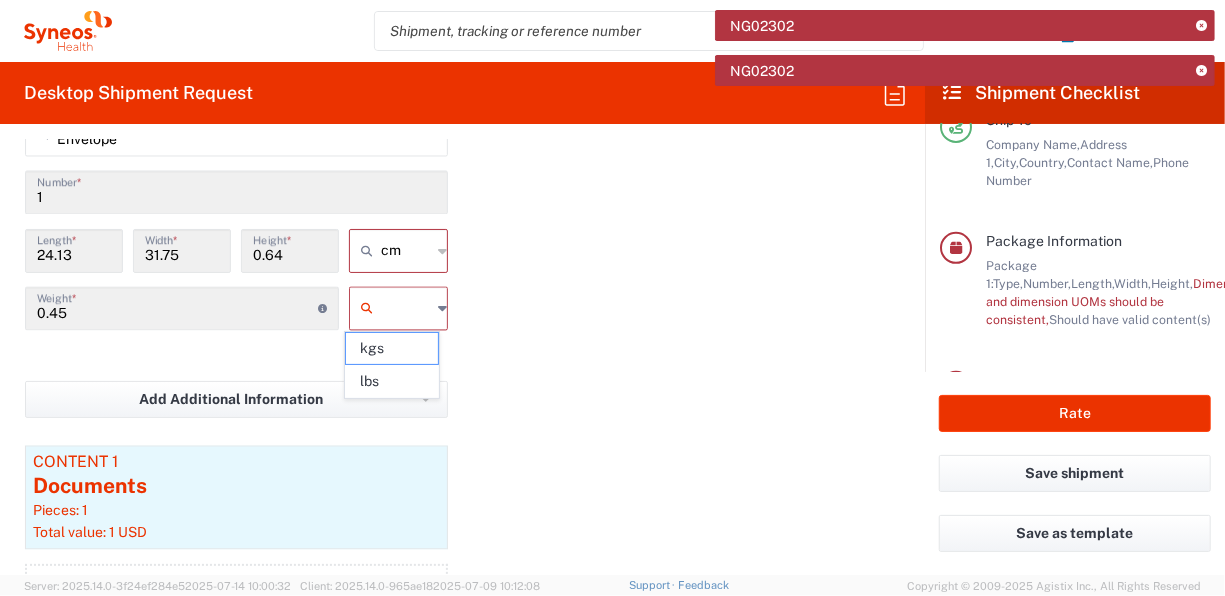 click at bounding box center (406, 309) 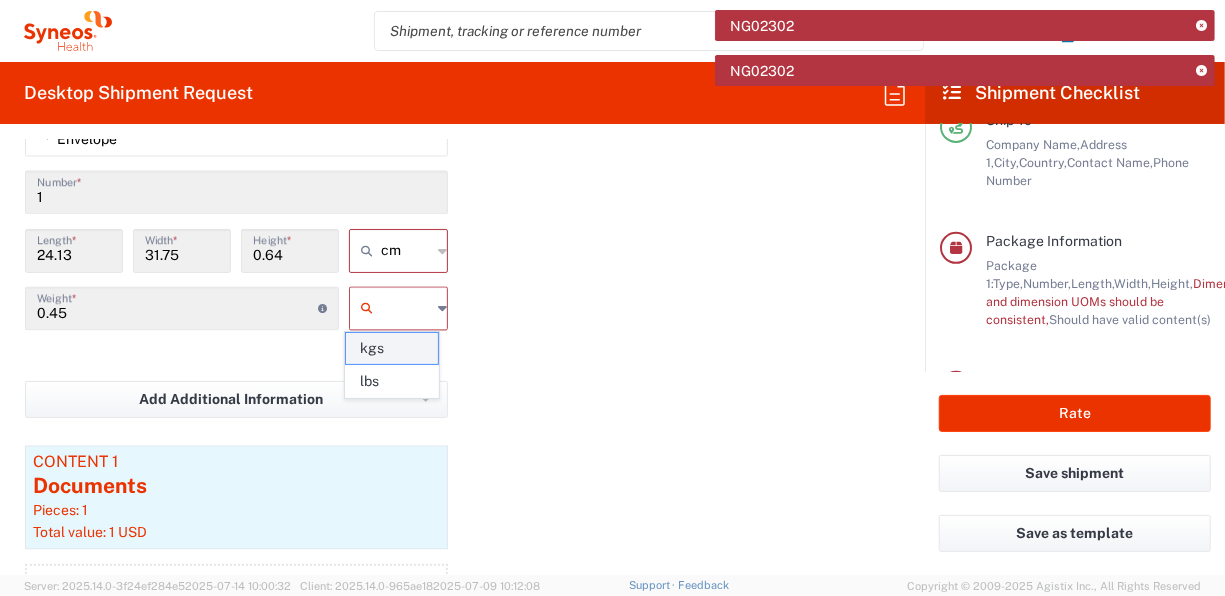 click on "kgs" 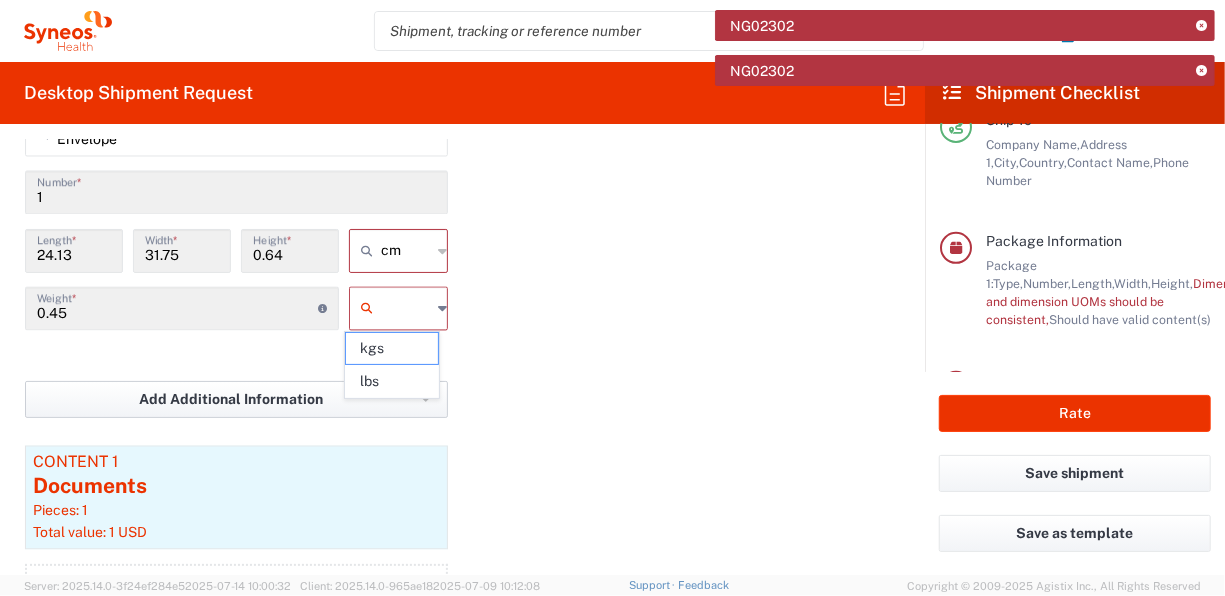 type on "kgs" 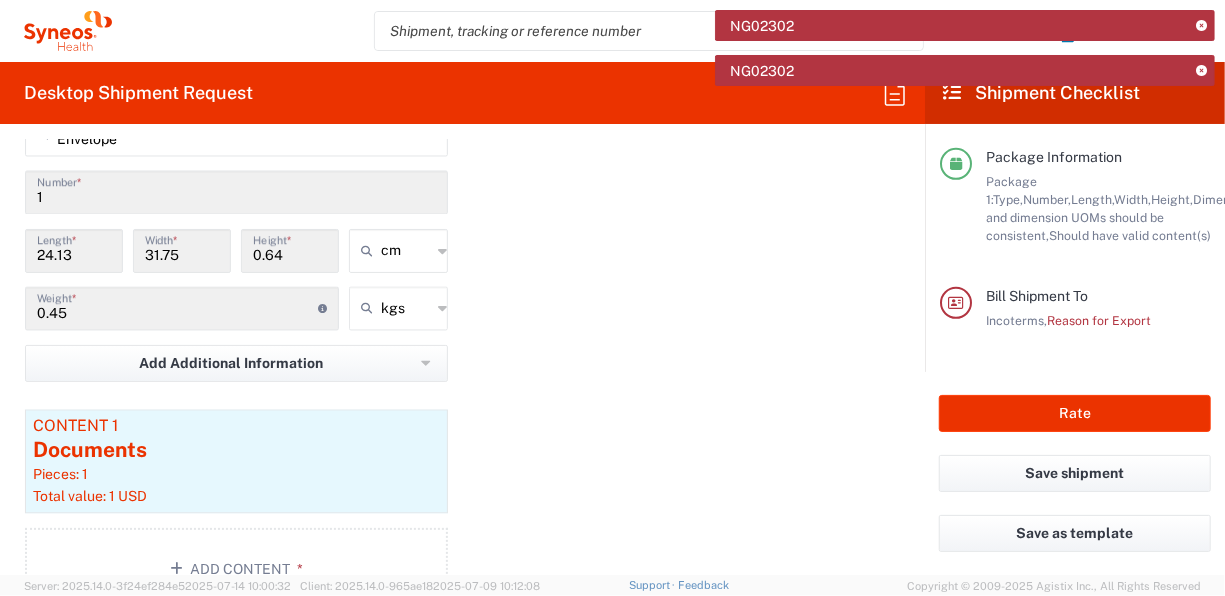 scroll, scrollTop: 499, scrollLeft: 0, axis: vertical 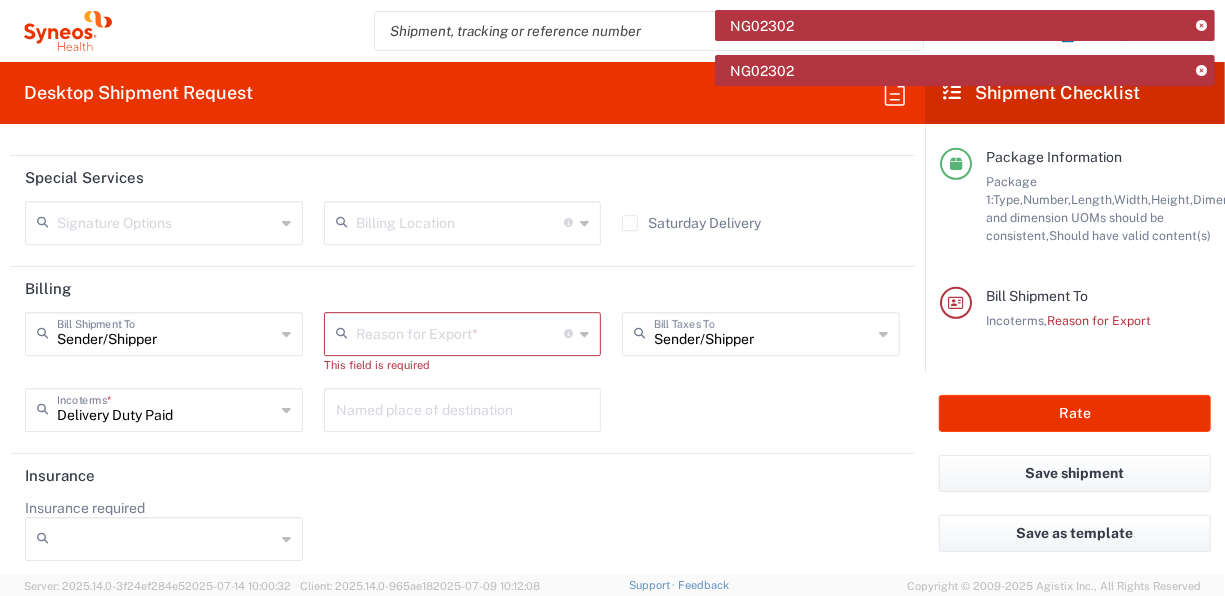 click at bounding box center (460, 332) 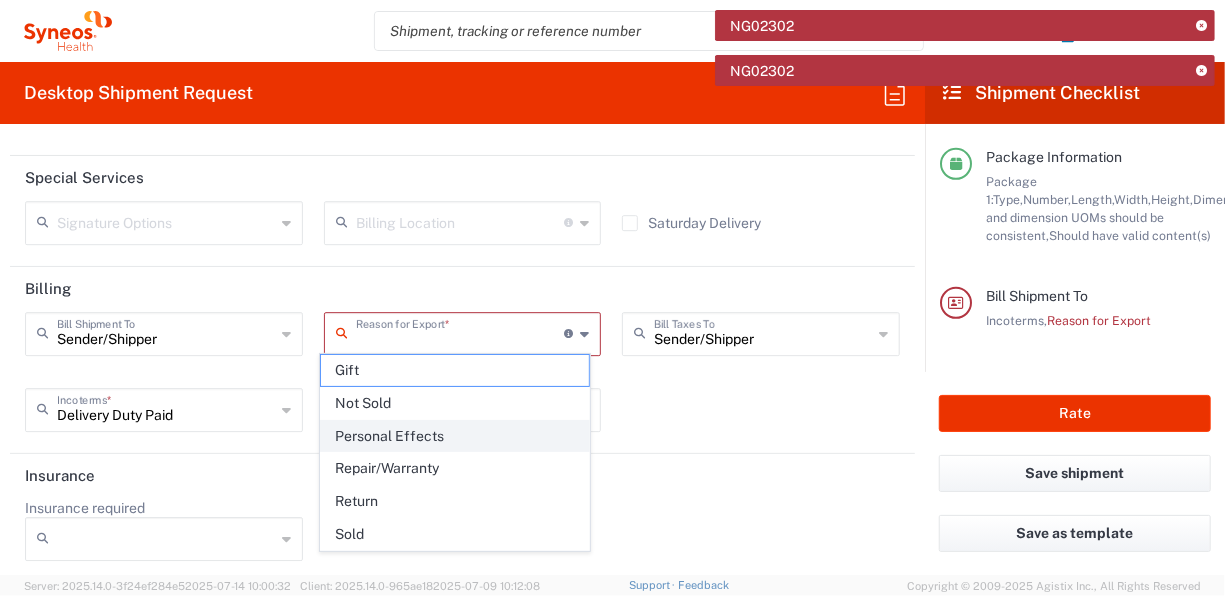 click on "Personal Effects" 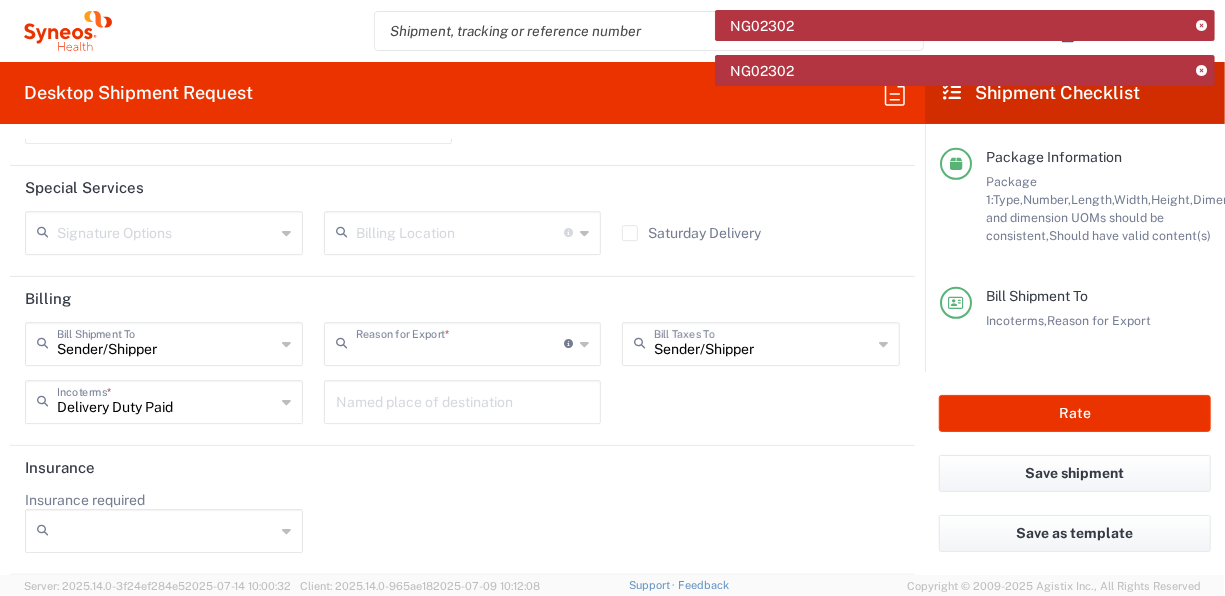 type on "Personal Effects" 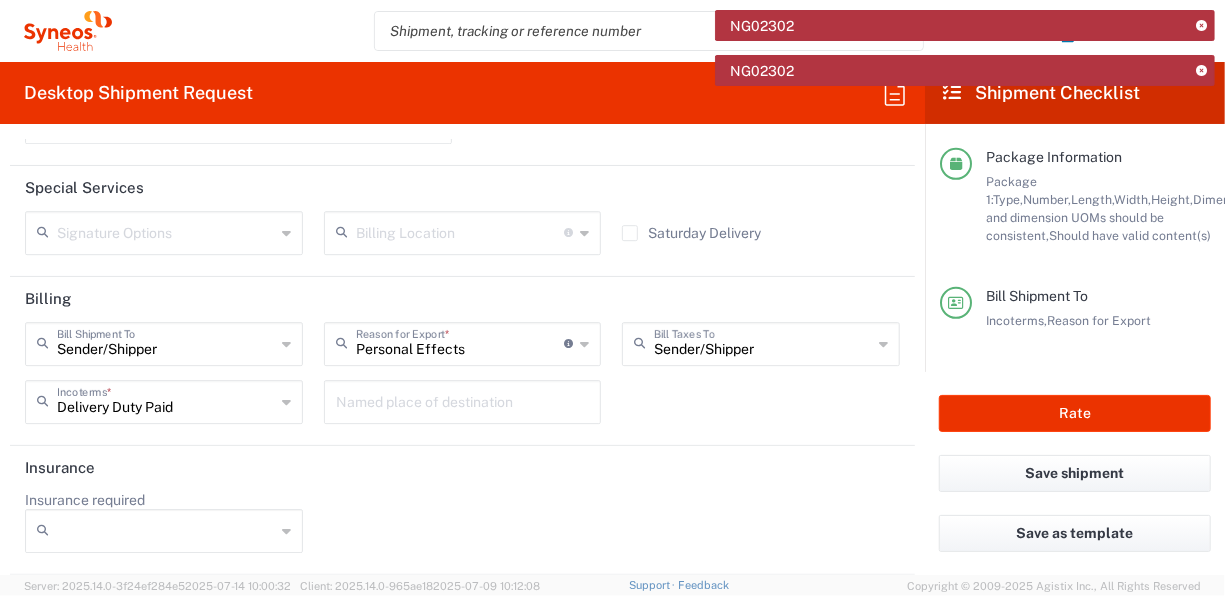 scroll, scrollTop: 2897, scrollLeft: 0, axis: vertical 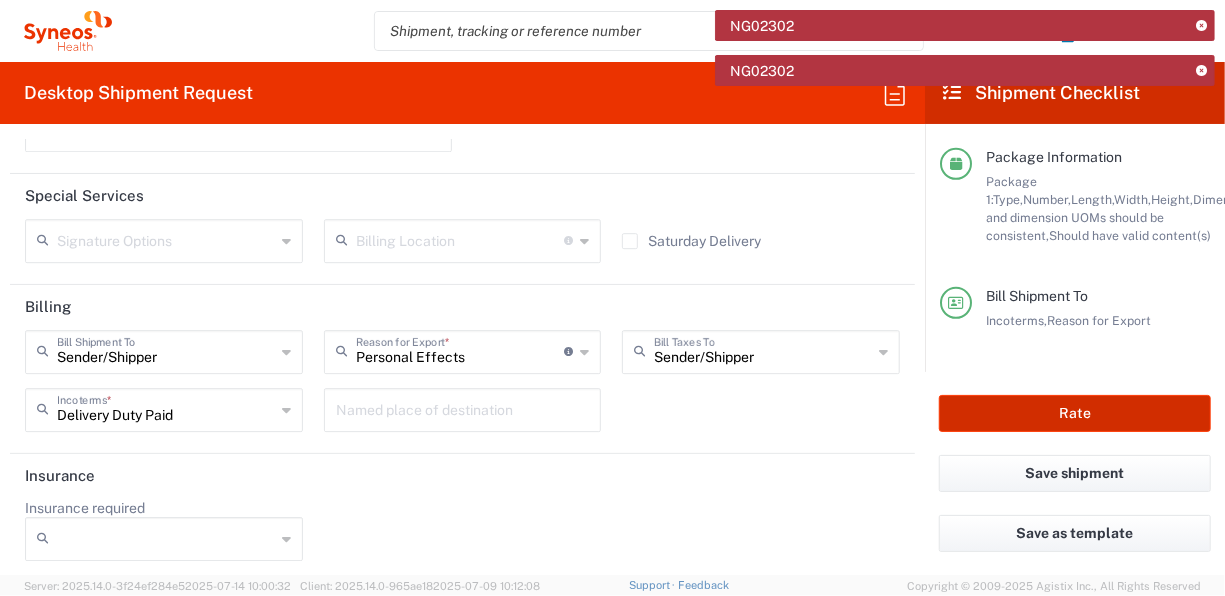click on "Rate" 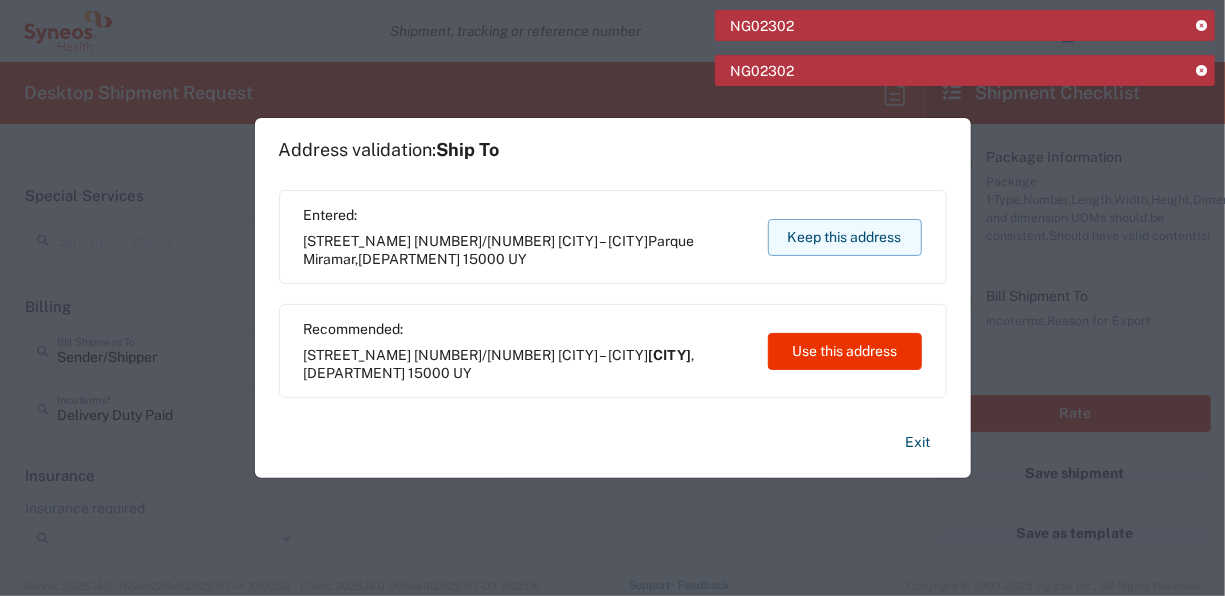 click on "Keep this address" 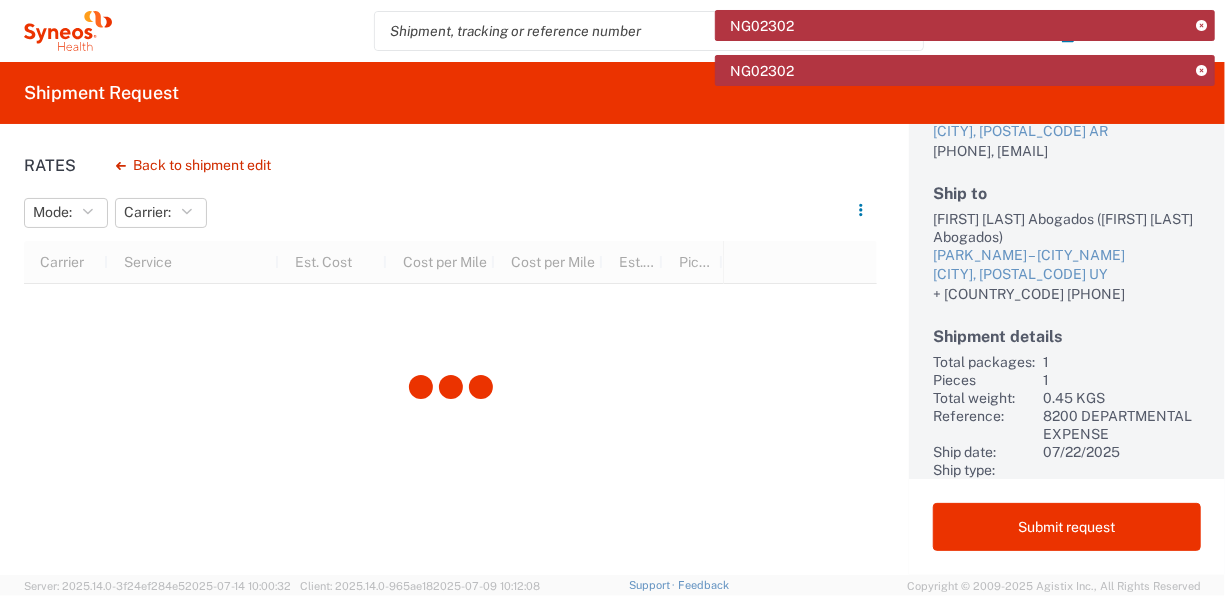 scroll, scrollTop: 248, scrollLeft: 0, axis: vertical 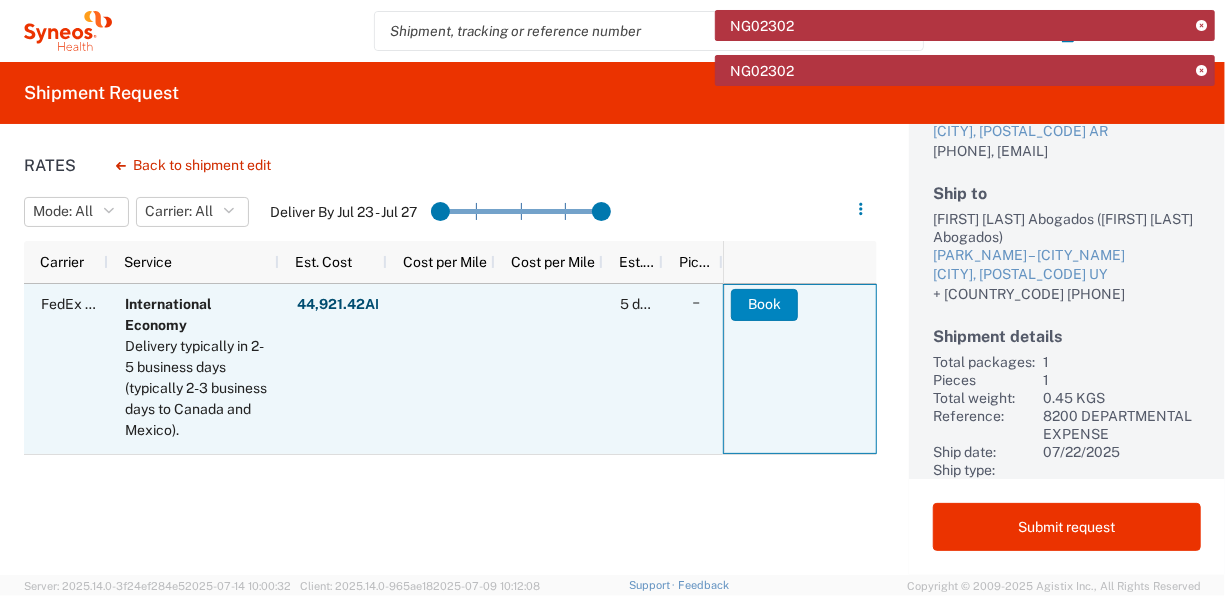 click on "Book" 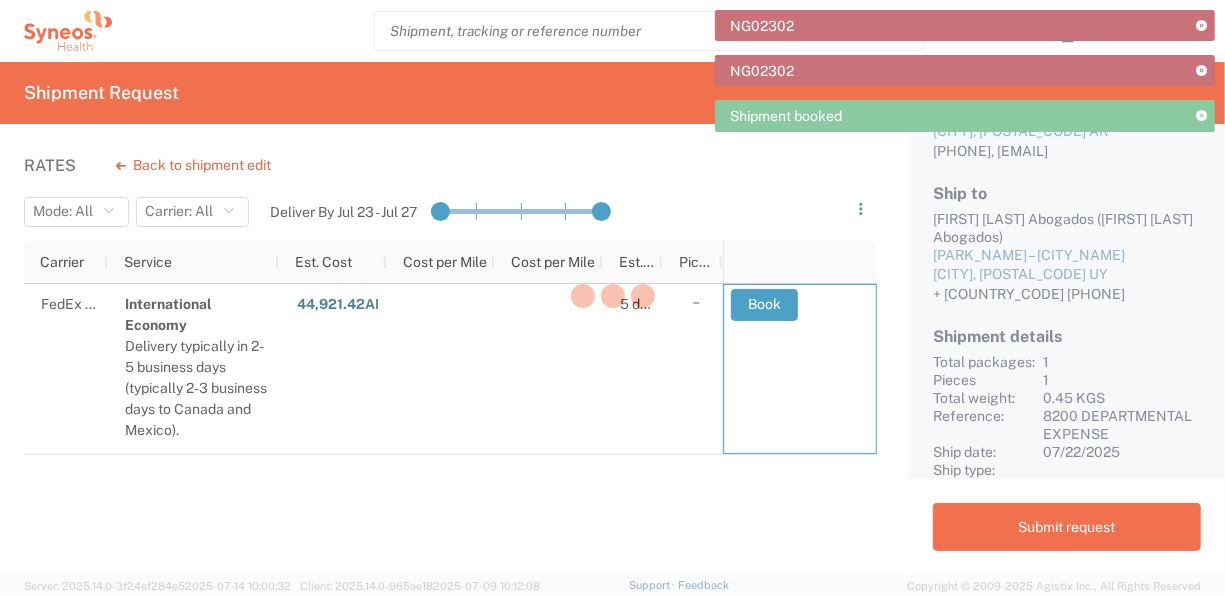 scroll, scrollTop: 240, scrollLeft: 0, axis: vertical 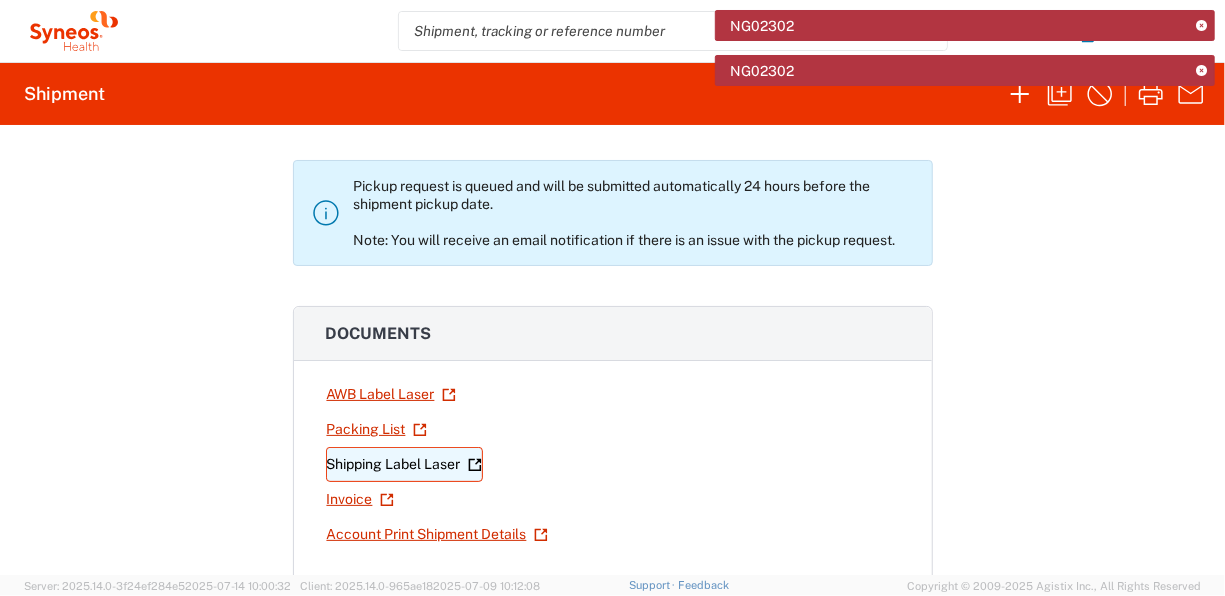 click 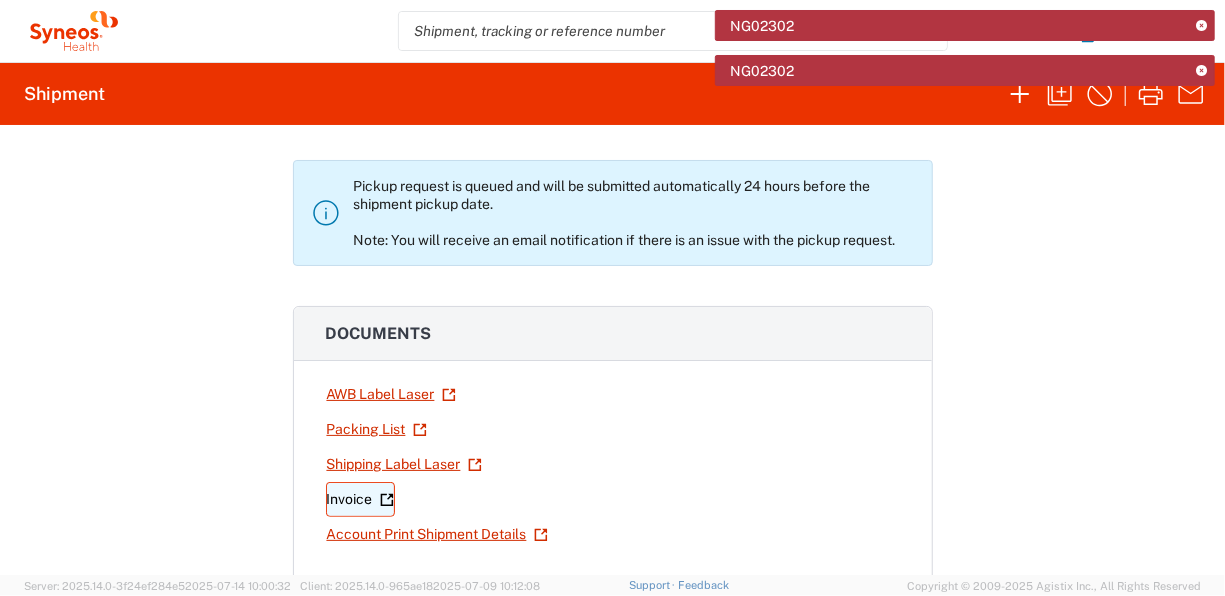 click 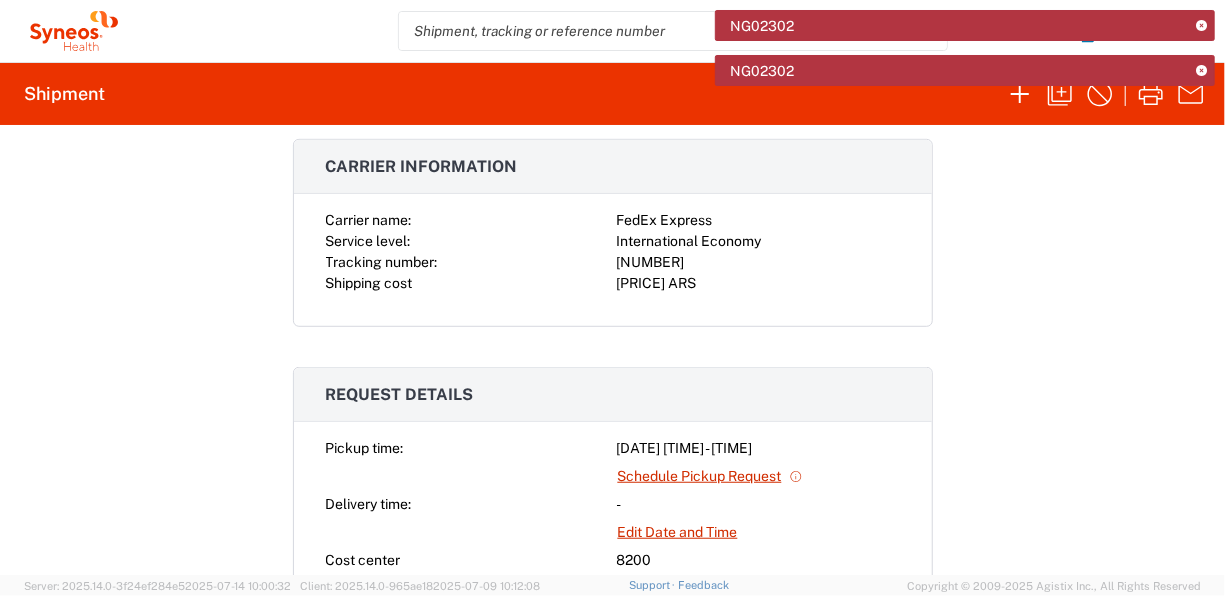 scroll, scrollTop: 700, scrollLeft: 0, axis: vertical 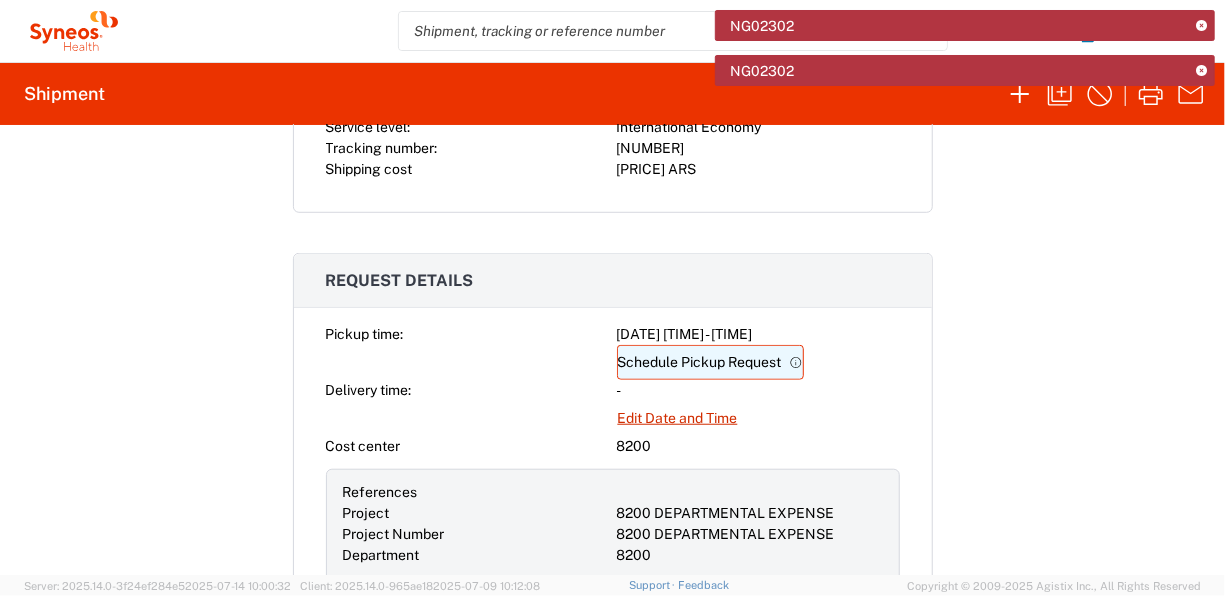 click on "Schedule Pickup Request" 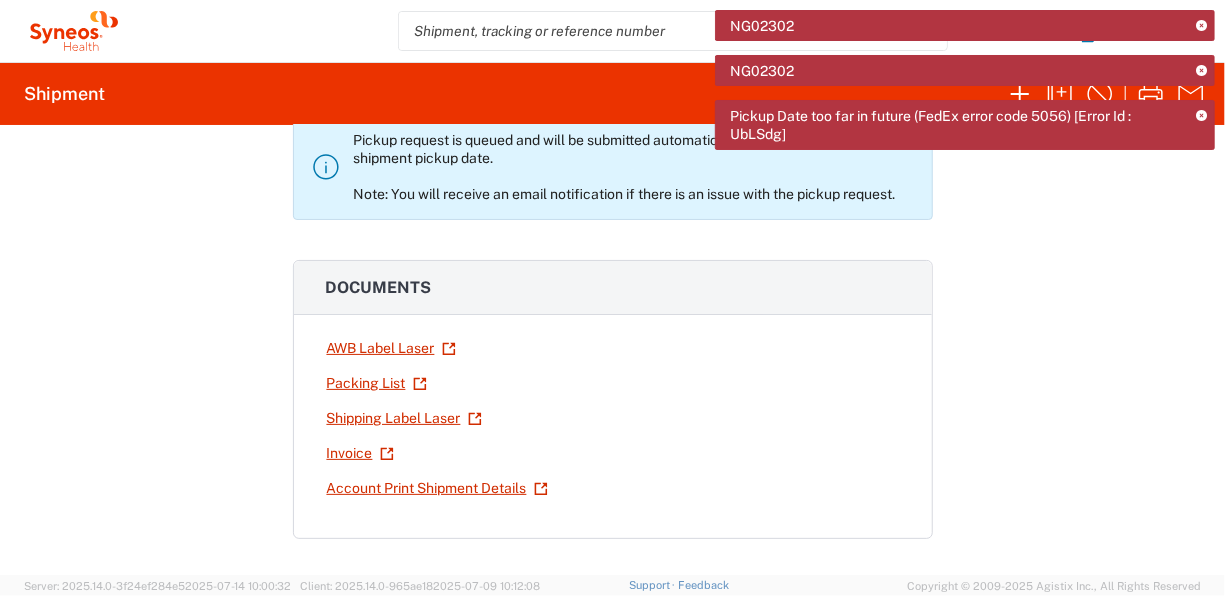 scroll, scrollTop: 100, scrollLeft: 0, axis: vertical 